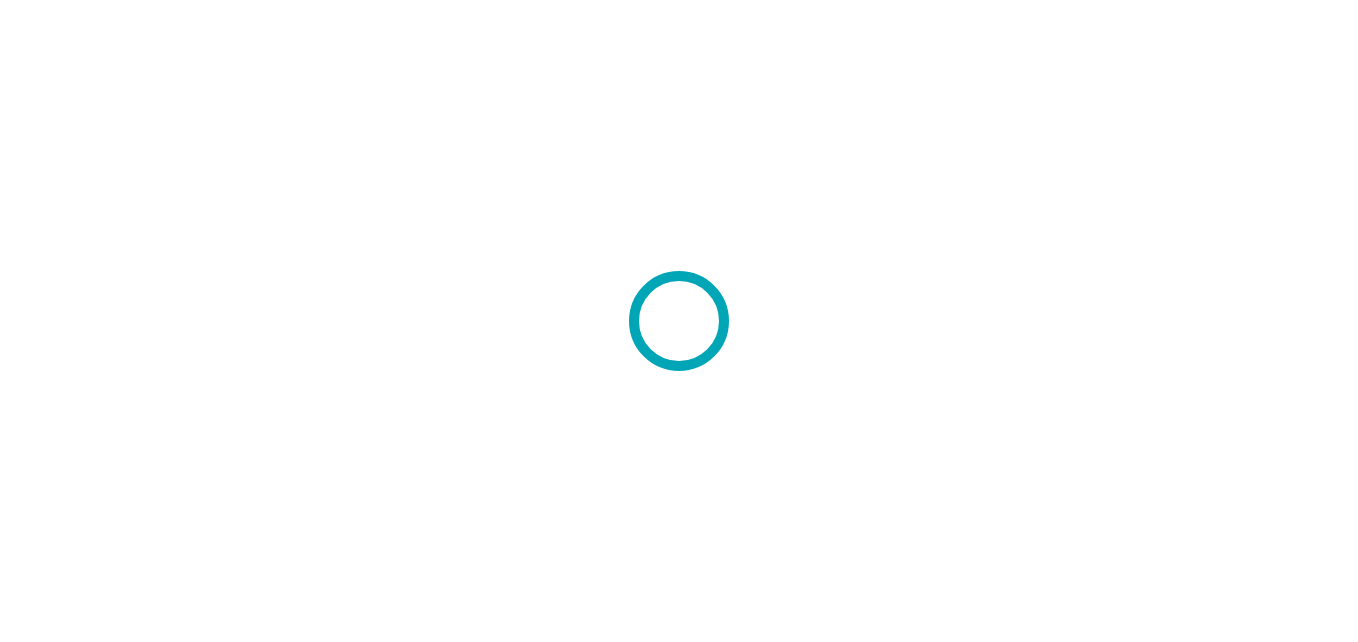 scroll, scrollTop: 0, scrollLeft: 0, axis: both 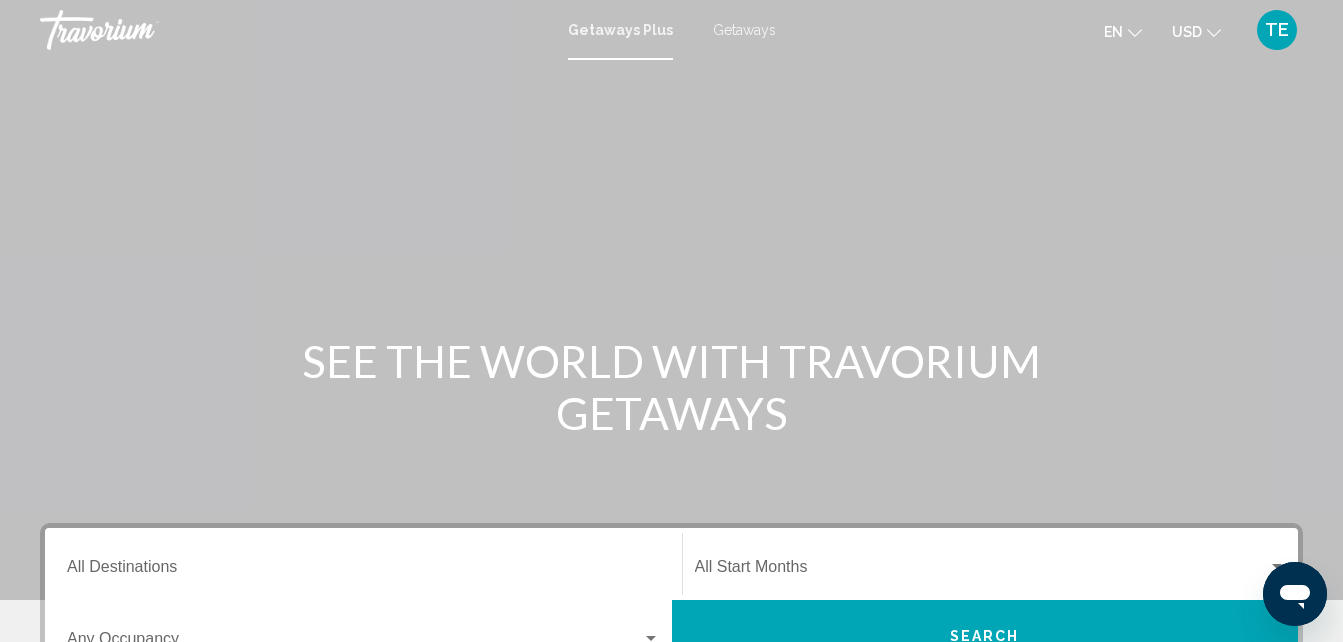 click on "Getaways" at bounding box center [744, 30] 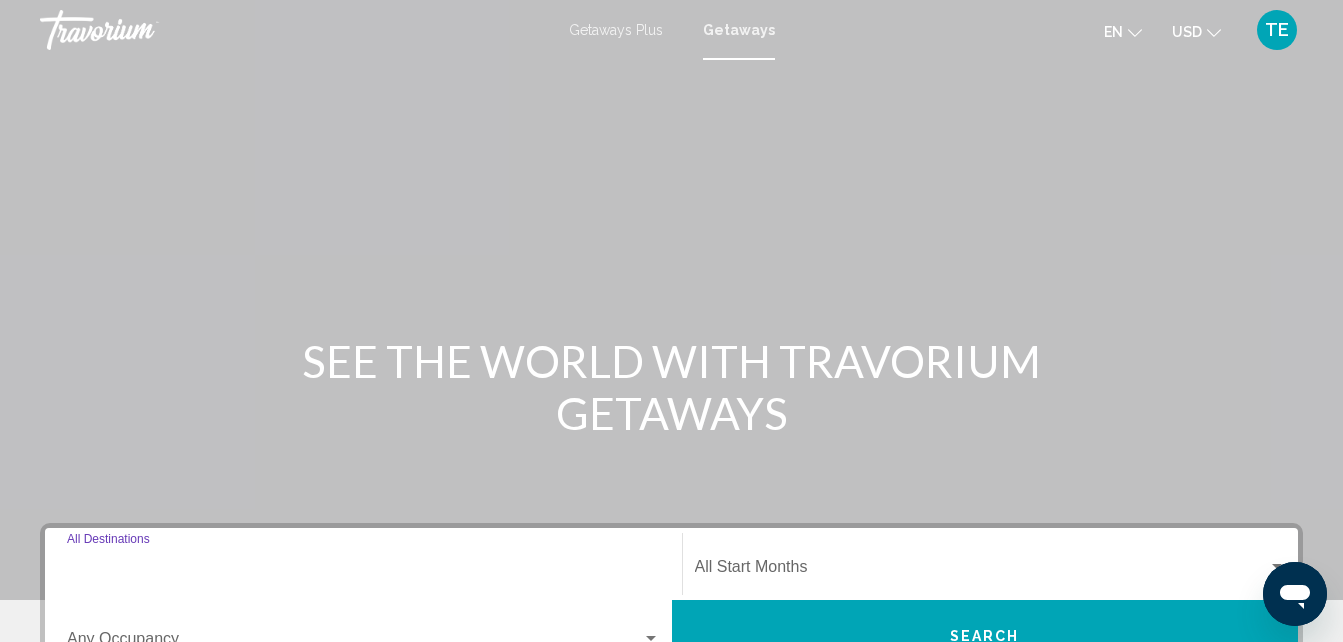 click on "Destination All Destinations" at bounding box center [363, 571] 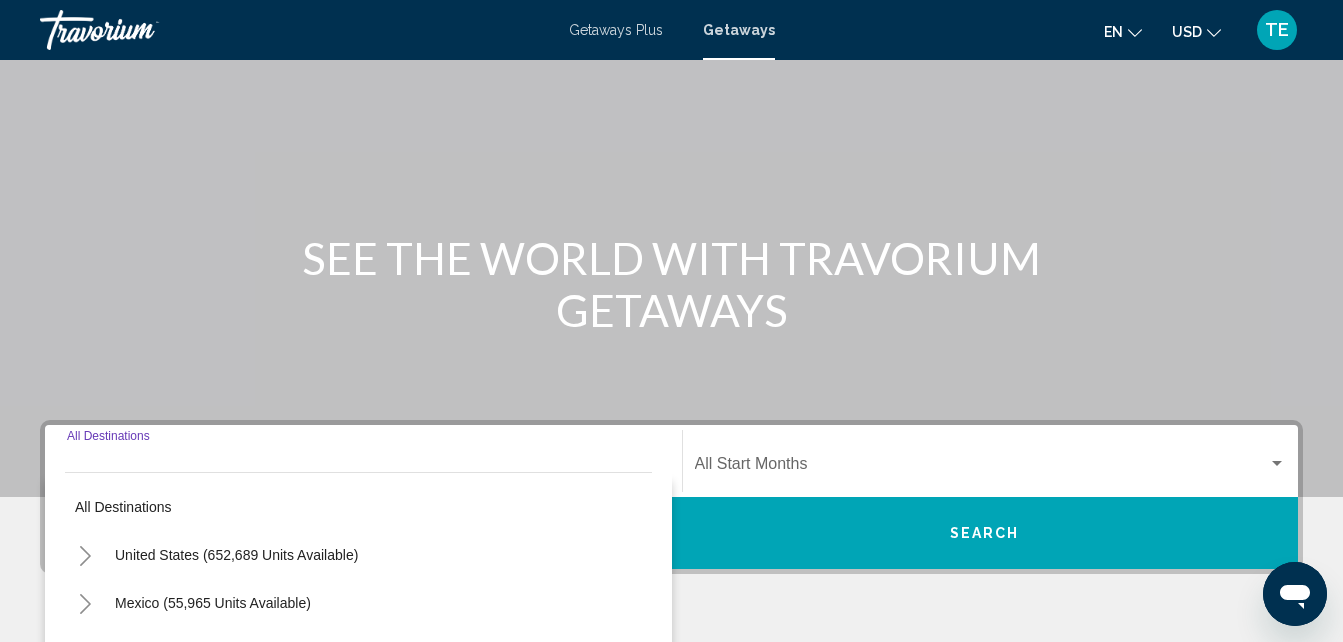 scroll, scrollTop: 458, scrollLeft: 0, axis: vertical 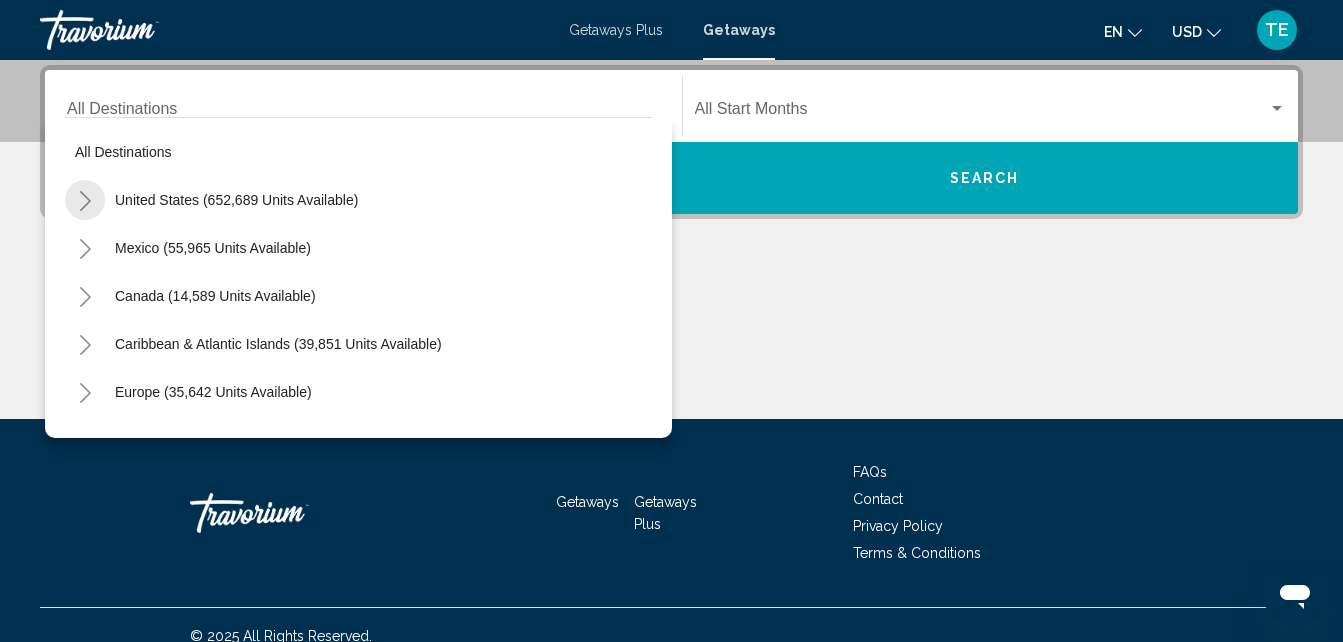 click 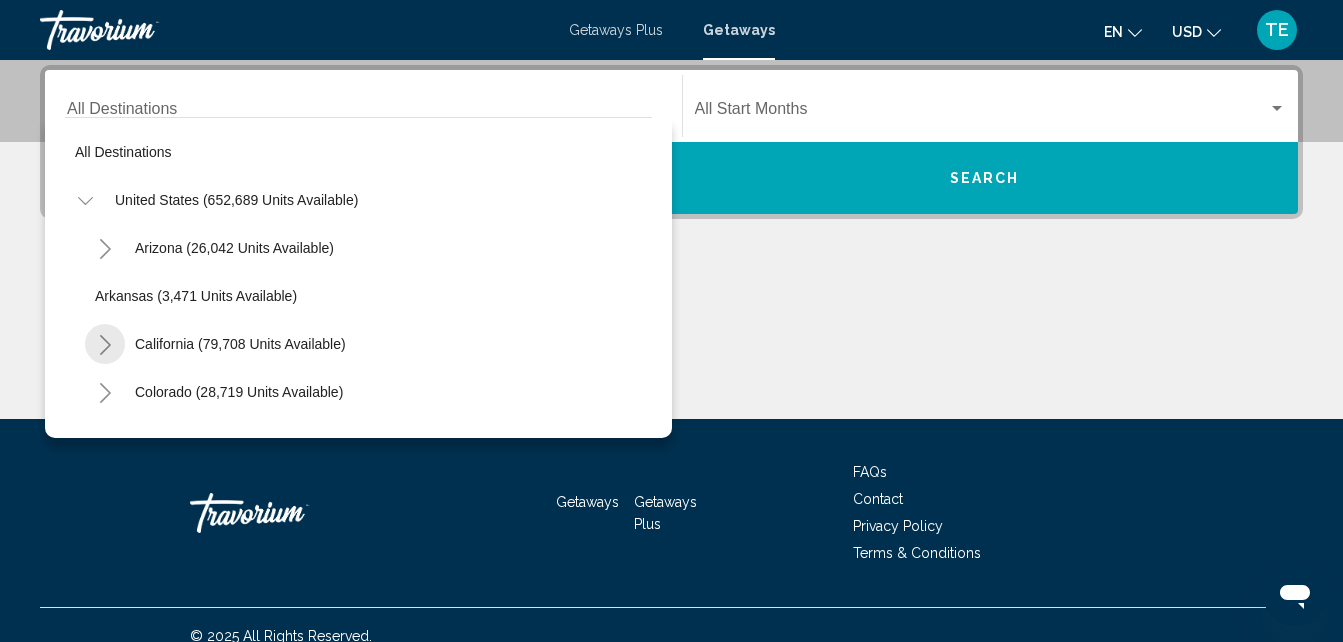 click 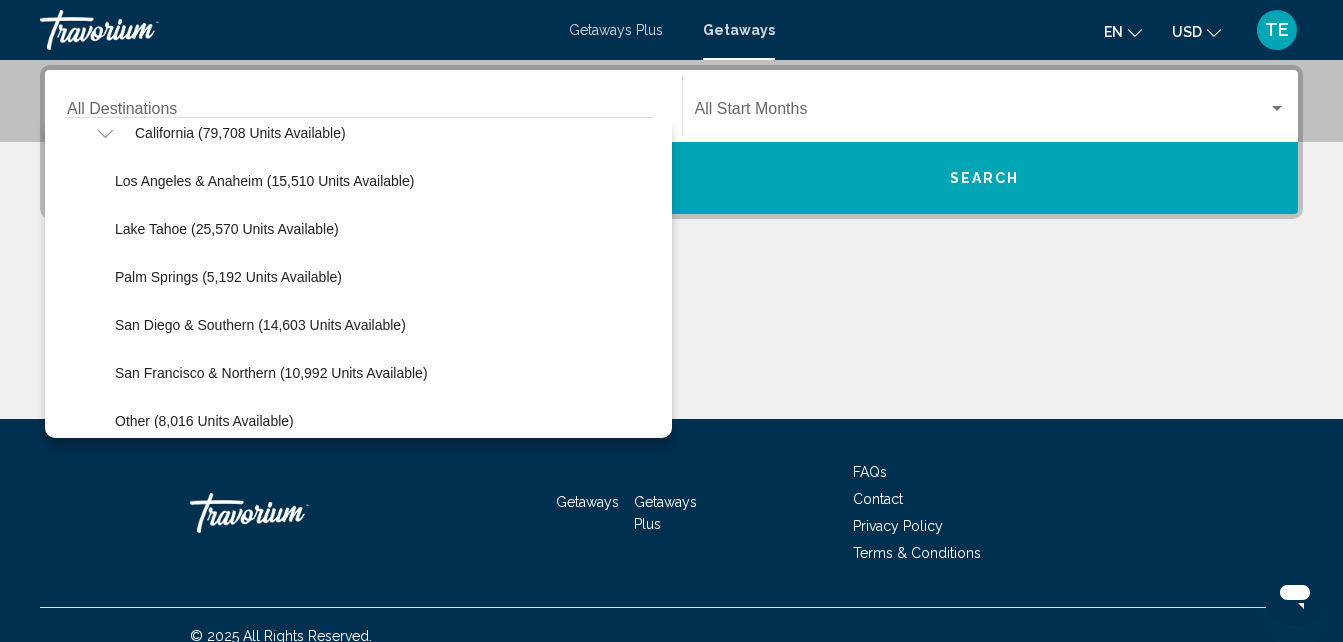 scroll, scrollTop: 246, scrollLeft: 0, axis: vertical 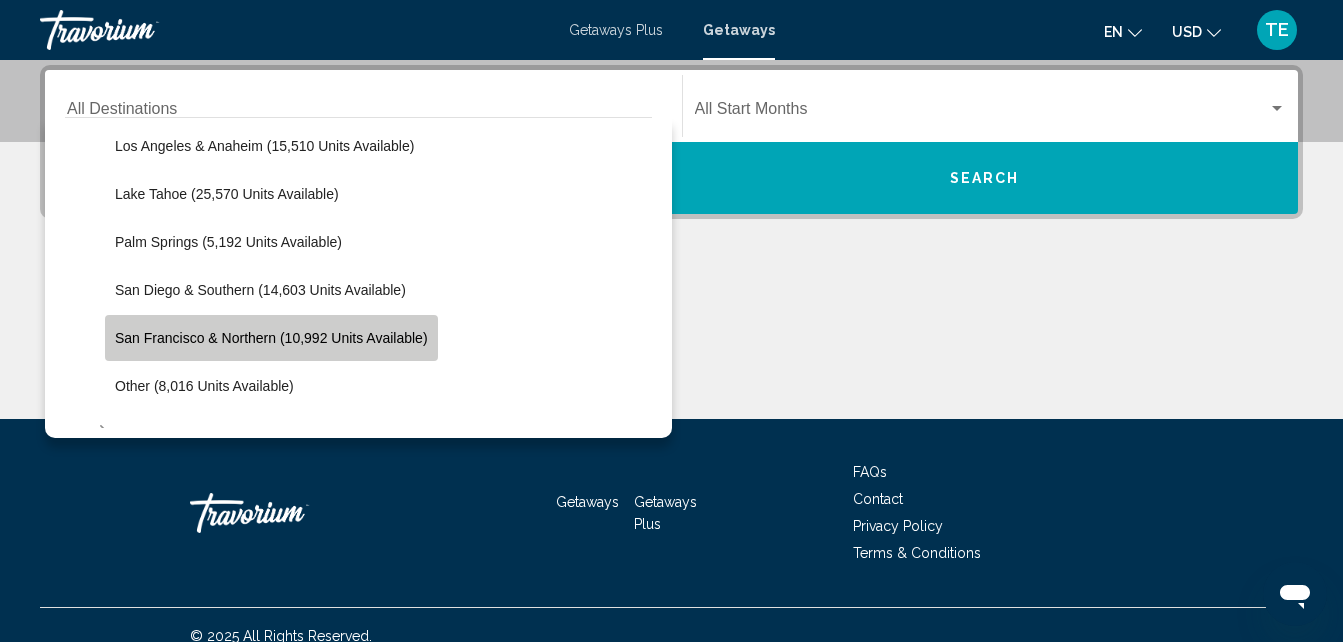 click on "San Francisco & Northern (10,992 units available)" 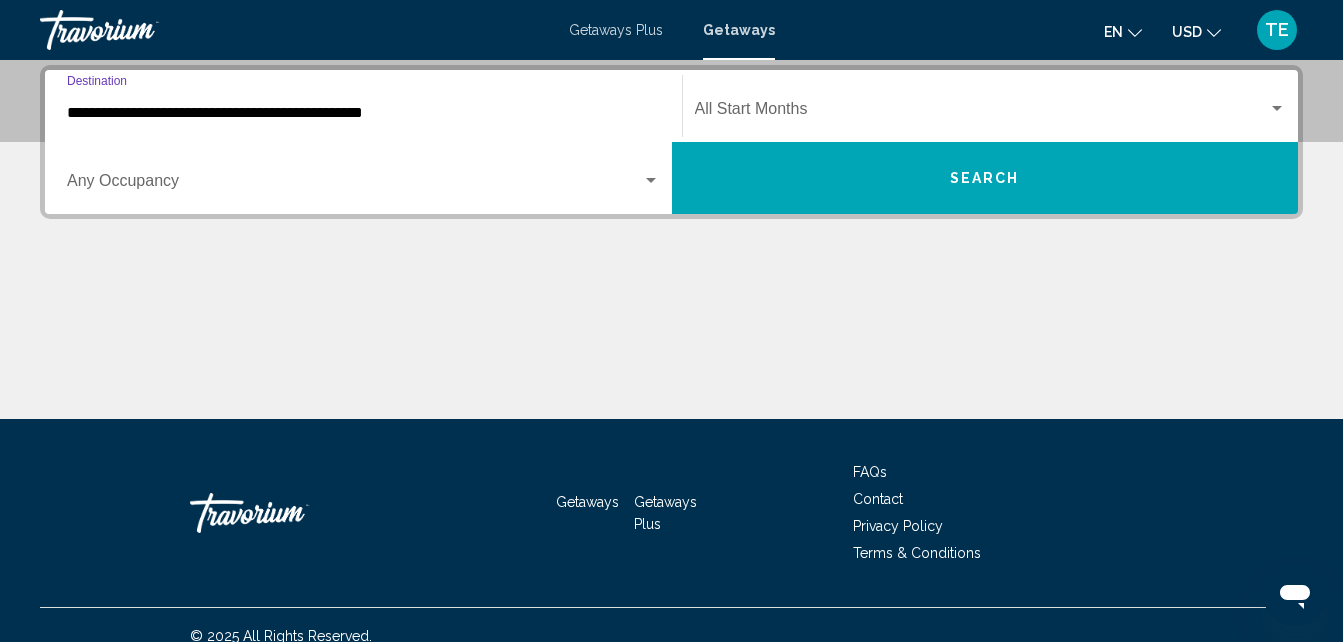 click on "Start Month All Start Months" 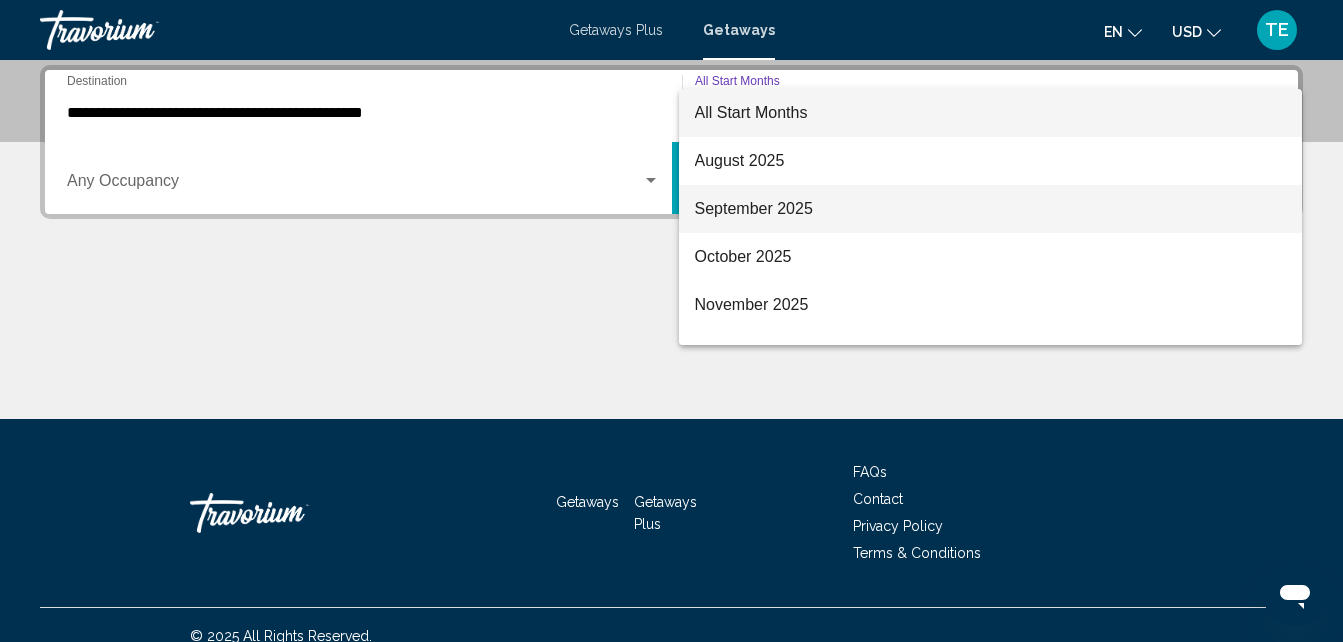 click on "September 2025" at bounding box center (991, 209) 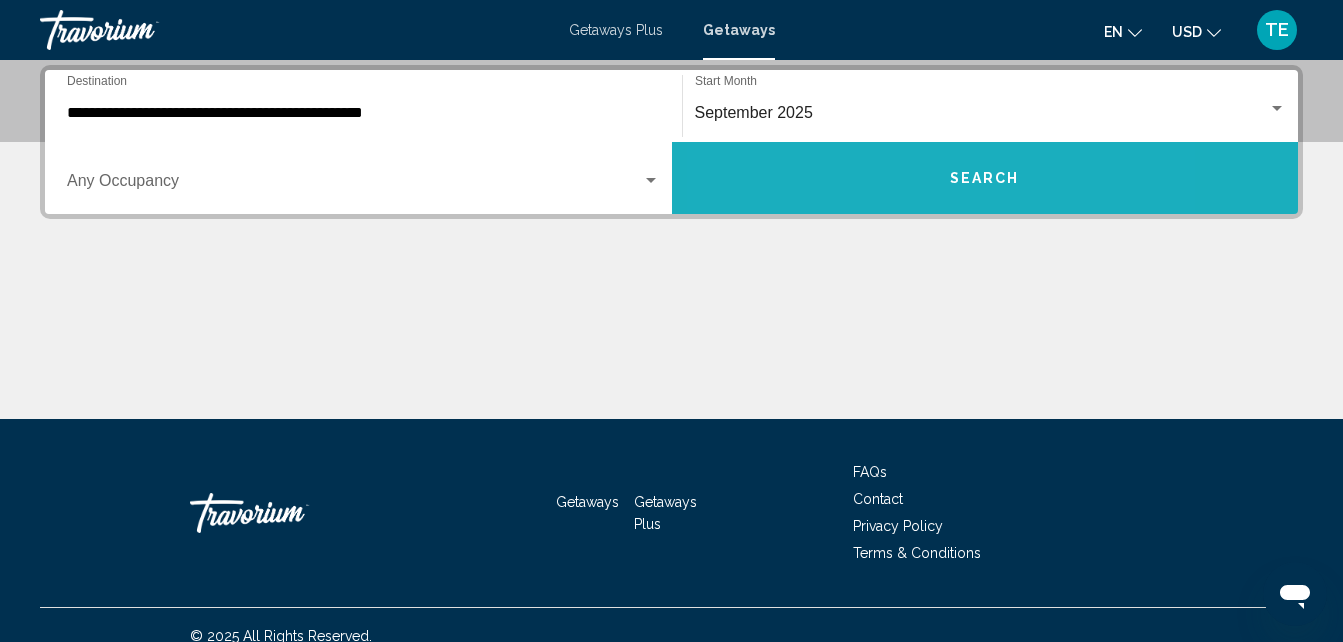 click on "Search" at bounding box center (985, 178) 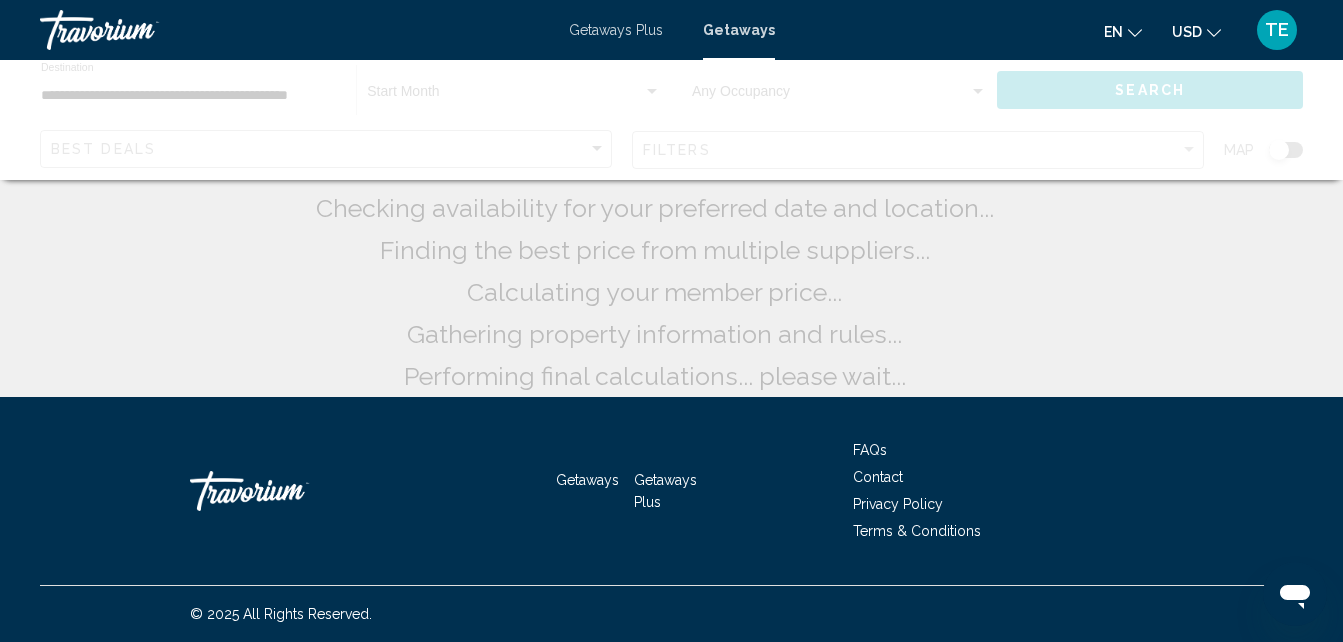 scroll, scrollTop: 0, scrollLeft: 0, axis: both 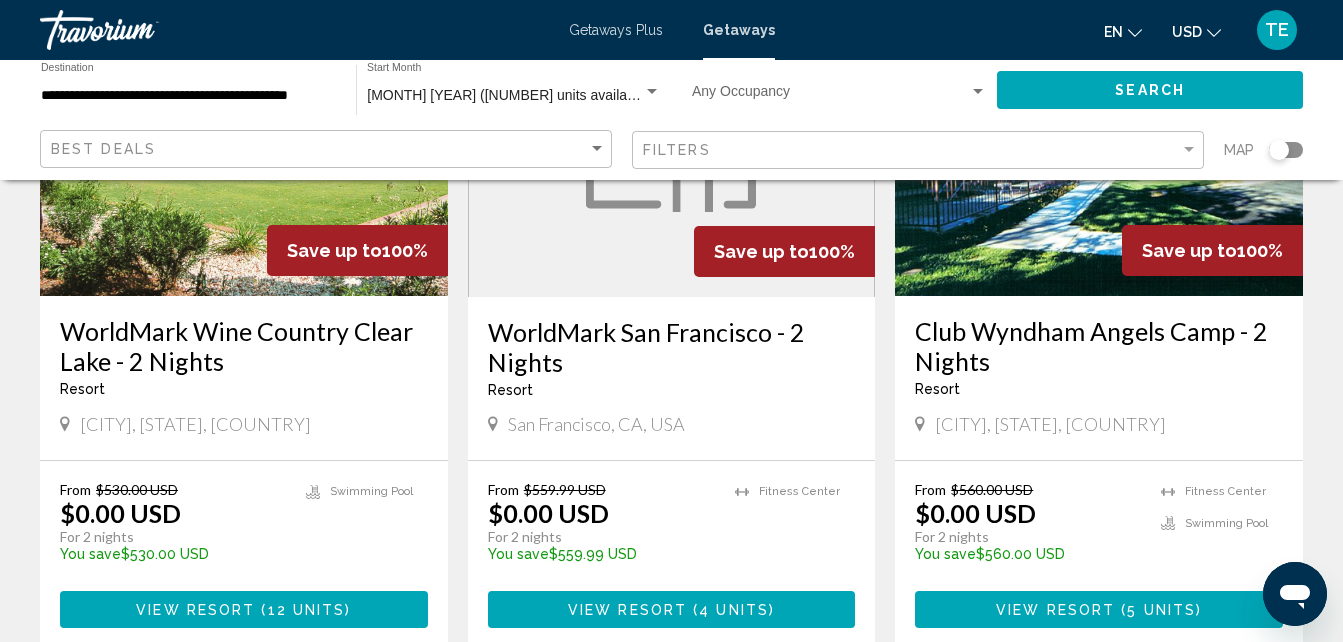 click on "WorldMark San Francisco - 2 Nights" at bounding box center [672, 347] 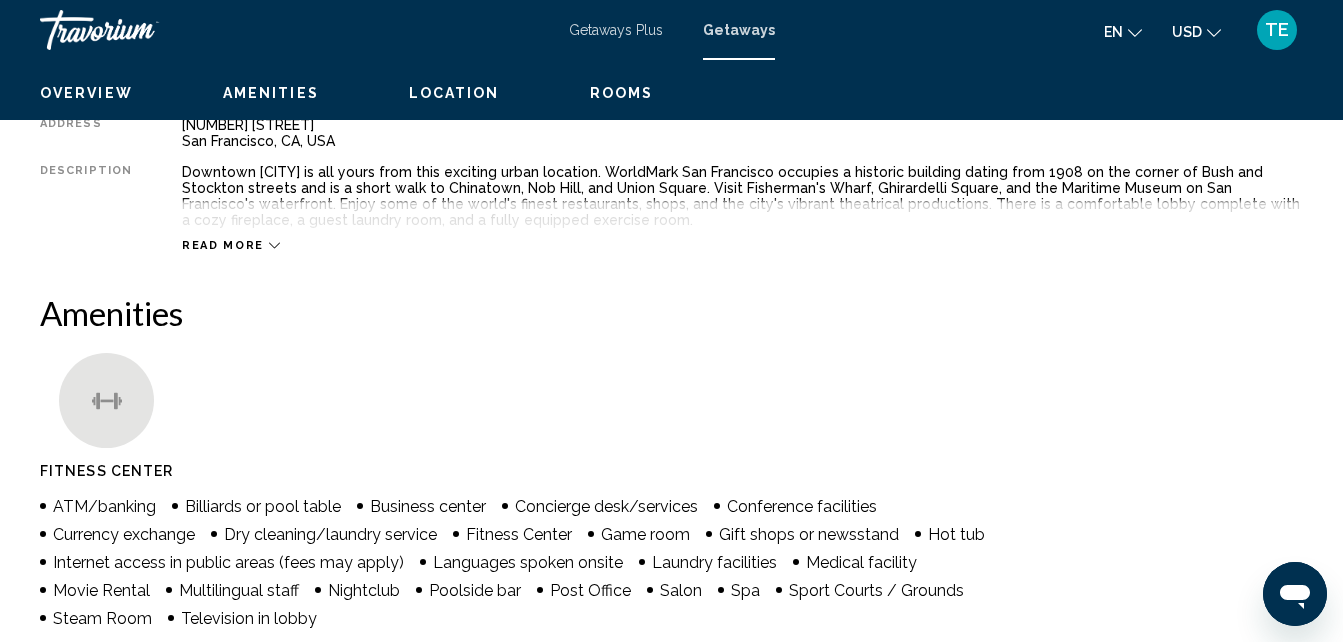 scroll, scrollTop: 0, scrollLeft: 0, axis: both 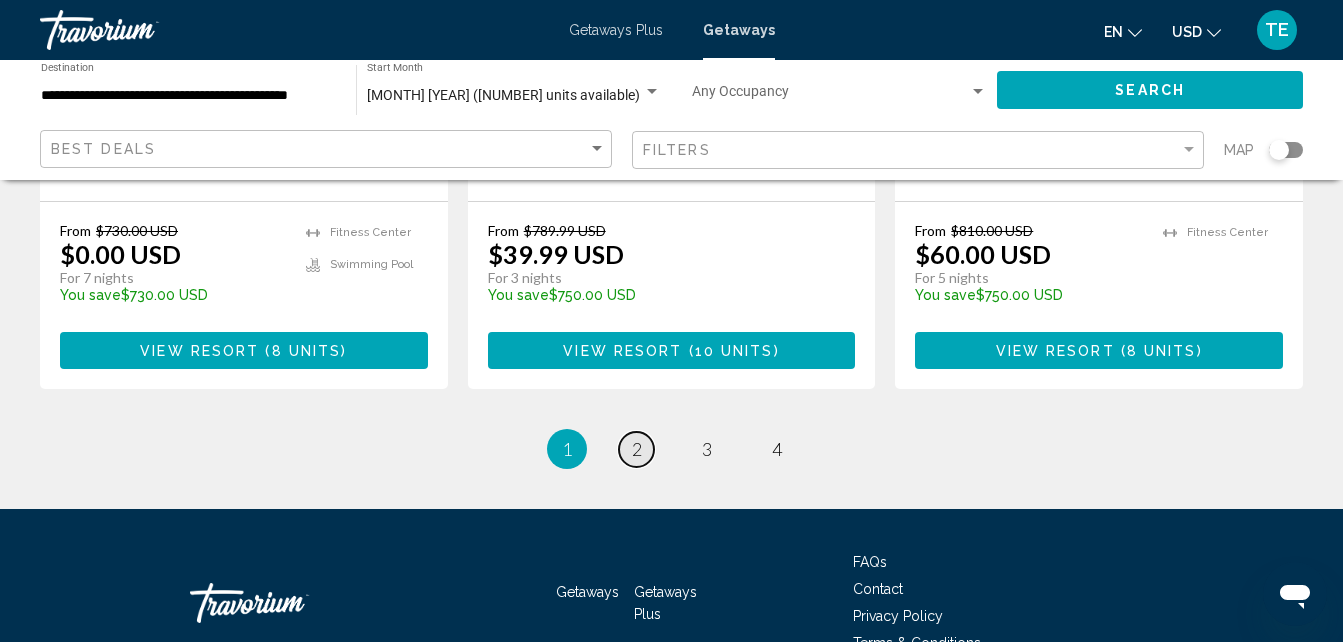 click on "page  2" at bounding box center (636, 449) 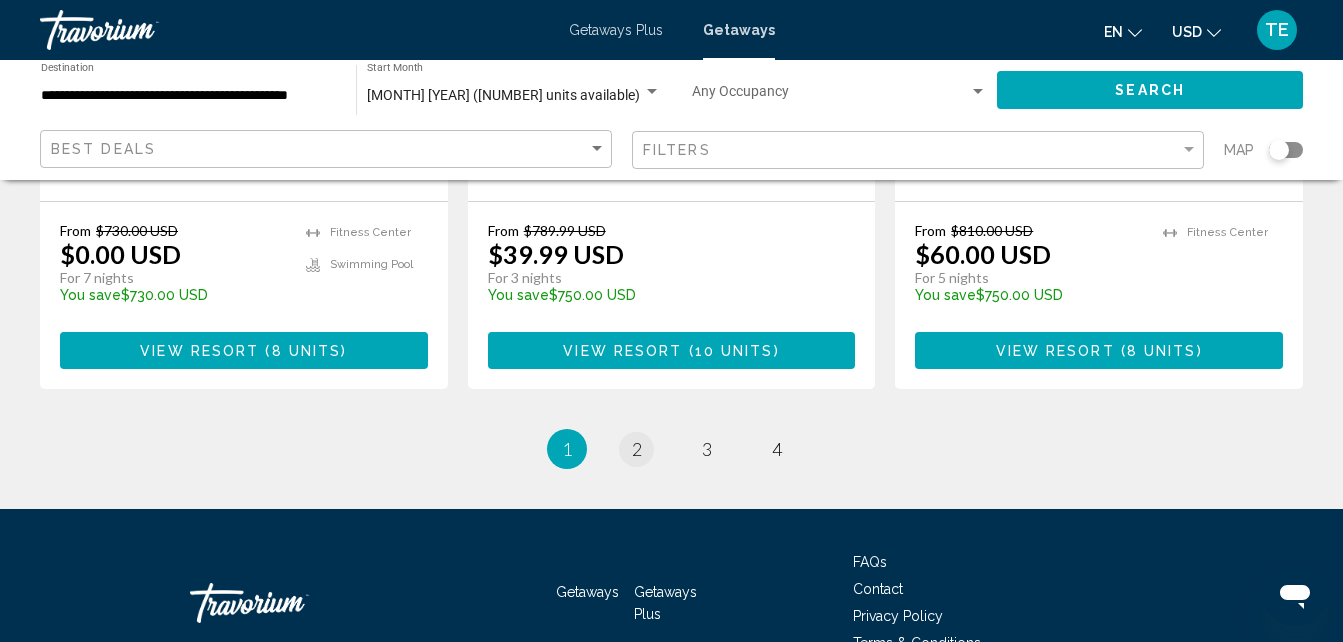 scroll, scrollTop: 0, scrollLeft: 0, axis: both 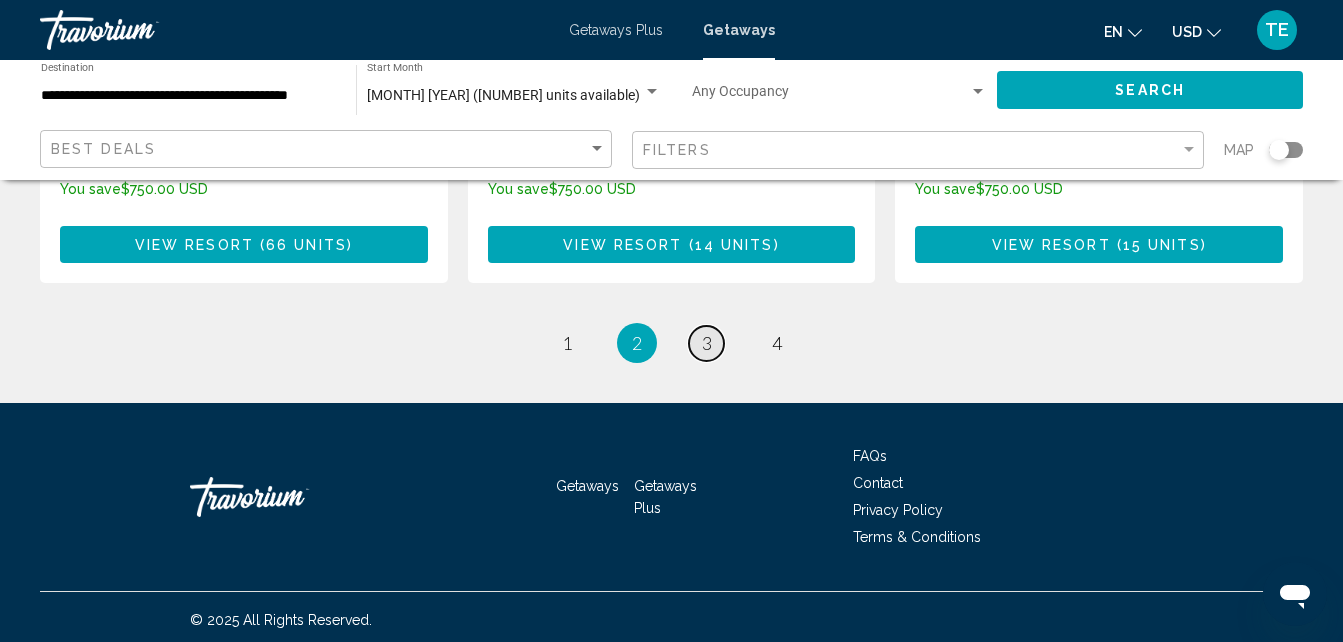 click on "3" at bounding box center [707, 343] 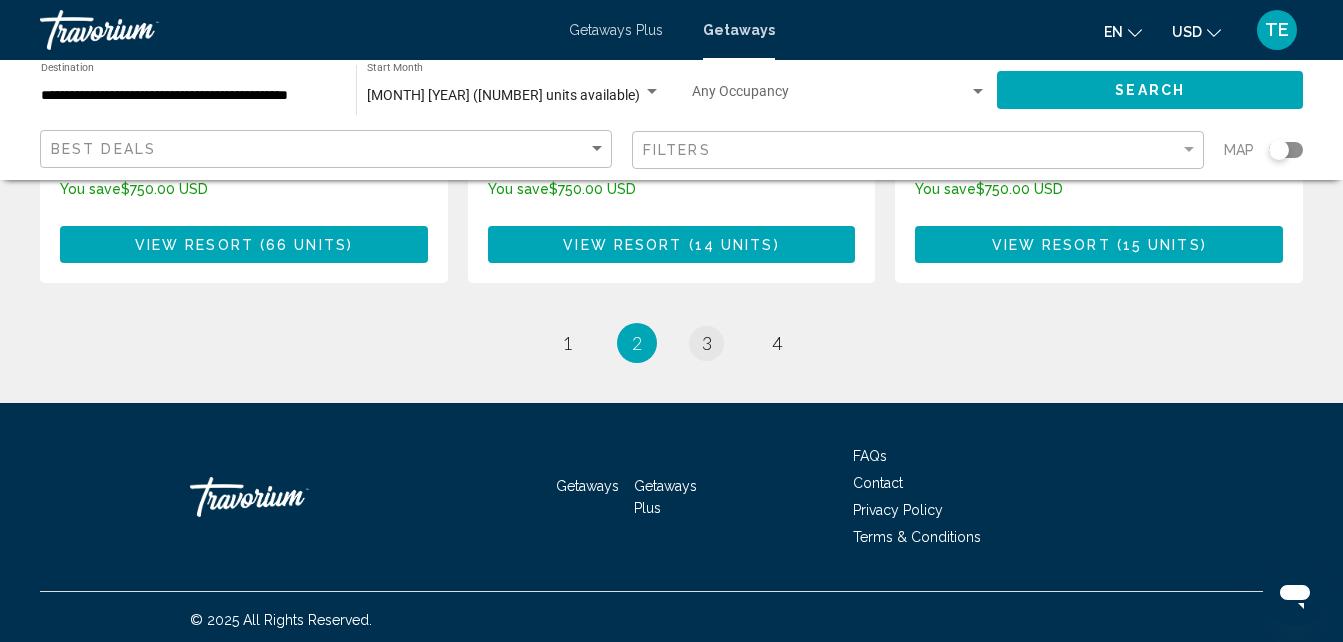 scroll, scrollTop: 0, scrollLeft: 0, axis: both 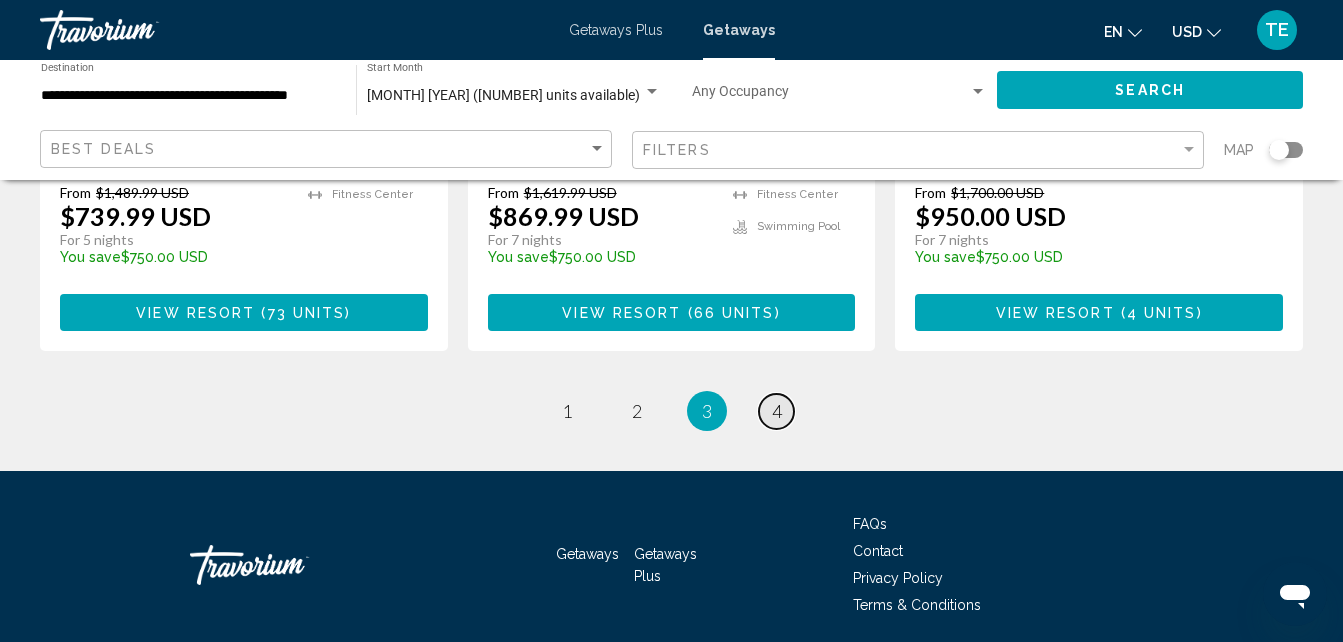 click on "4" at bounding box center (777, 411) 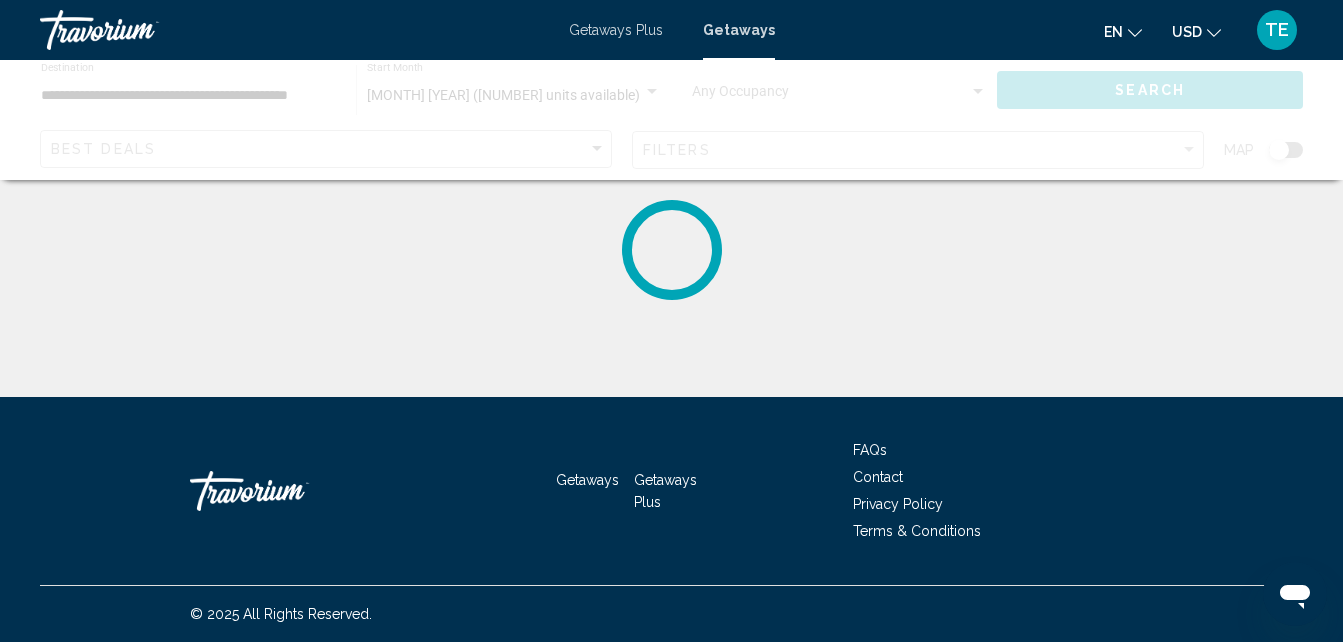 scroll, scrollTop: 0, scrollLeft: 0, axis: both 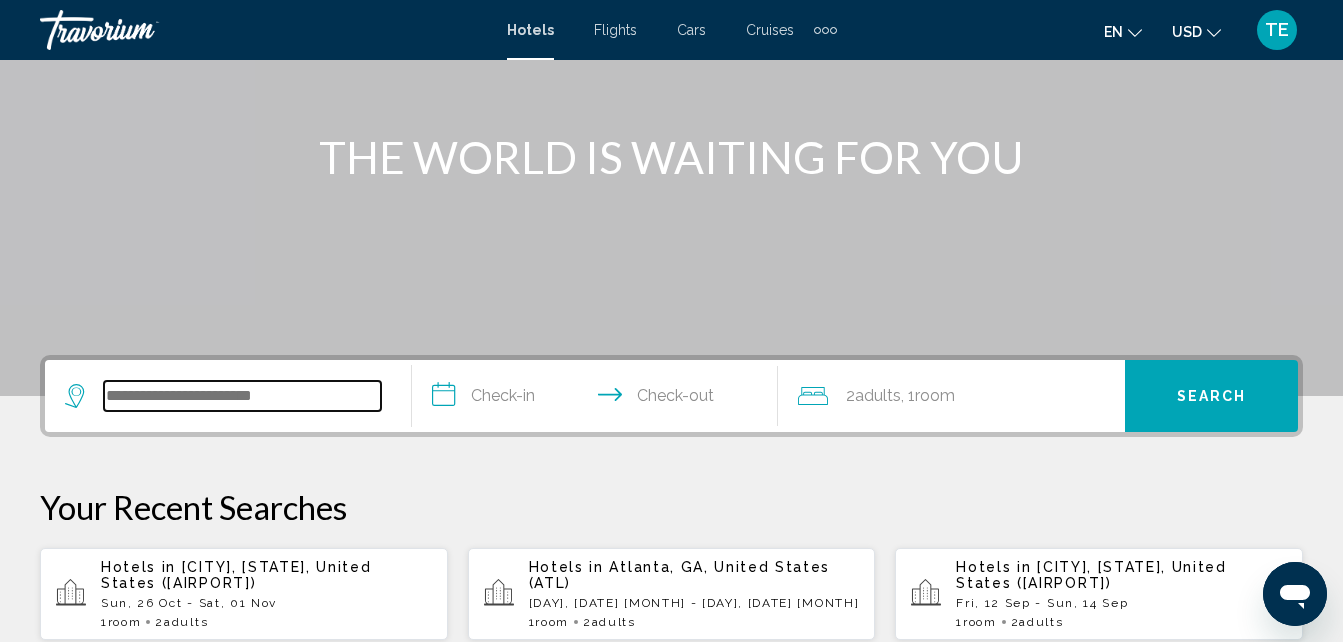 click at bounding box center (242, 396) 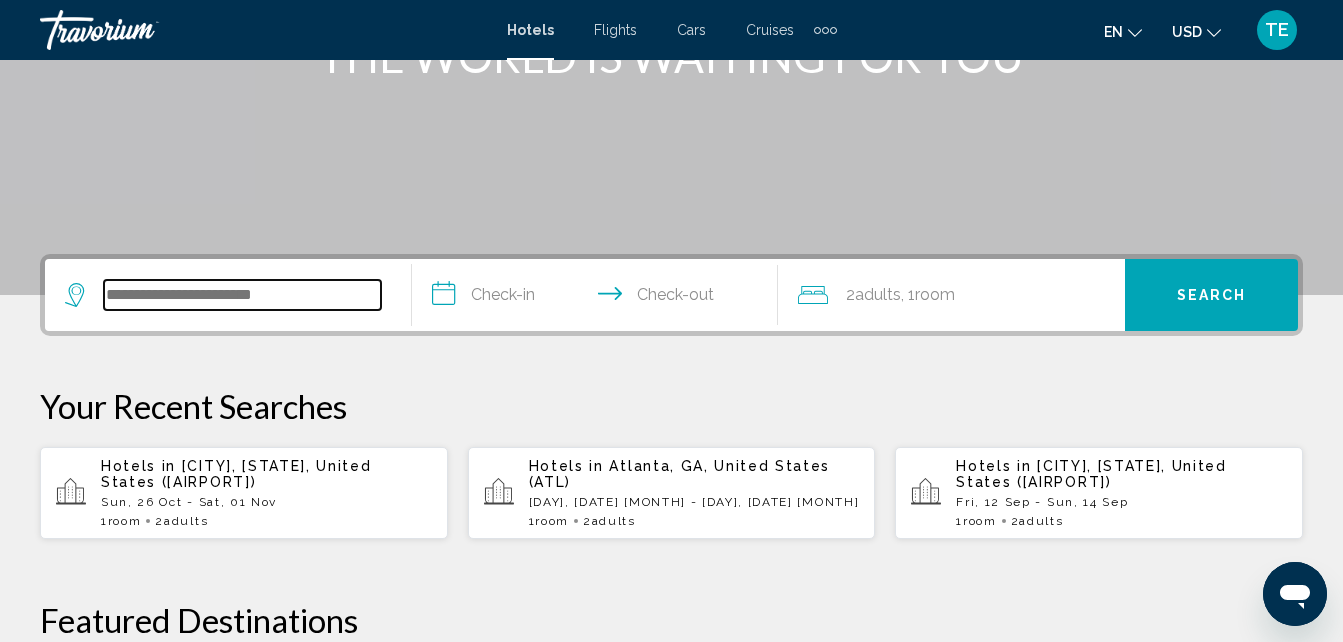scroll, scrollTop: 494, scrollLeft: 0, axis: vertical 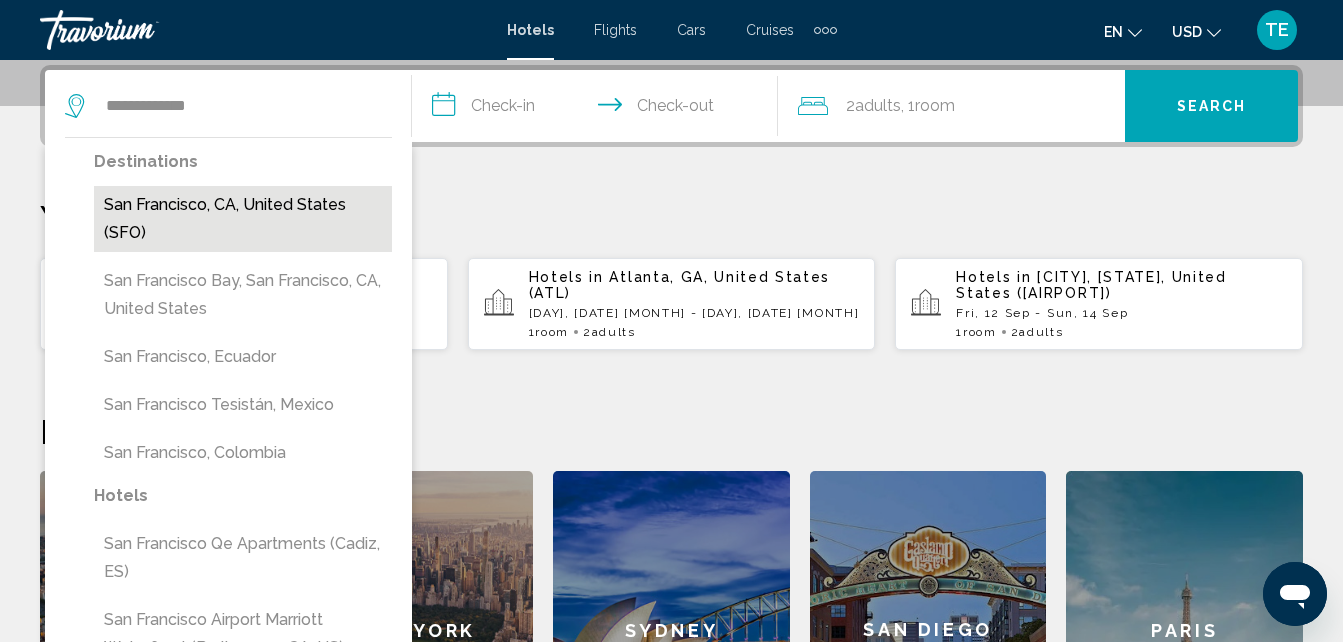 click on "San Francisco, CA, United States (SFO)" at bounding box center [243, 219] 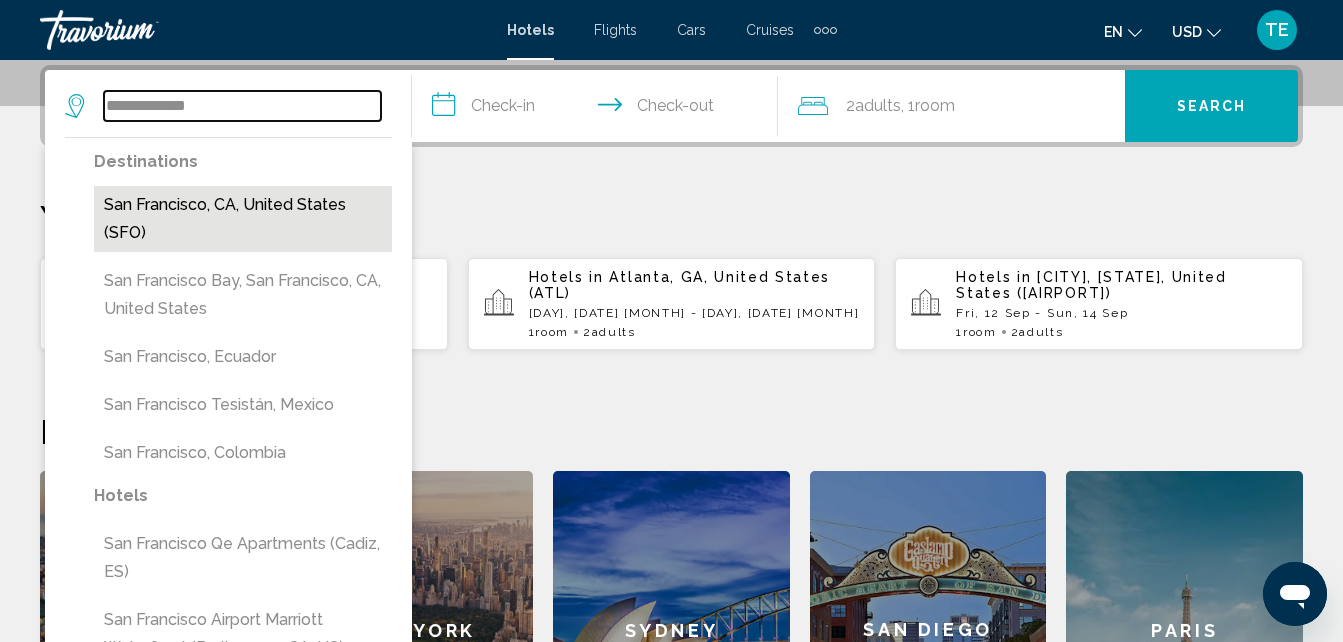 type on "**********" 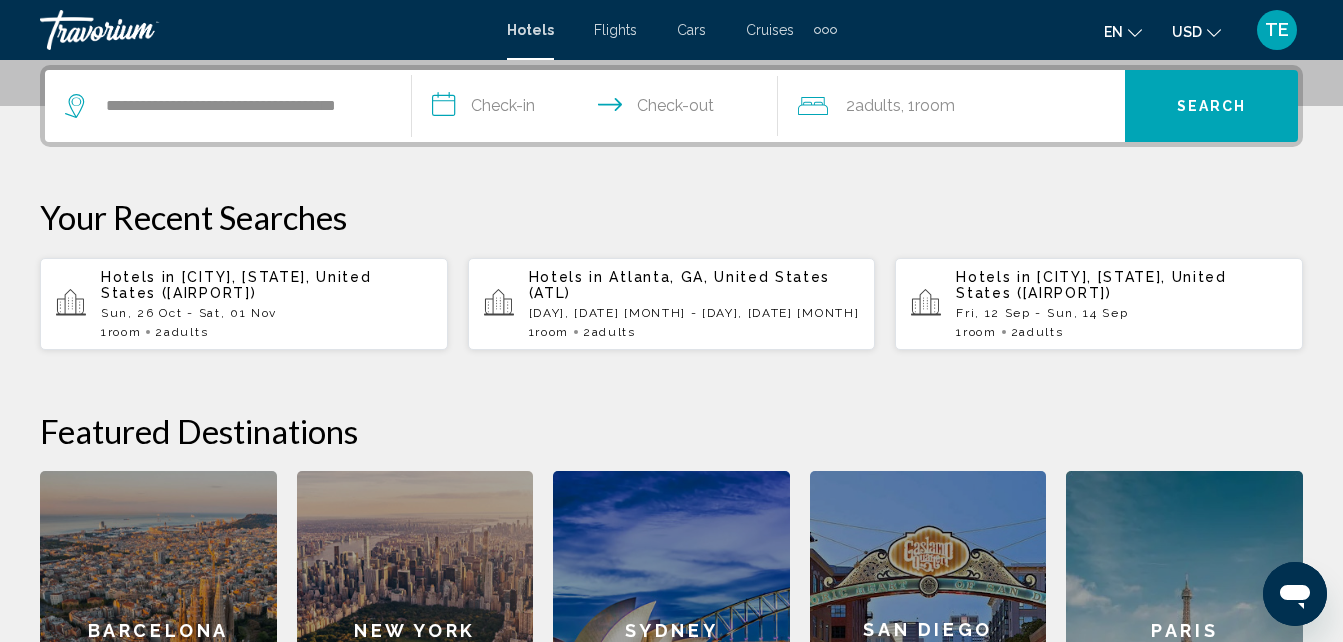 click on "**********" at bounding box center (599, 109) 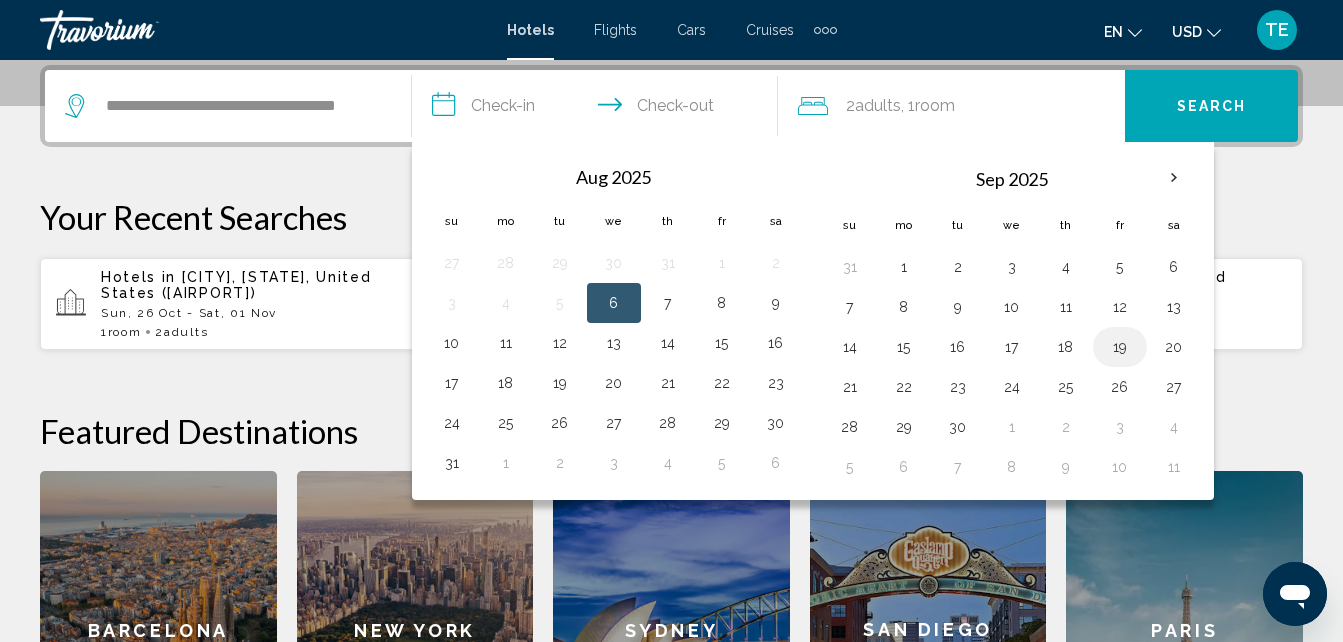 click on "19" at bounding box center (1120, 347) 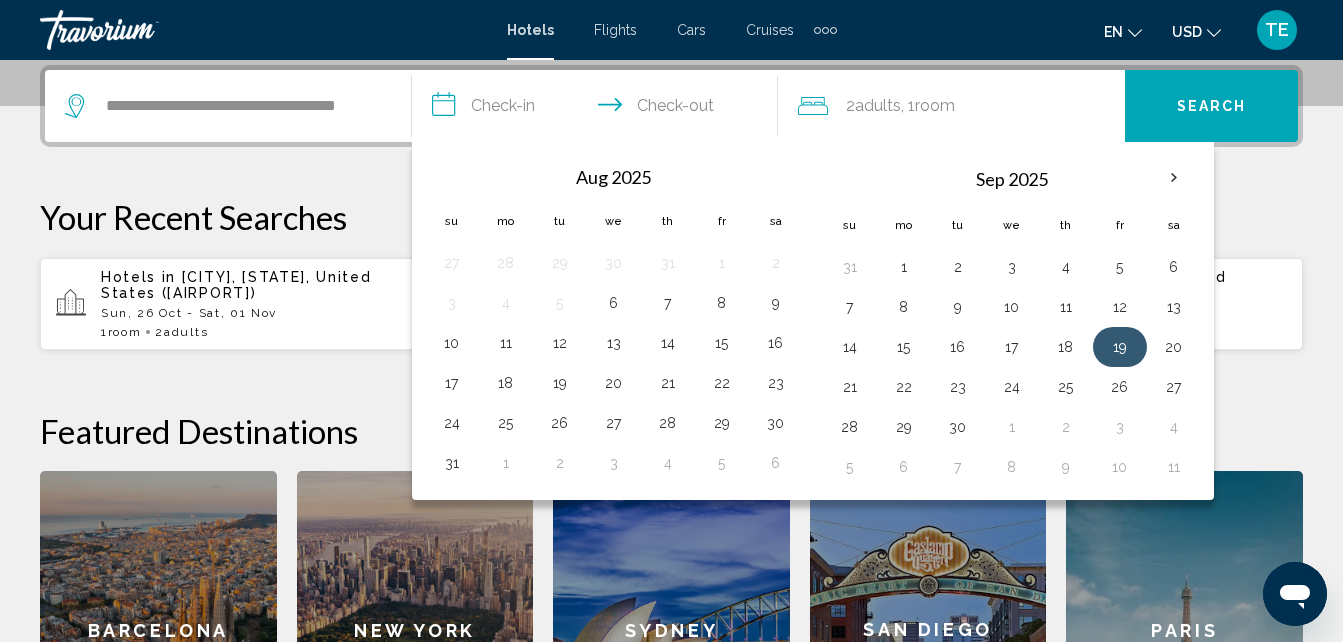 click on "19" at bounding box center [1120, 347] 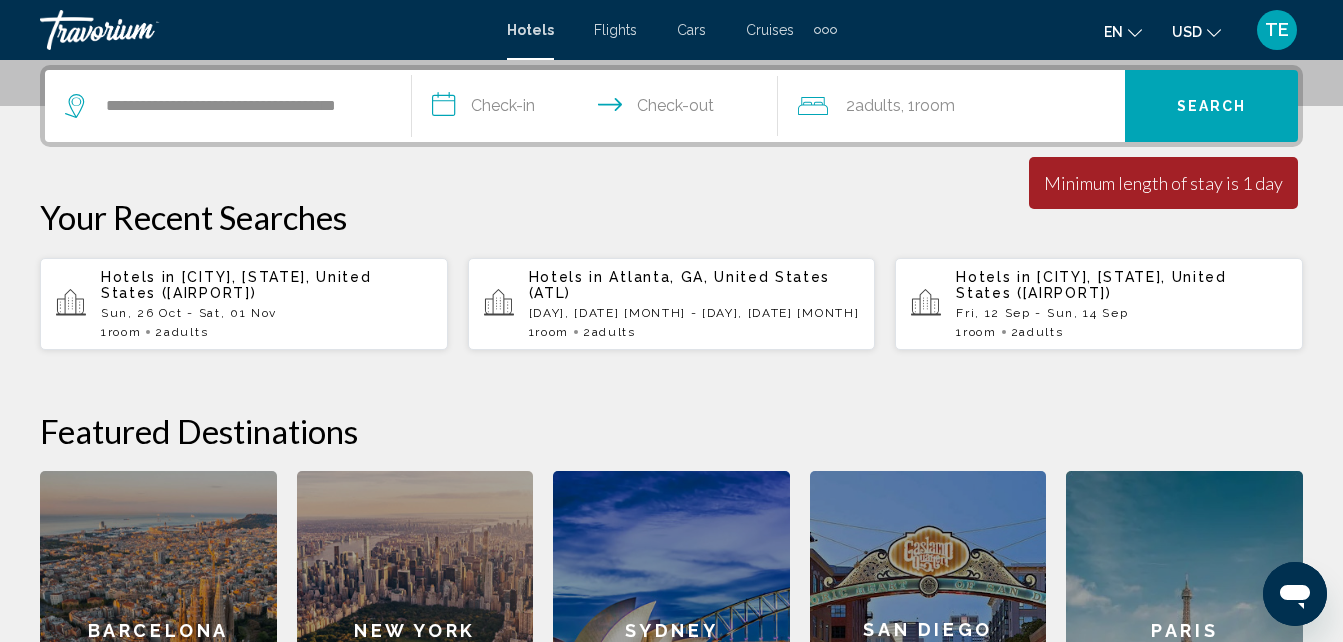 click on "**********" at bounding box center (599, 109) 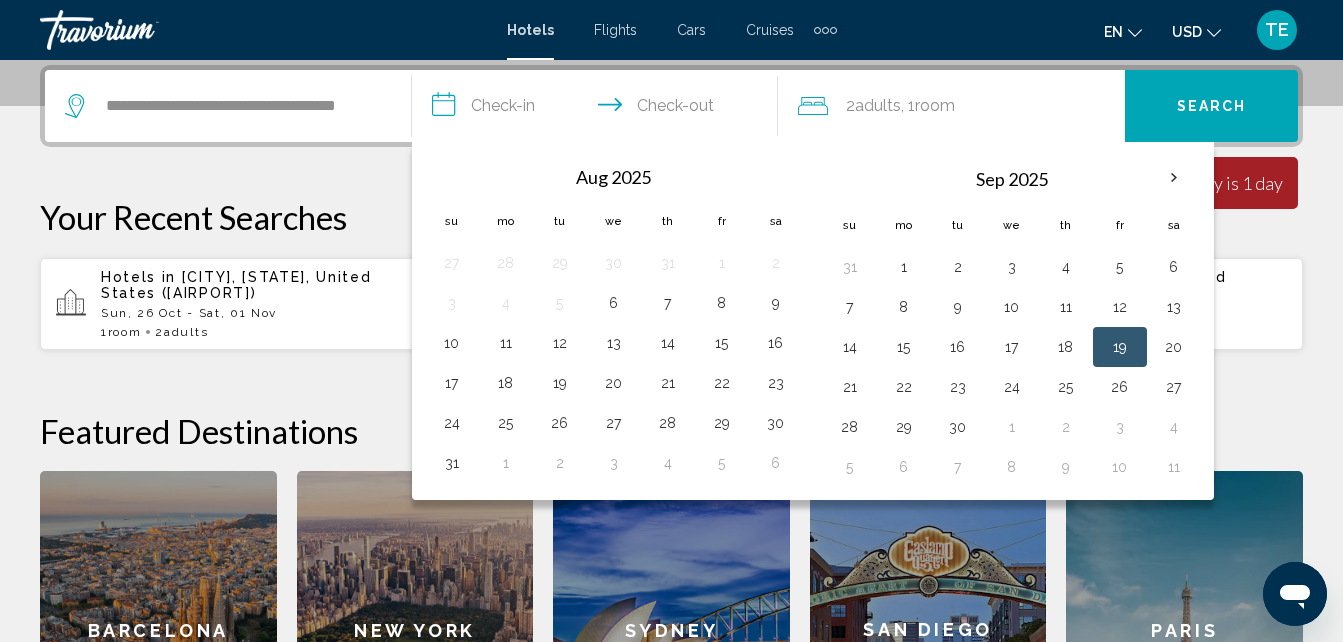 click on "19" at bounding box center [1120, 347] 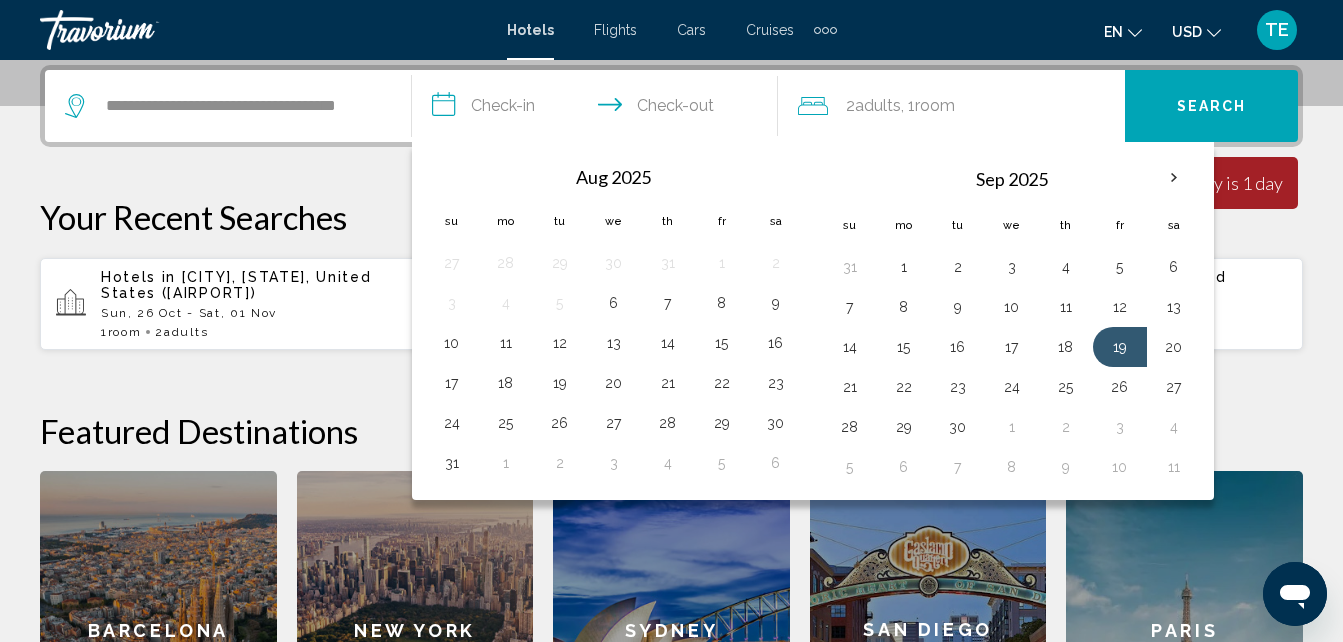 click on "**********" at bounding box center [599, 109] 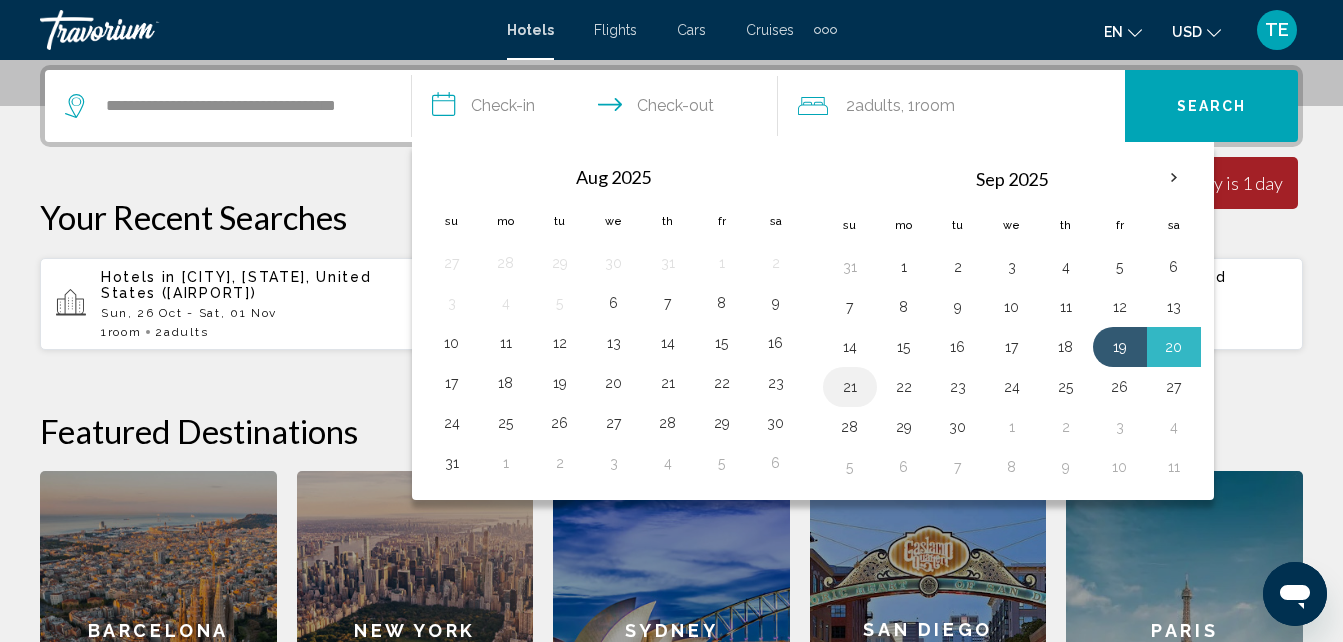 click on "21" at bounding box center [850, 387] 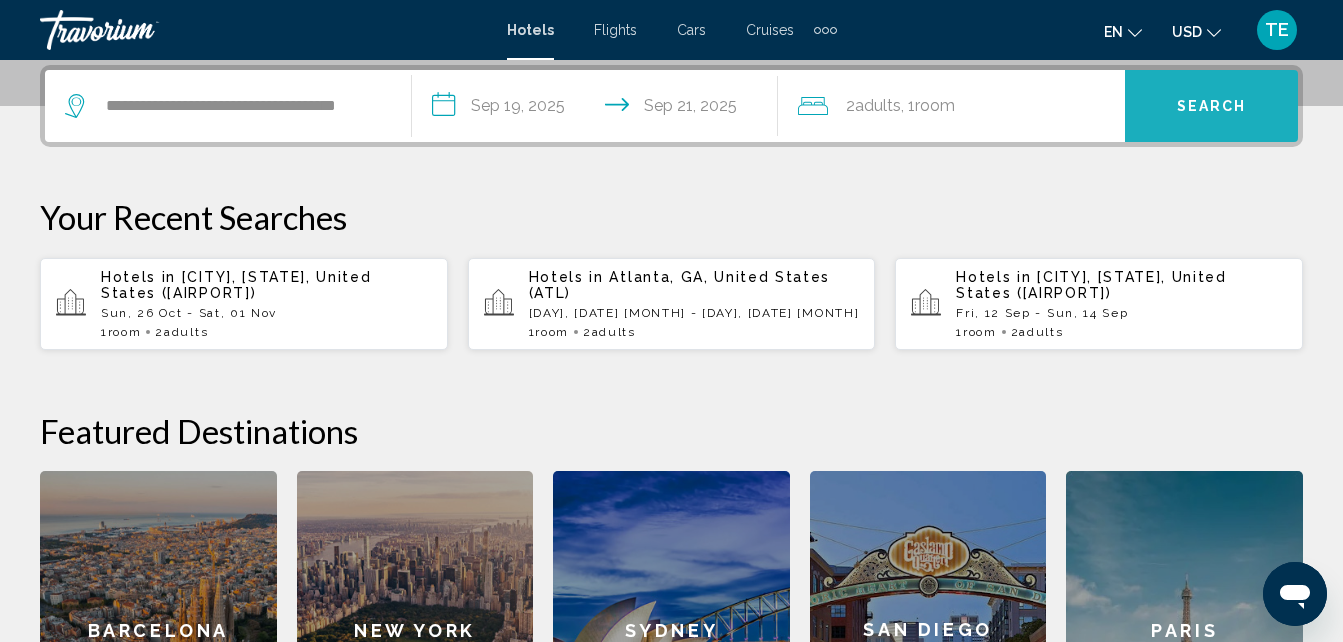 click on "Search" at bounding box center [1212, 107] 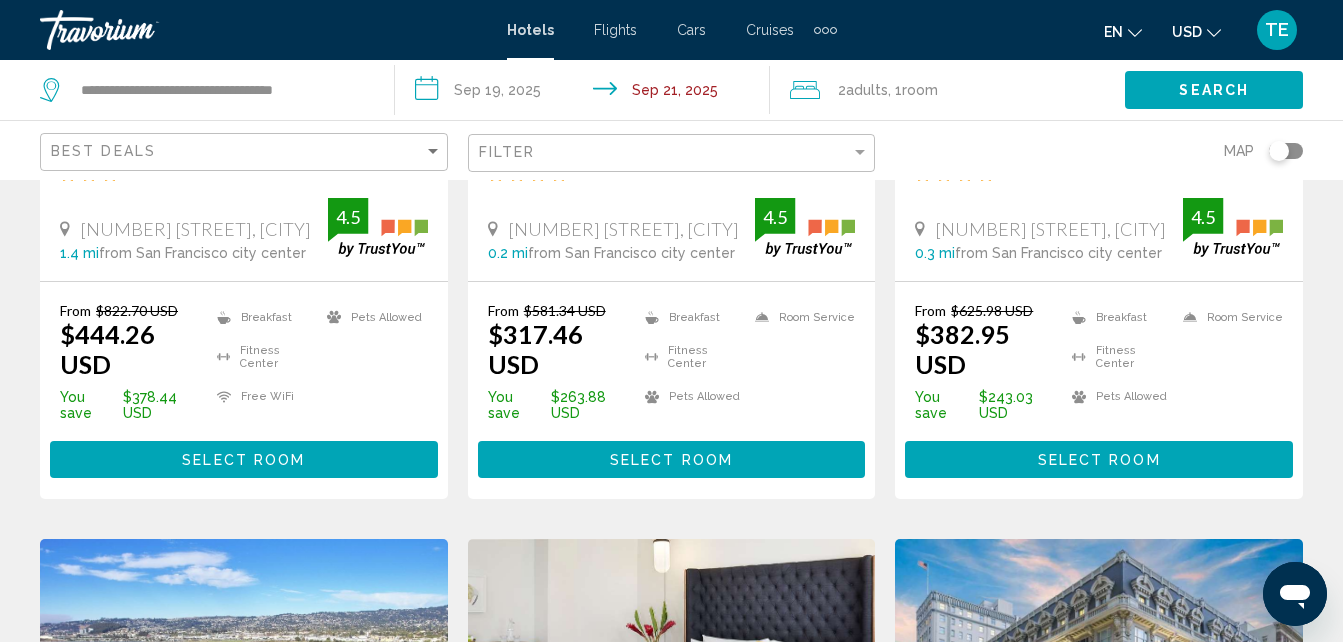 scroll, scrollTop: 0, scrollLeft: 0, axis: both 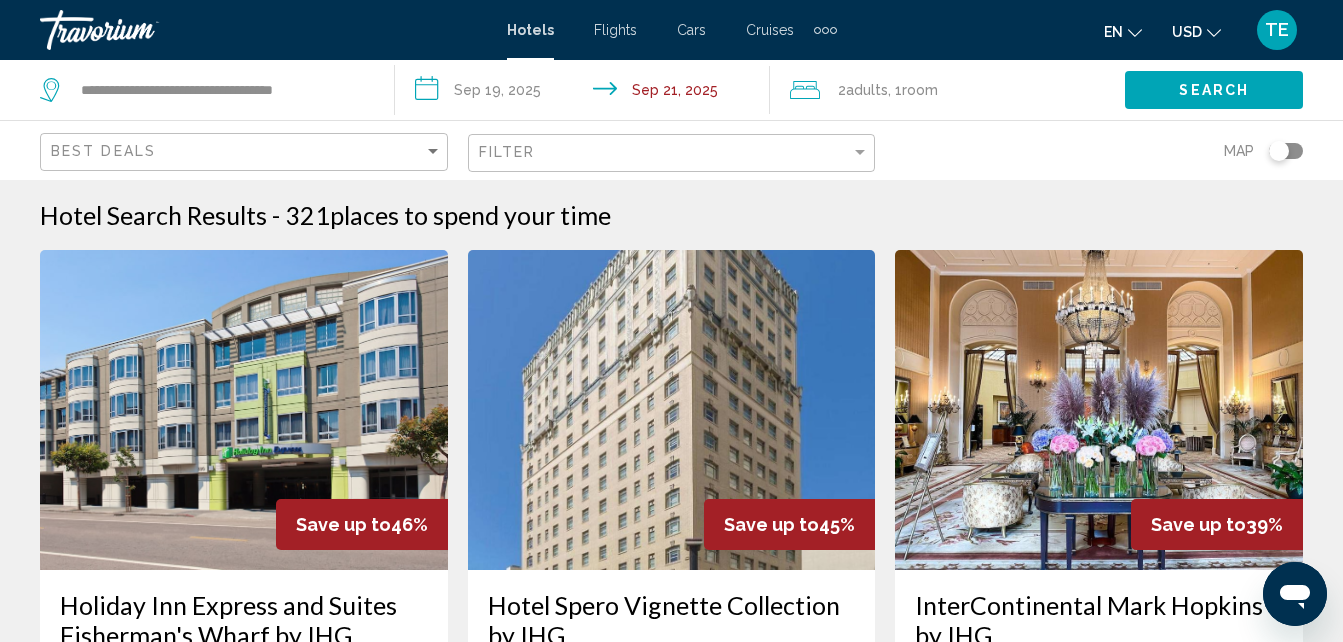 click on "**********" at bounding box center (586, 93) 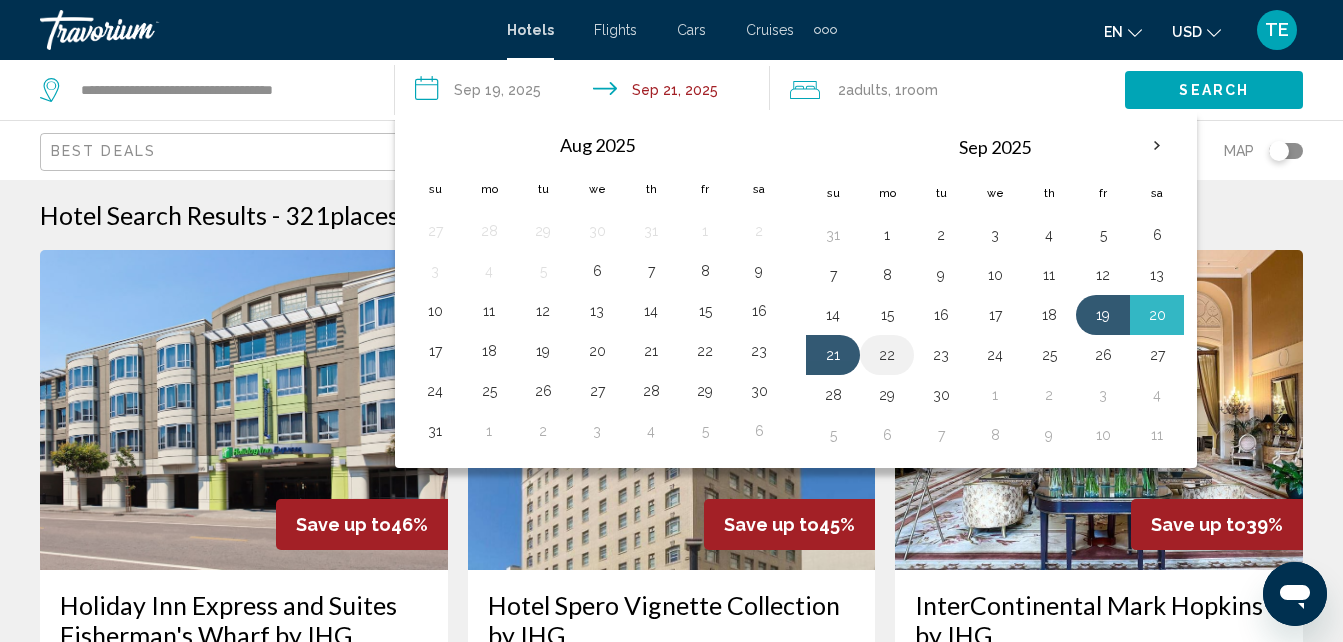 click on "22" at bounding box center [887, 355] 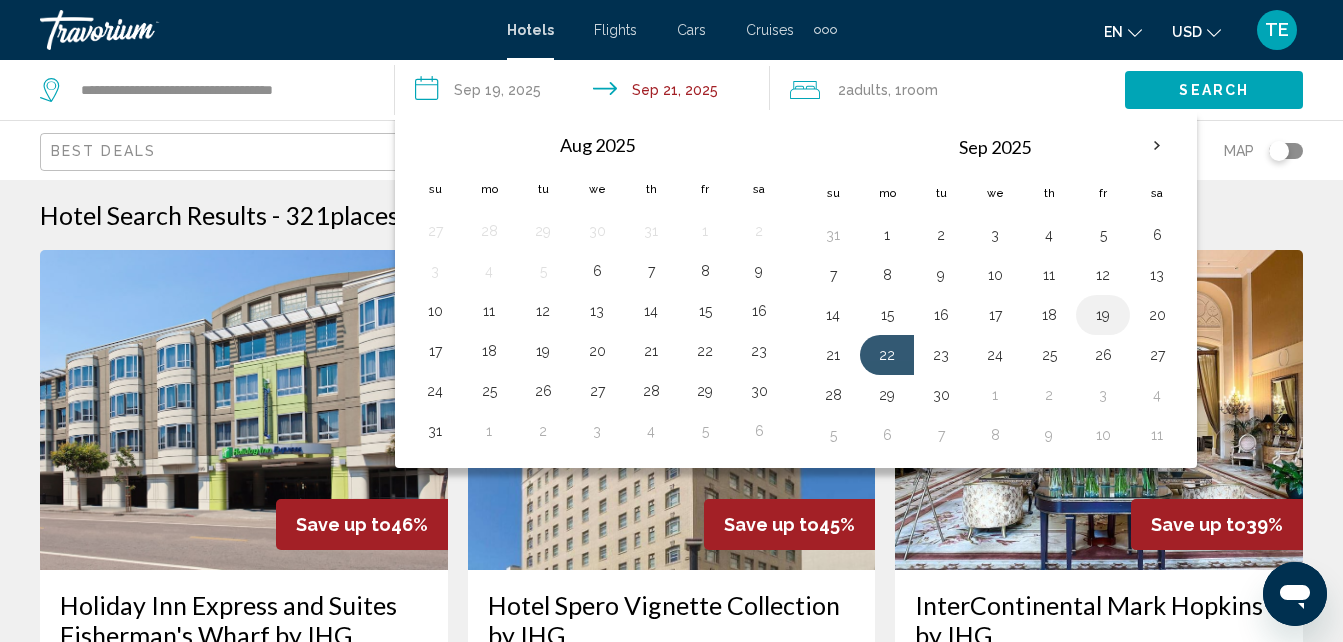 click on "19" at bounding box center (1103, 315) 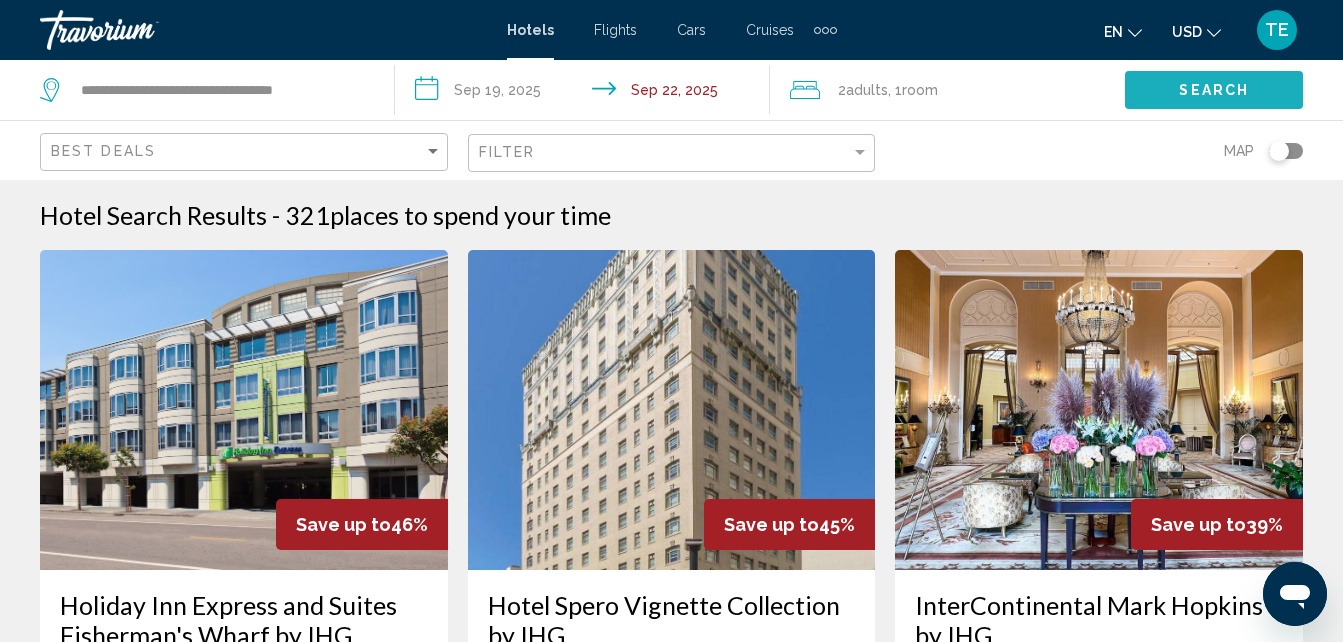 click on "Search" 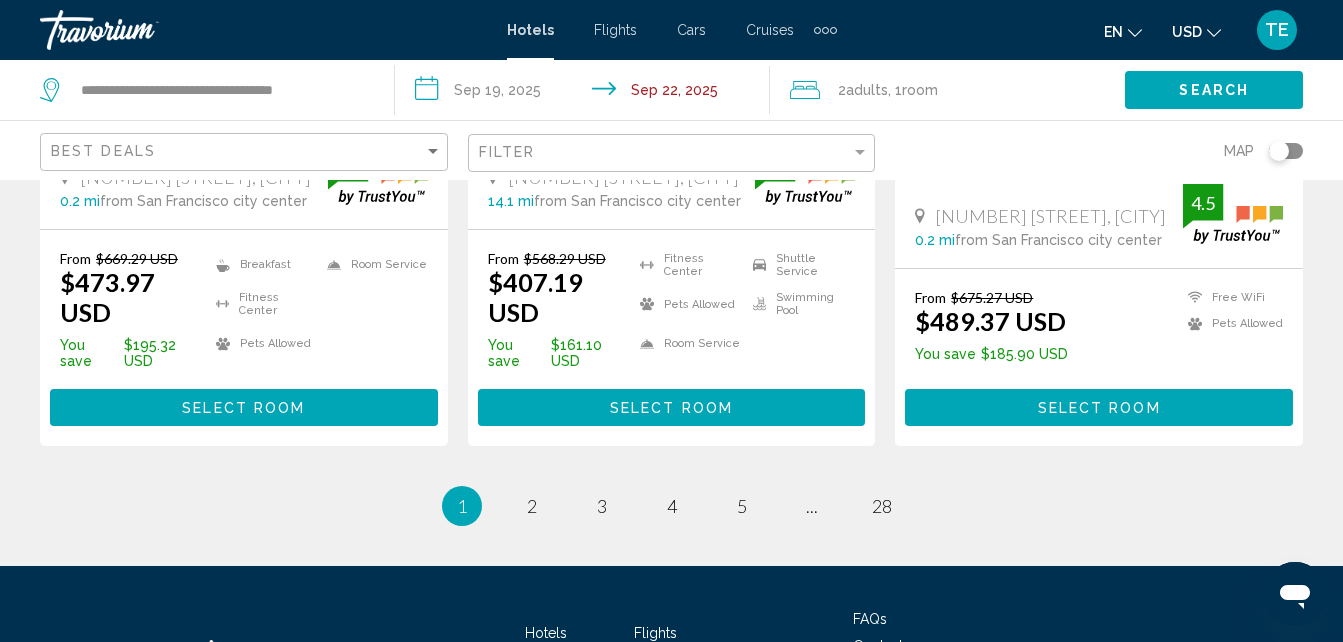 scroll, scrollTop: 2869, scrollLeft: 0, axis: vertical 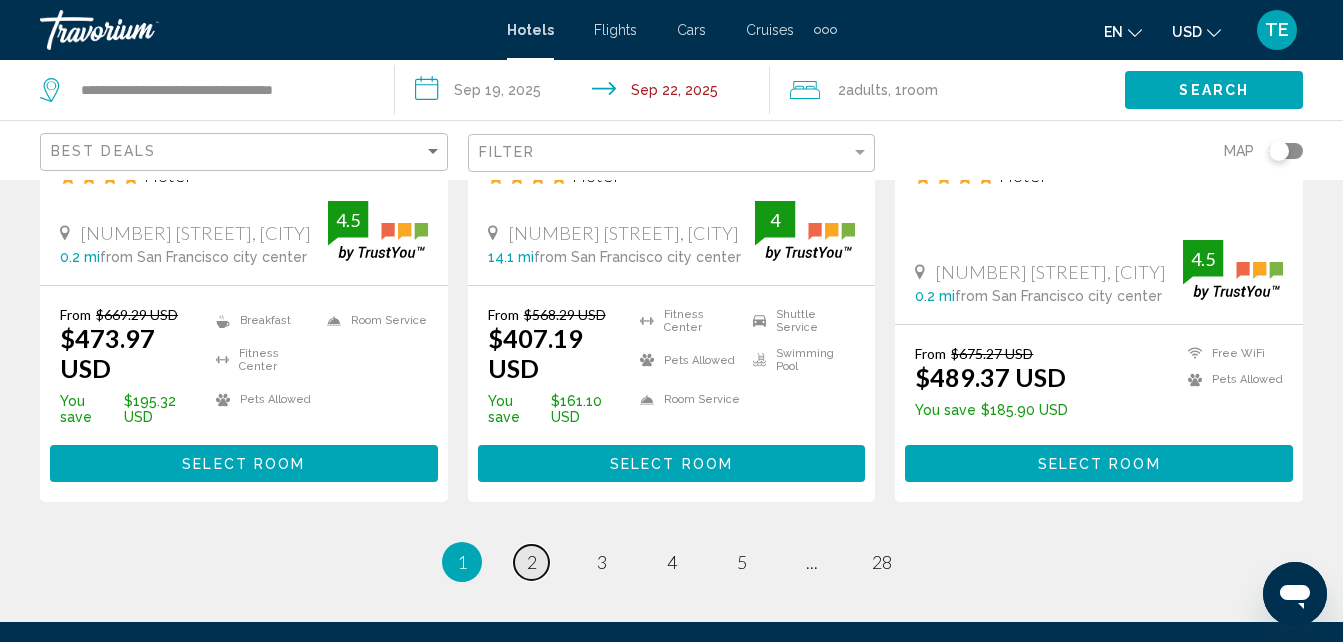 click on "2" at bounding box center [532, 562] 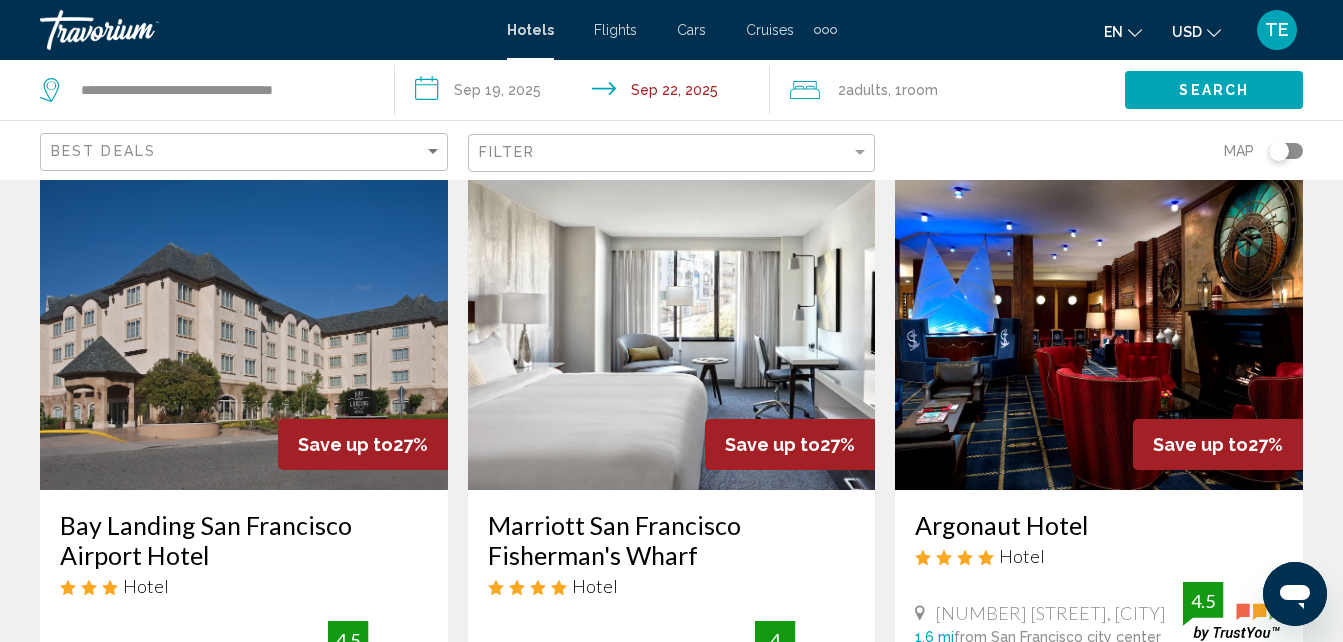scroll, scrollTop: 0, scrollLeft: 0, axis: both 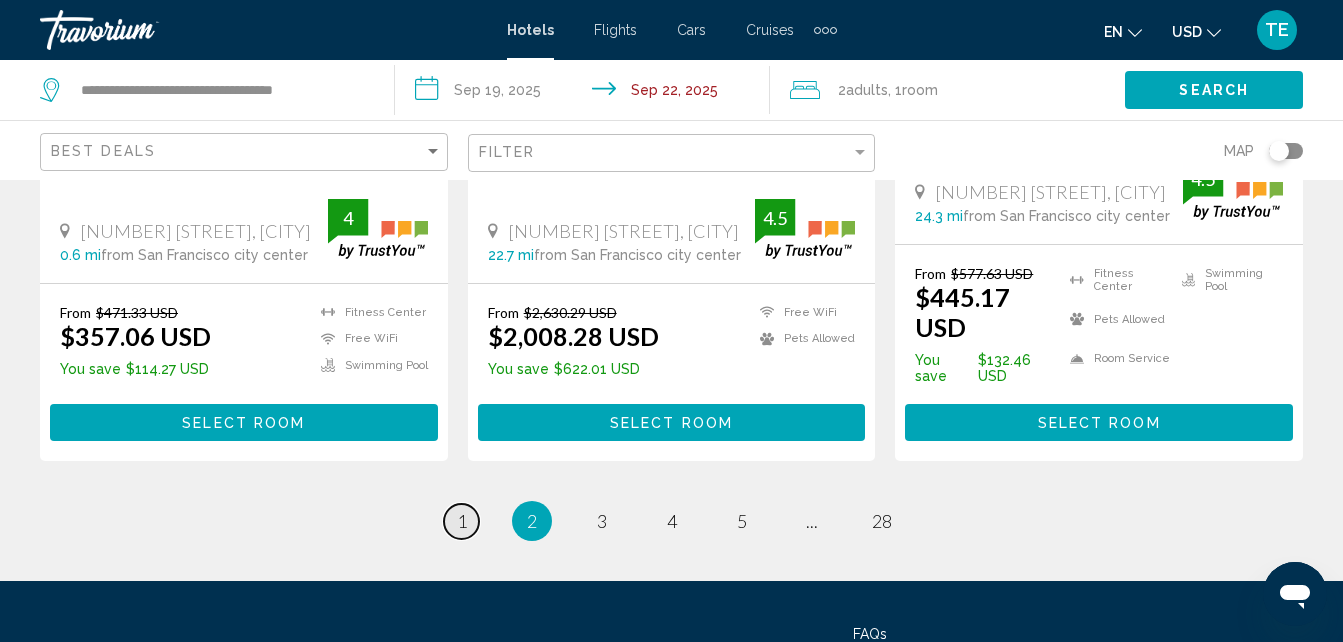 click on "page  1" at bounding box center [461, 521] 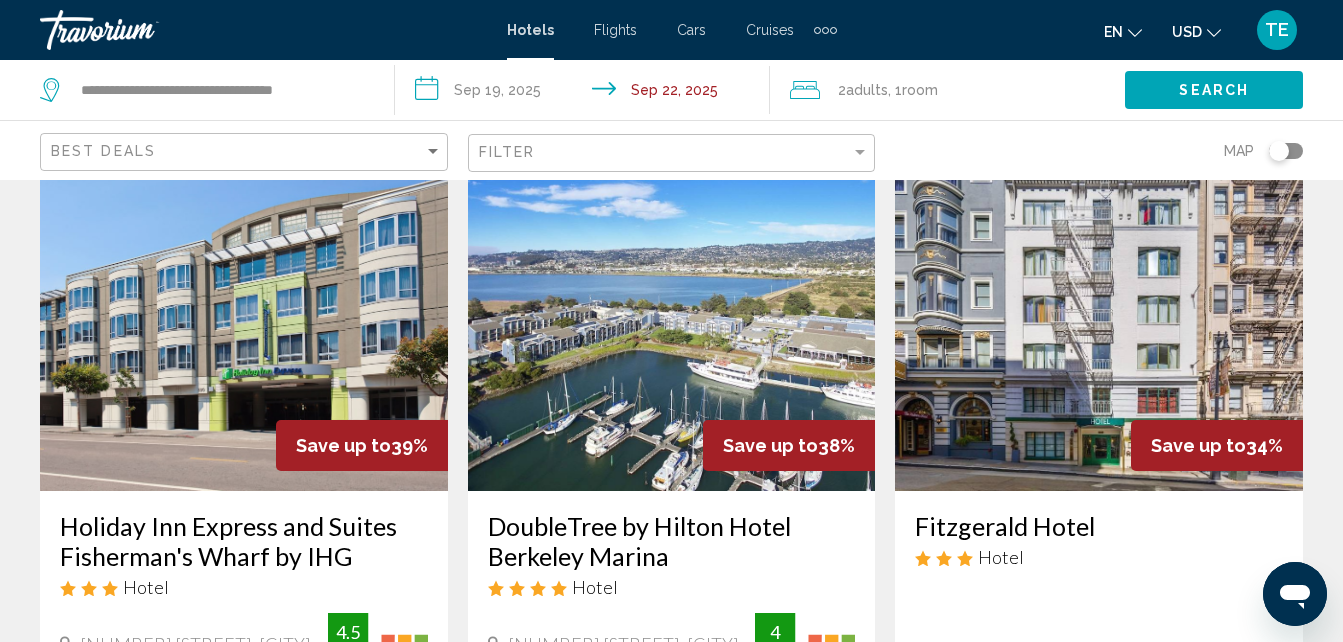 scroll, scrollTop: 0, scrollLeft: 0, axis: both 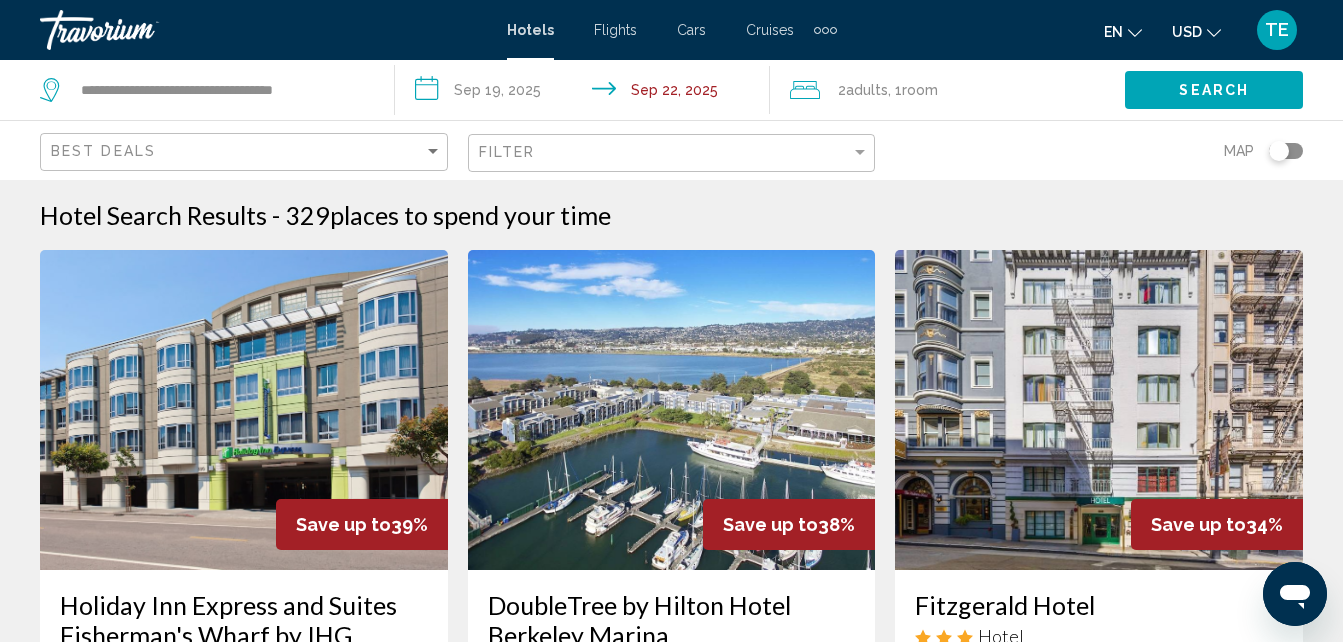 click at bounding box center (672, 410) 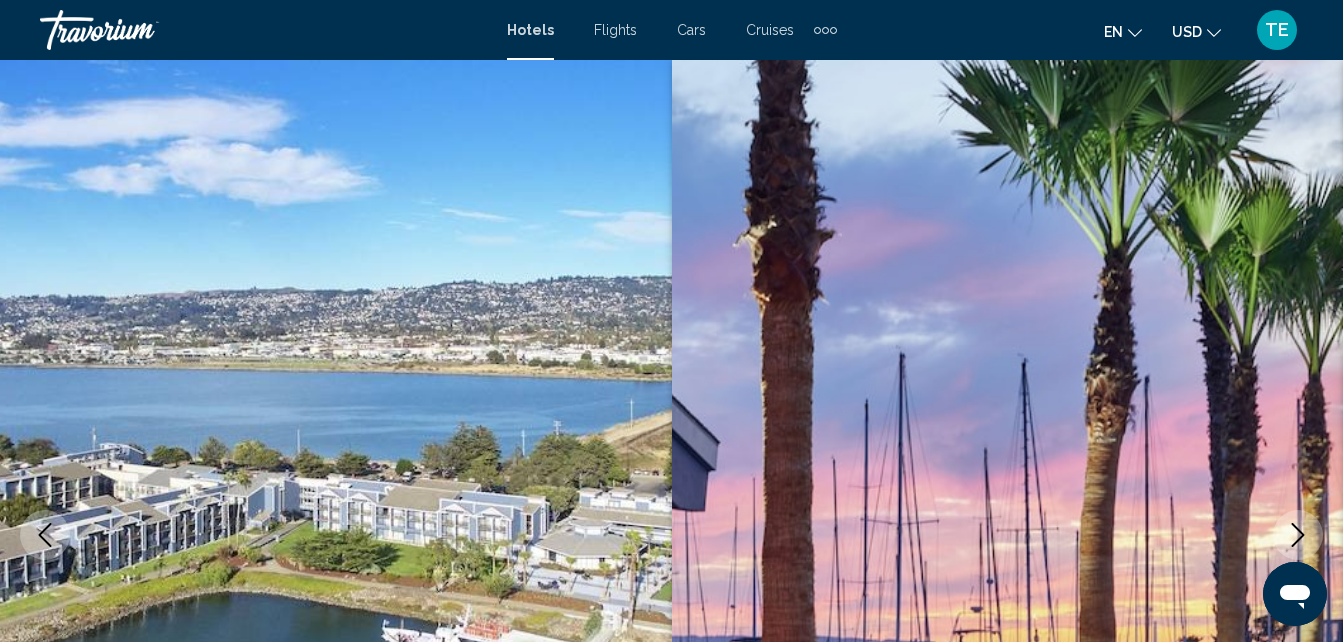 scroll, scrollTop: 214, scrollLeft: 0, axis: vertical 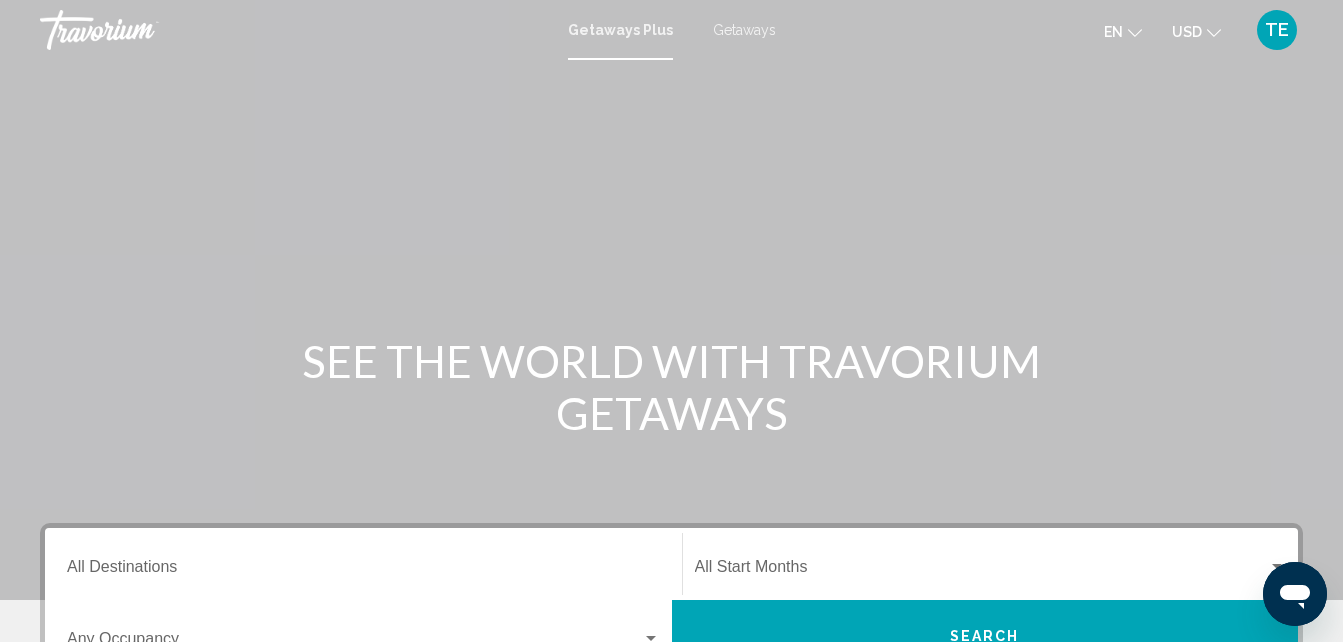 click on "Getaways" at bounding box center [744, 30] 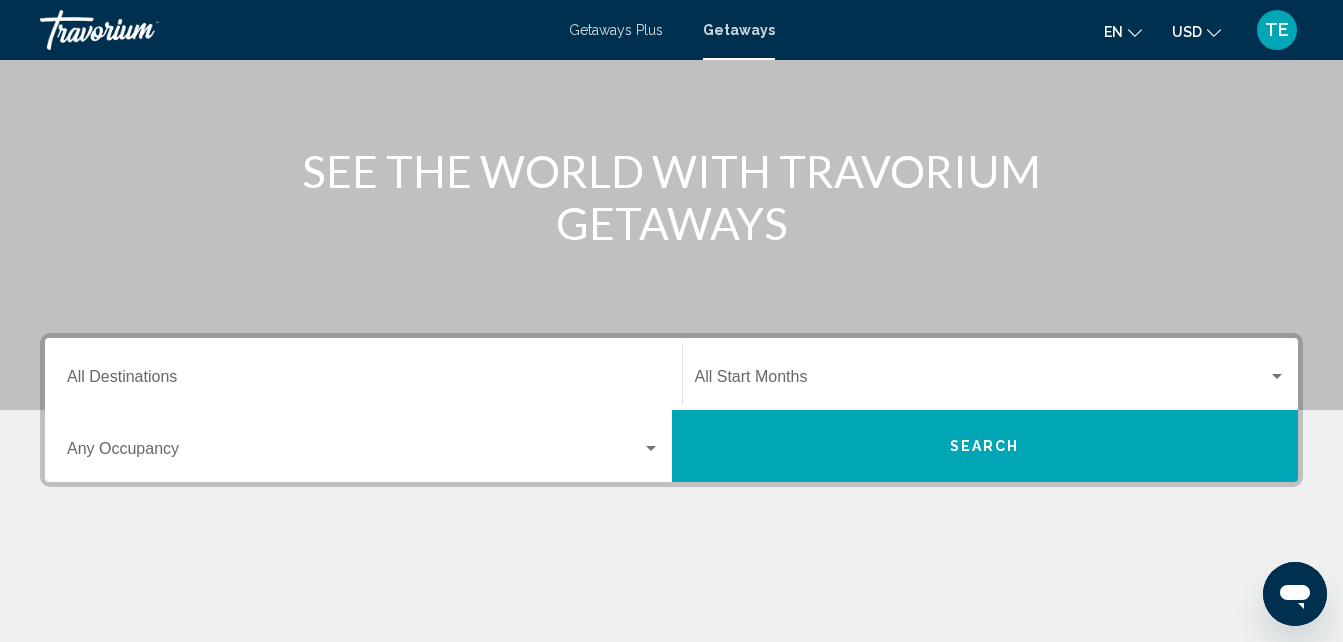 scroll, scrollTop: 269, scrollLeft: 0, axis: vertical 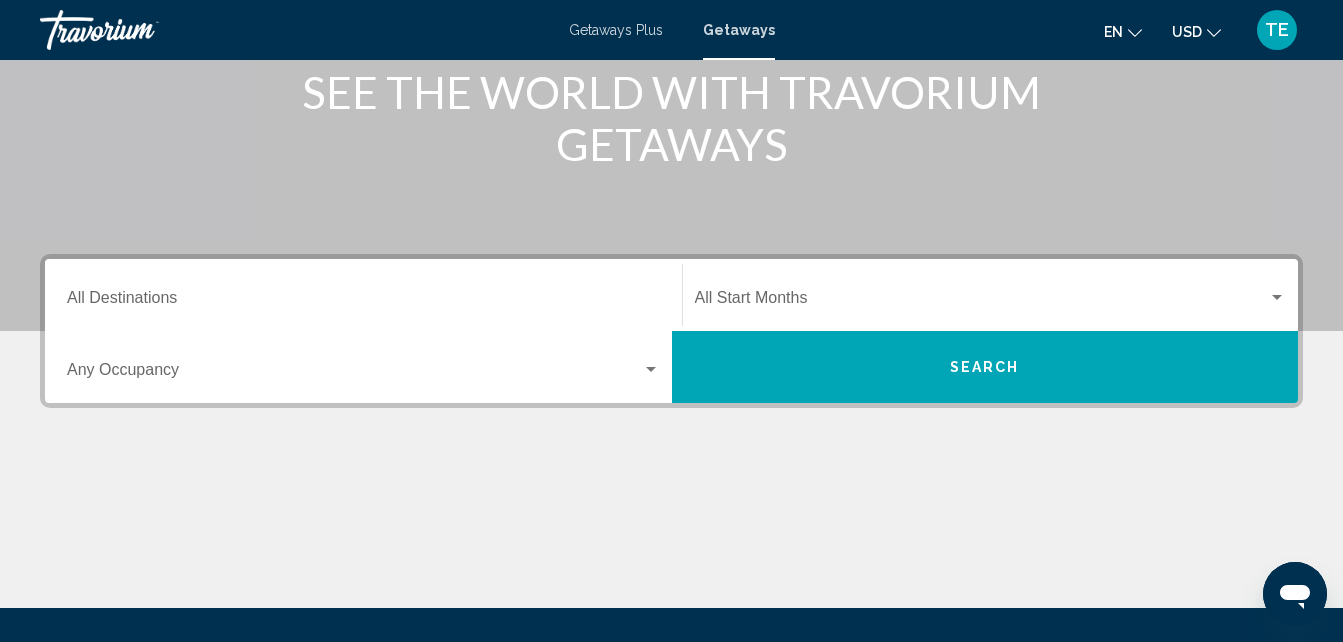 click on "Destination All Destinations" at bounding box center (363, 295) 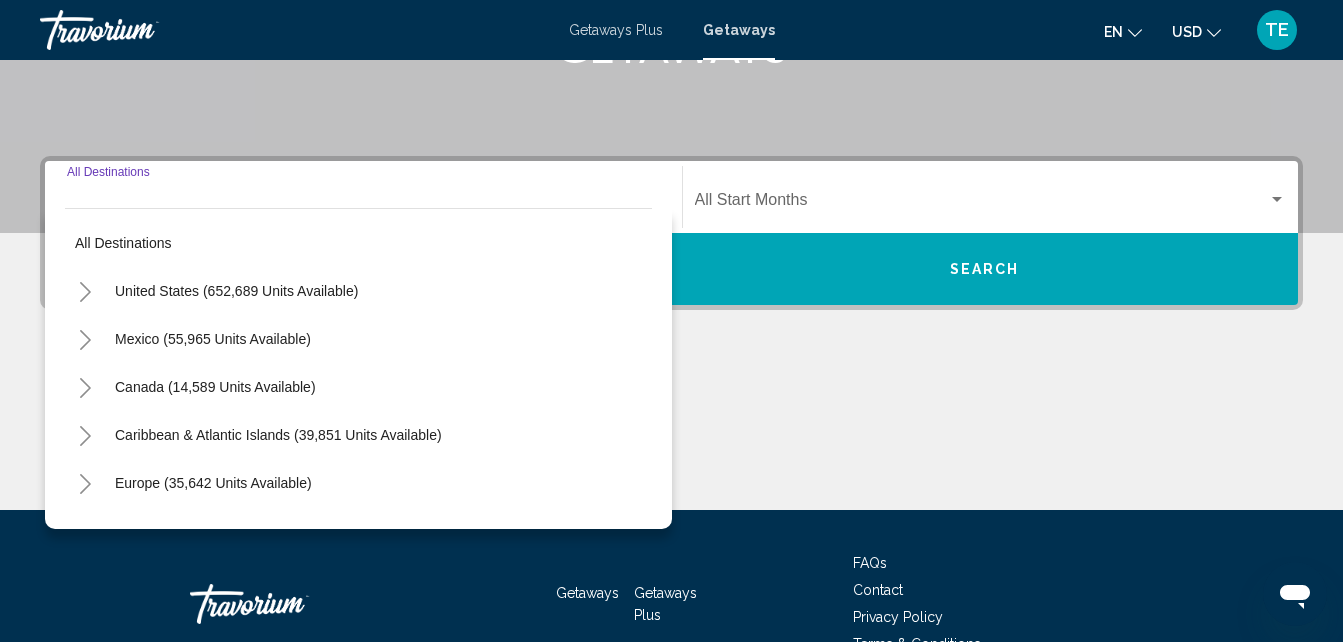 scroll, scrollTop: 458, scrollLeft: 0, axis: vertical 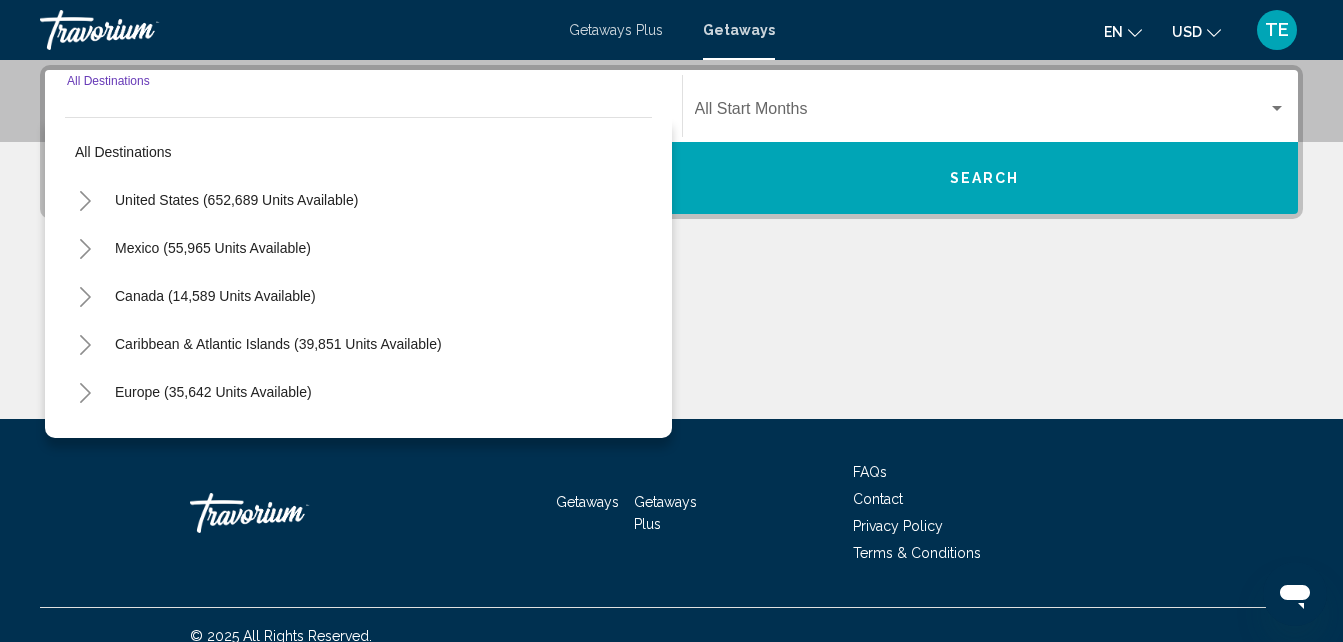 click 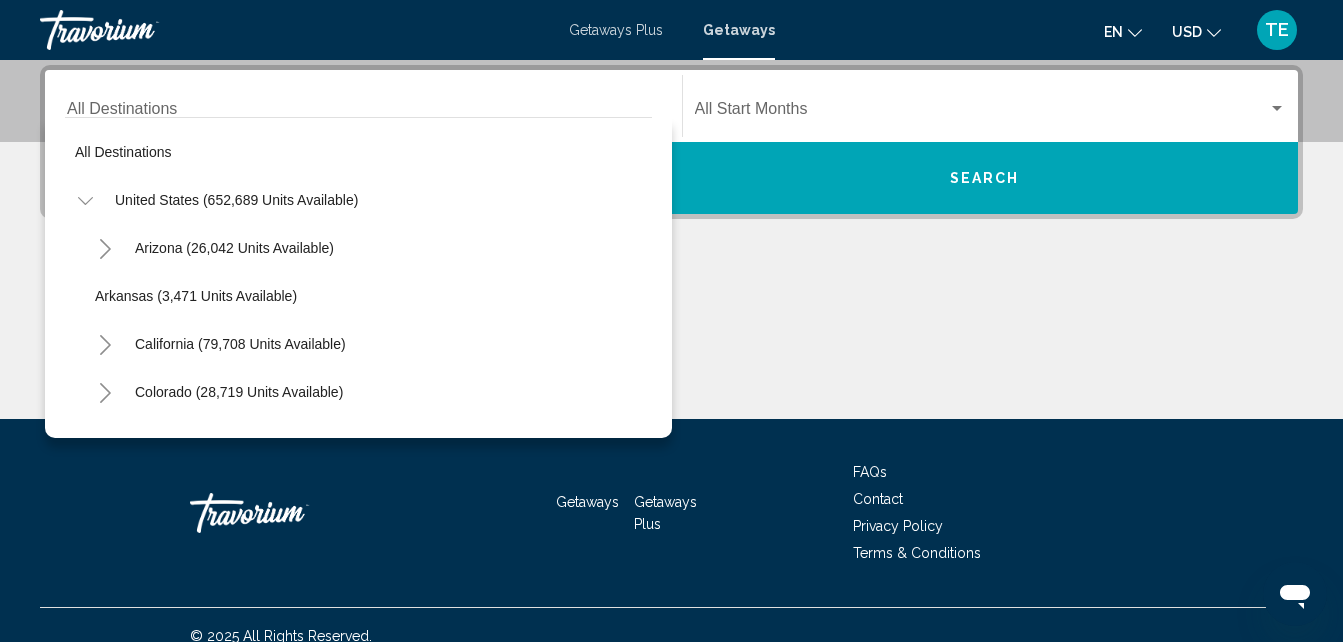 click 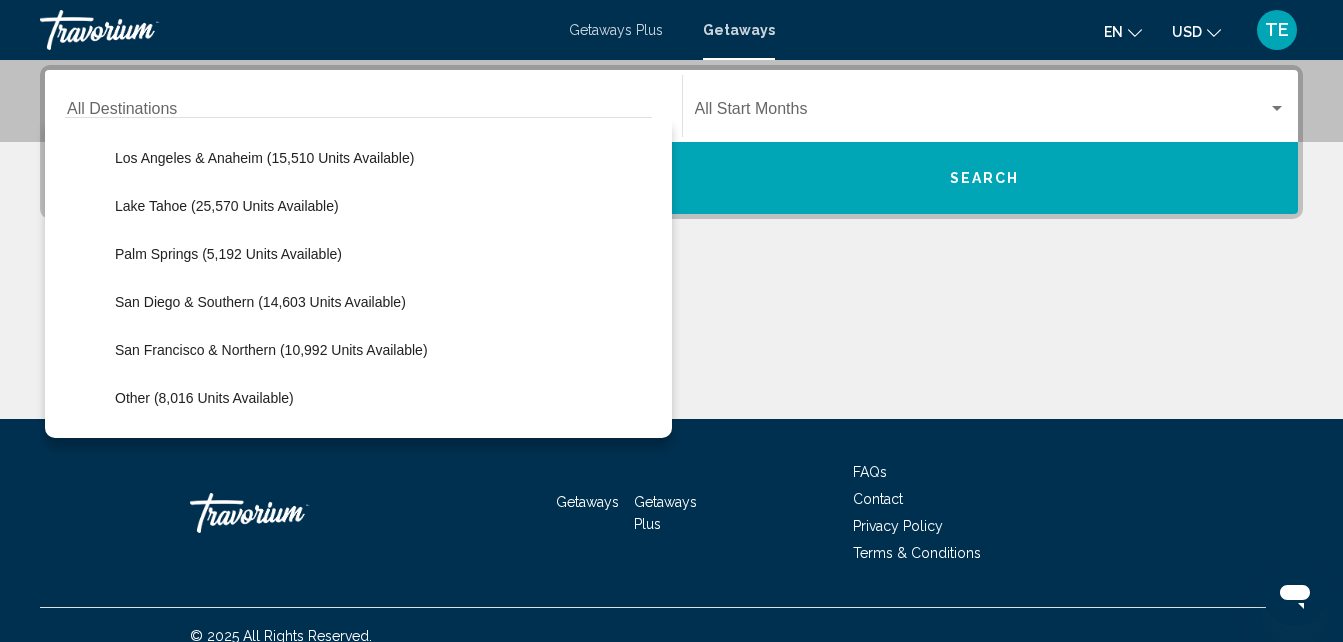 scroll, scrollTop: 246, scrollLeft: 0, axis: vertical 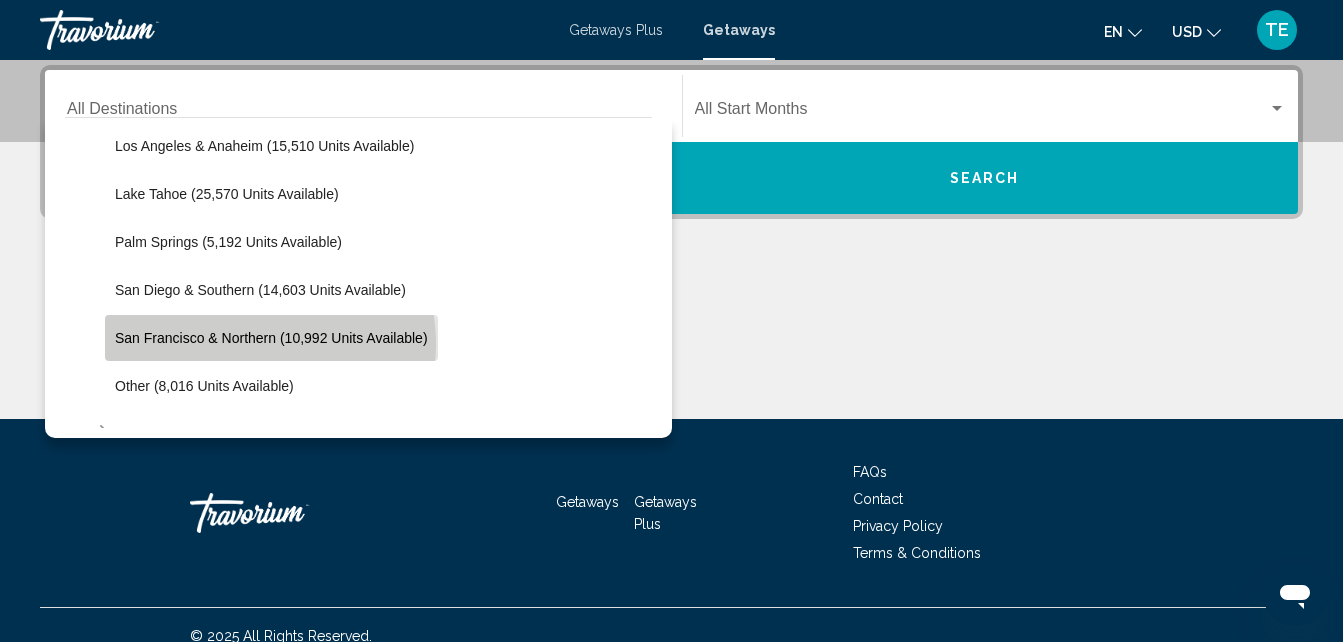 click on "San Francisco & Northern (10,992 units available)" 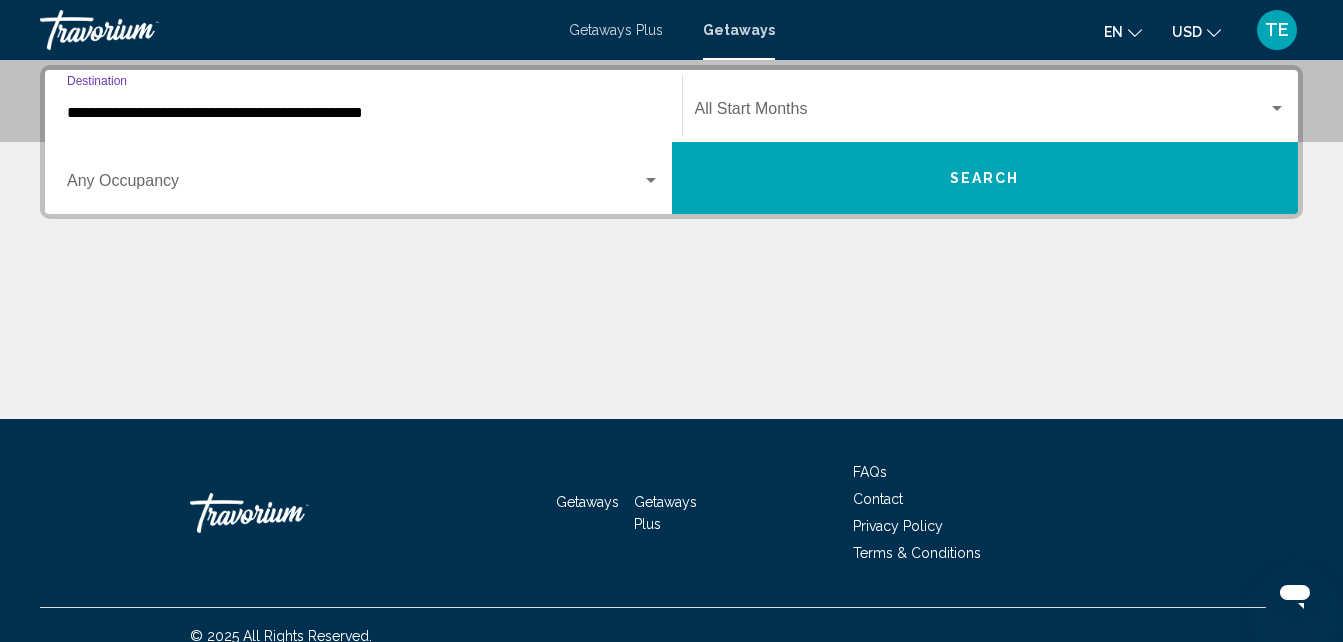 click at bounding box center [982, 113] 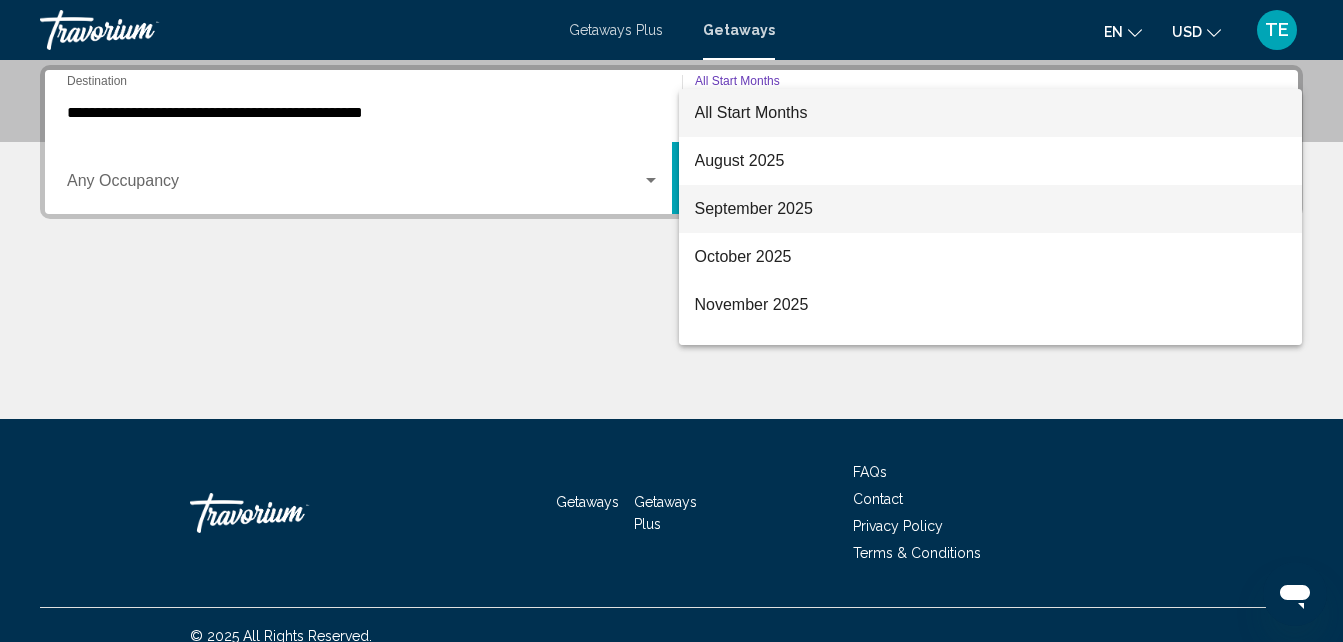 click on "September 2025" at bounding box center (991, 209) 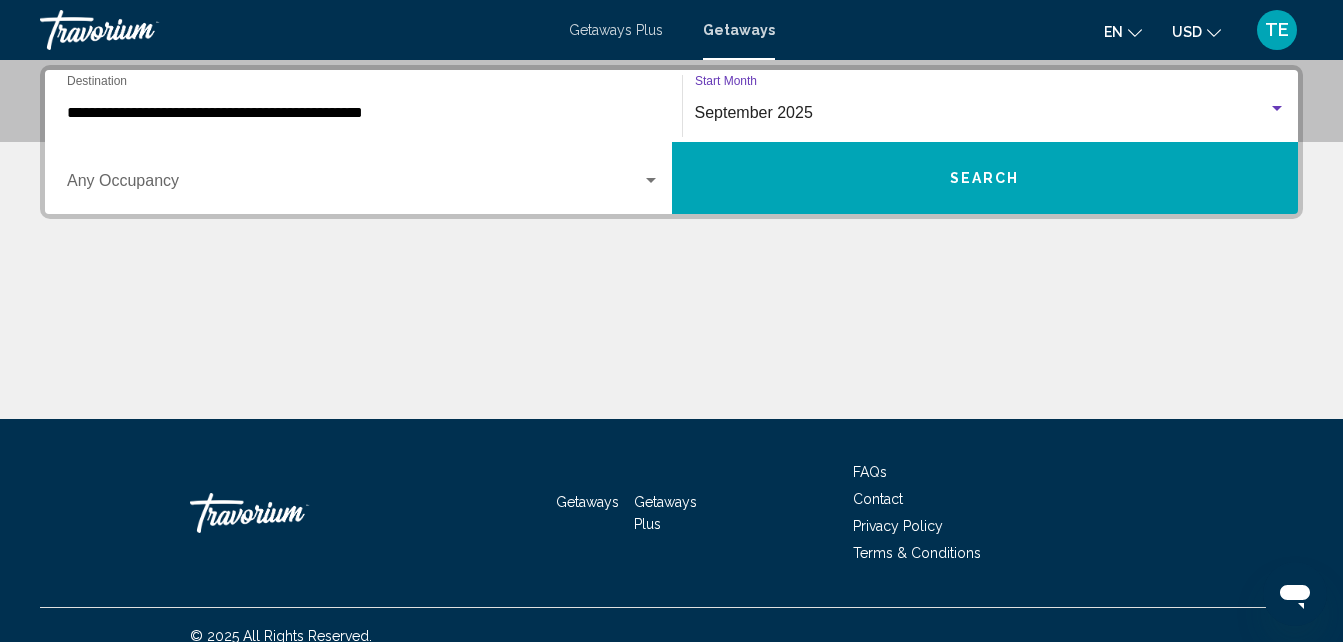 click on "Search" at bounding box center [985, 178] 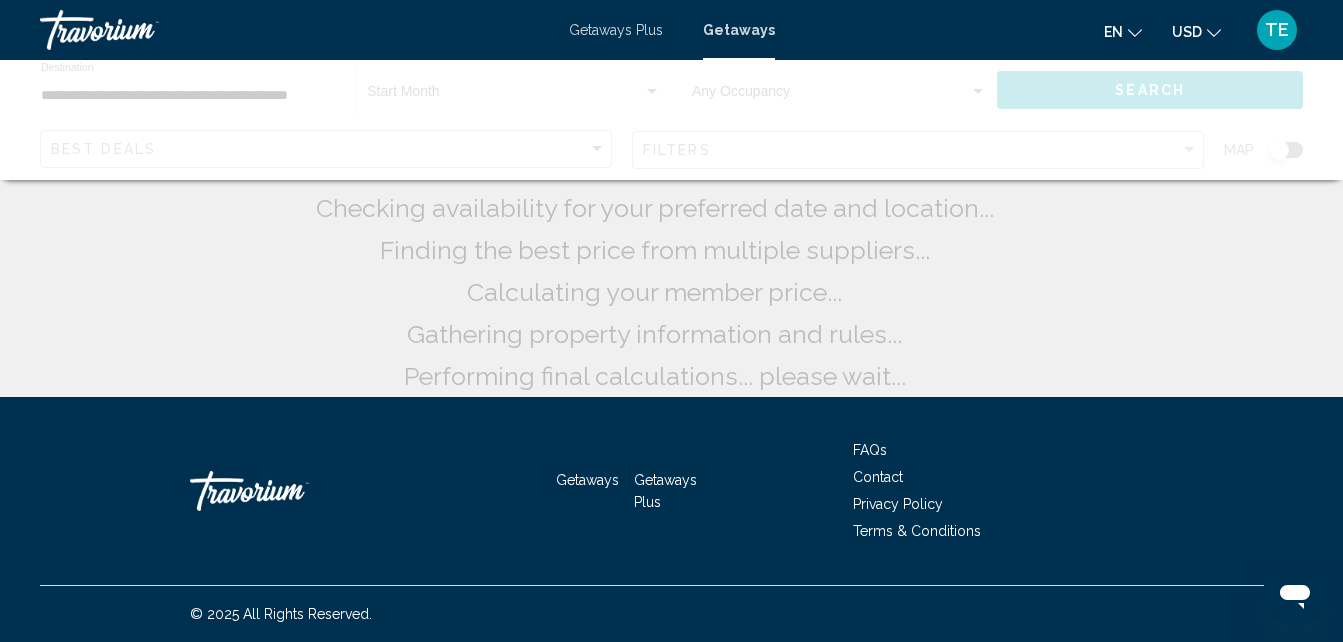 scroll, scrollTop: 0, scrollLeft: 0, axis: both 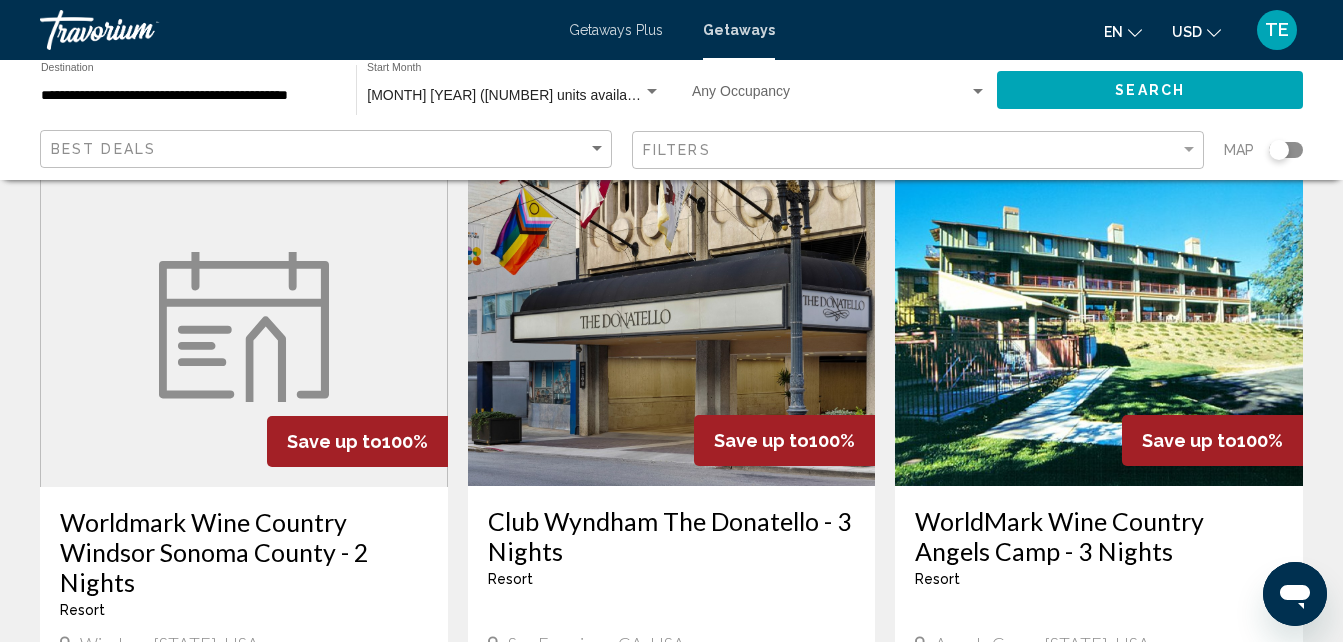 click at bounding box center [672, 326] 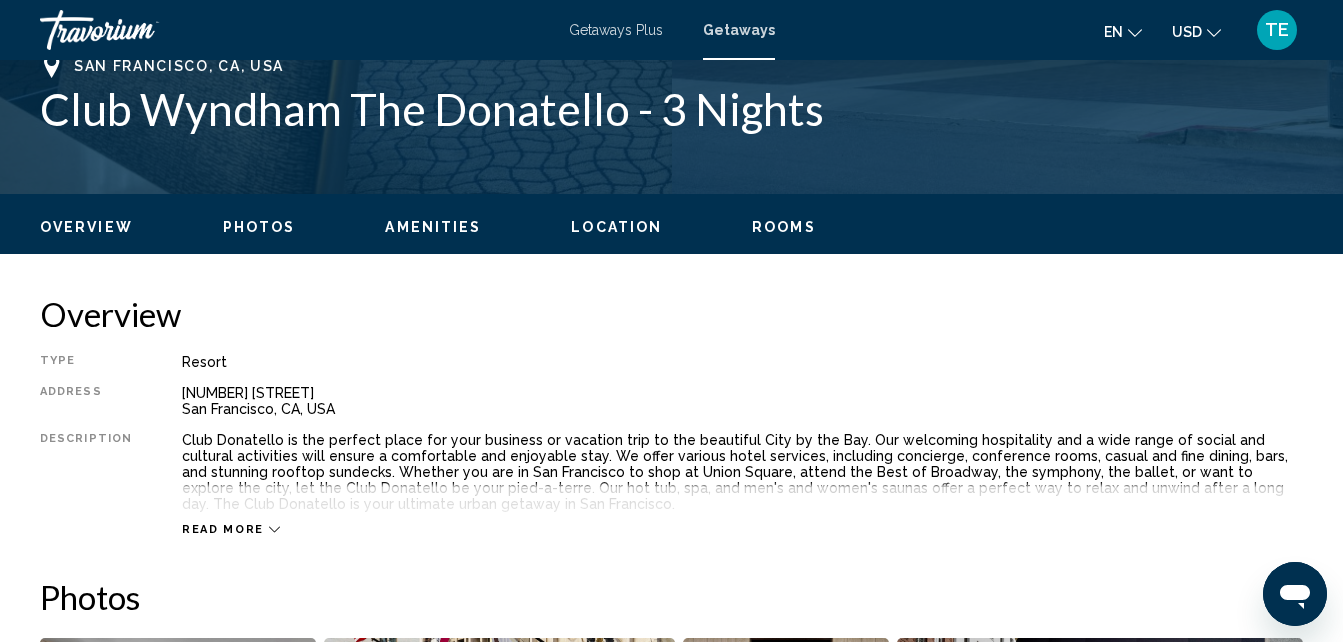 scroll, scrollTop: 214, scrollLeft: 0, axis: vertical 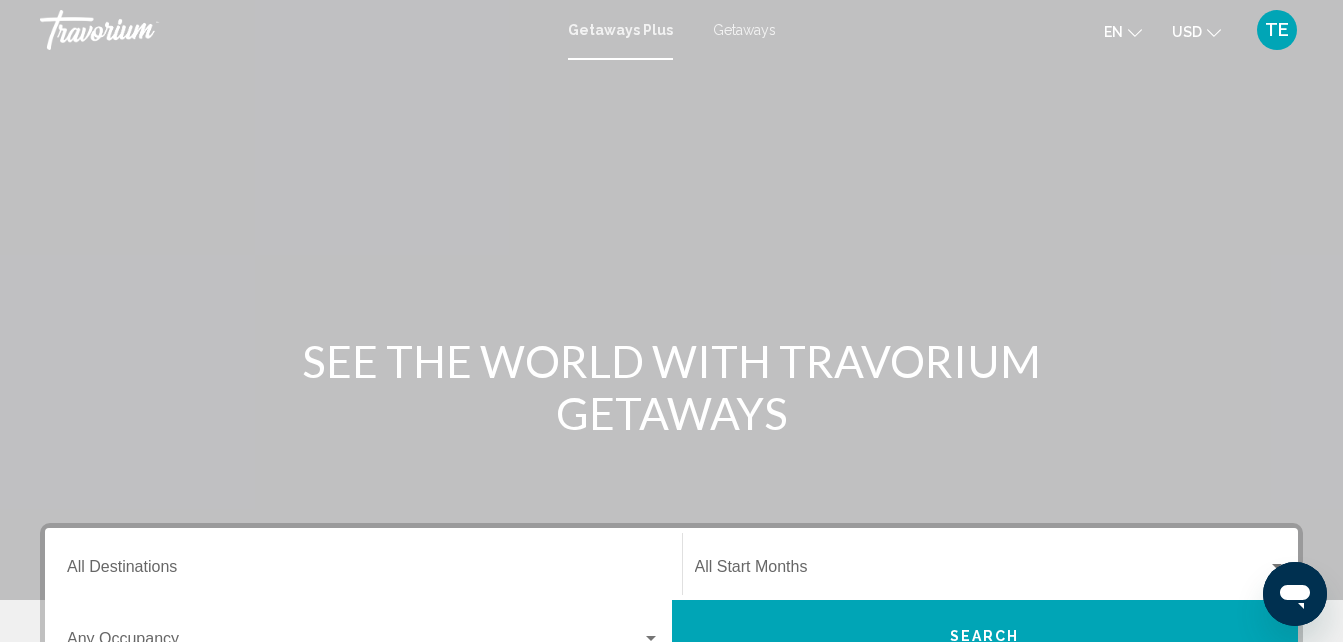 click on "Getaways" at bounding box center [744, 30] 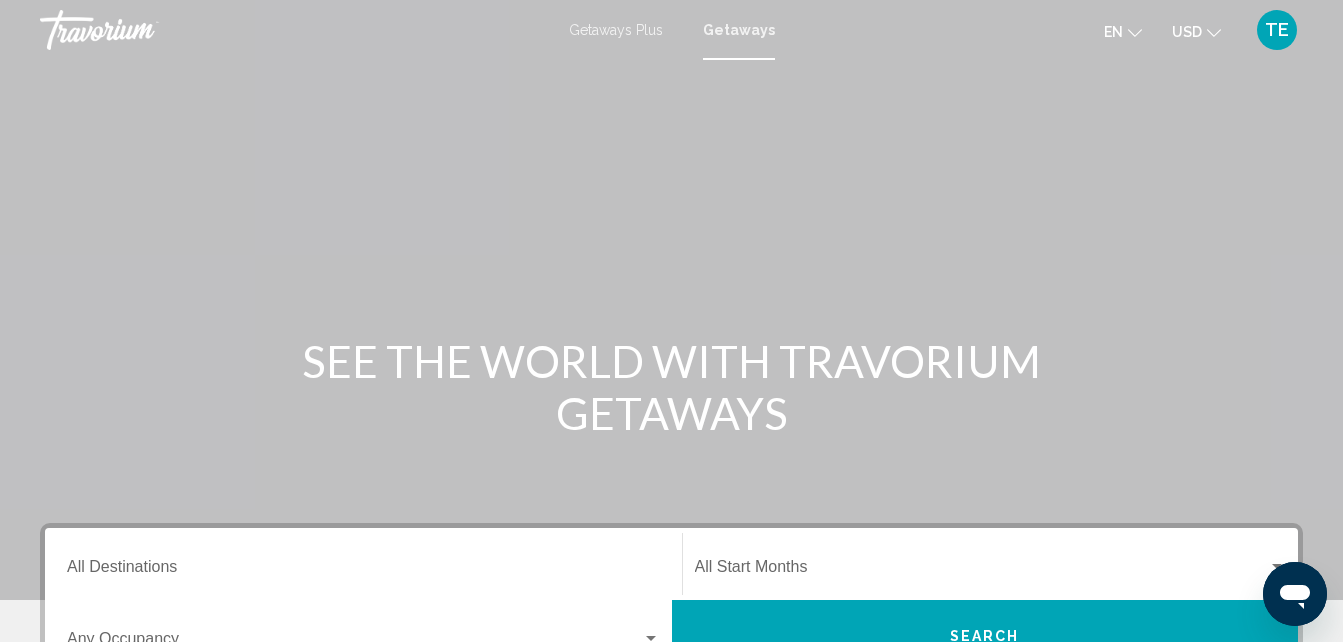 click on "Destination All Destinations" at bounding box center (363, 571) 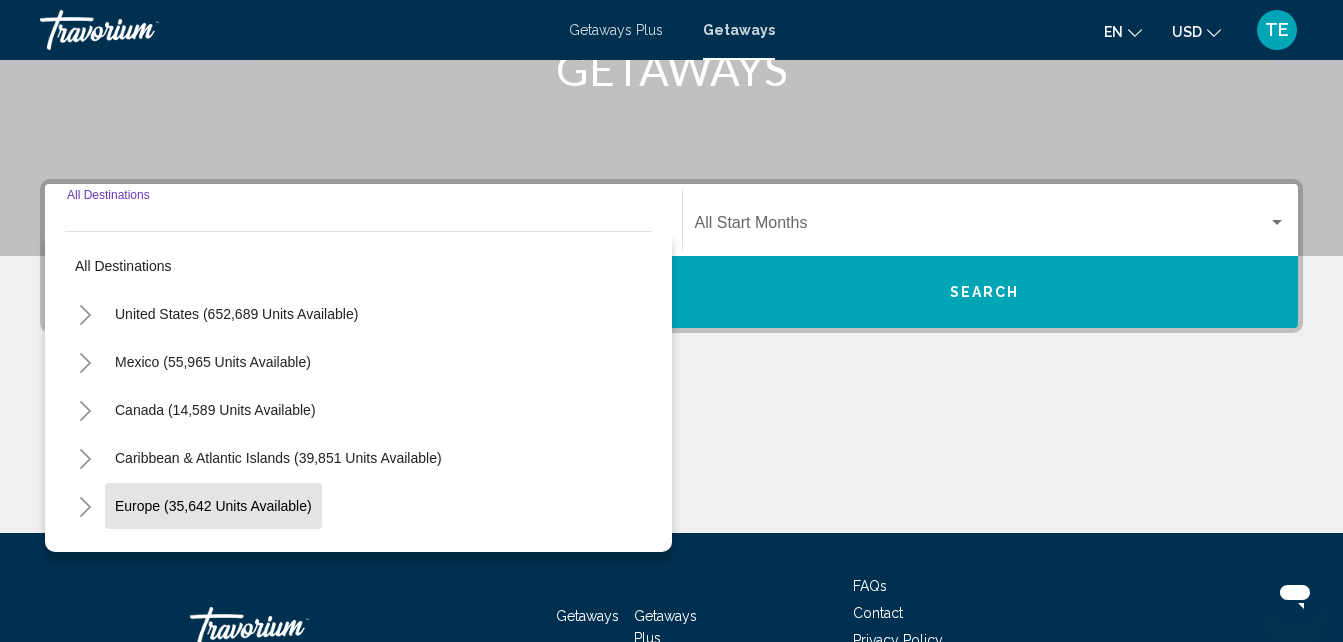 scroll, scrollTop: 458, scrollLeft: 0, axis: vertical 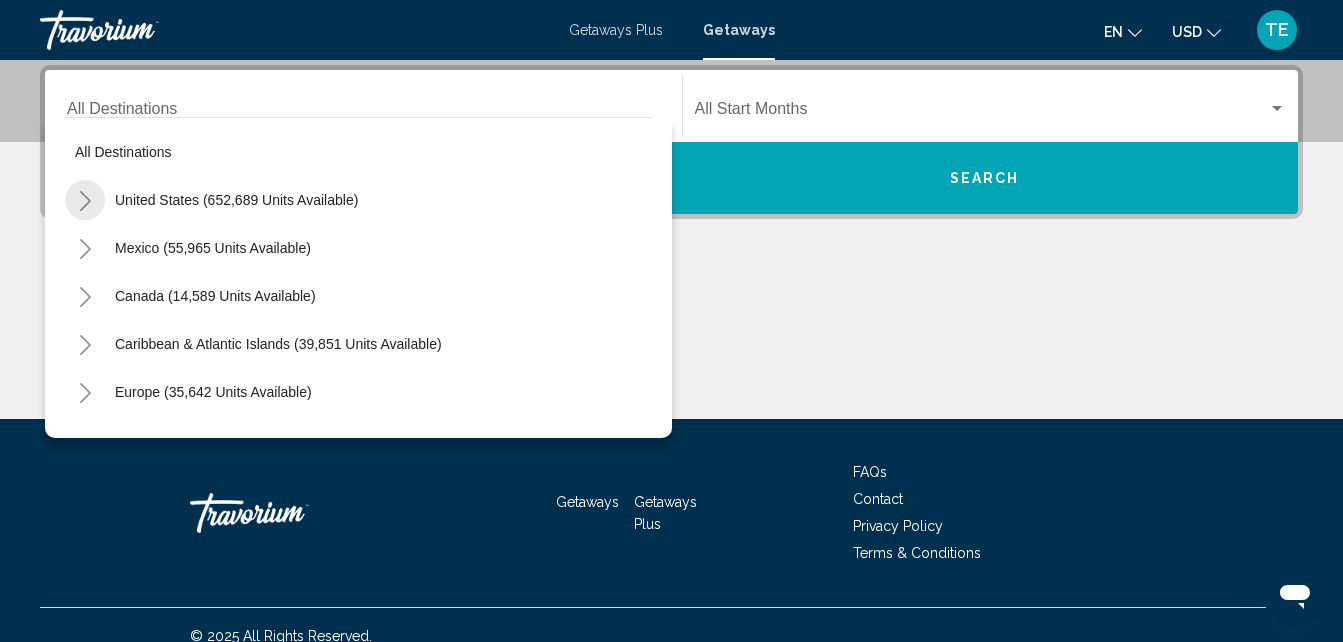 click 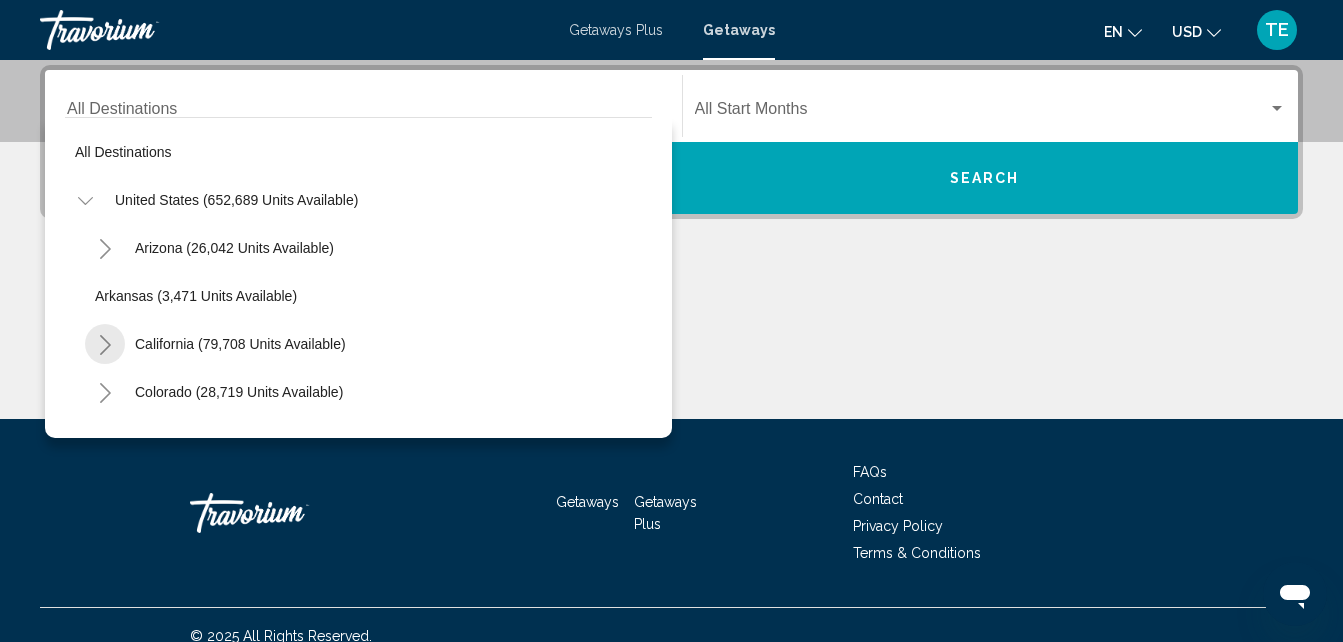 click 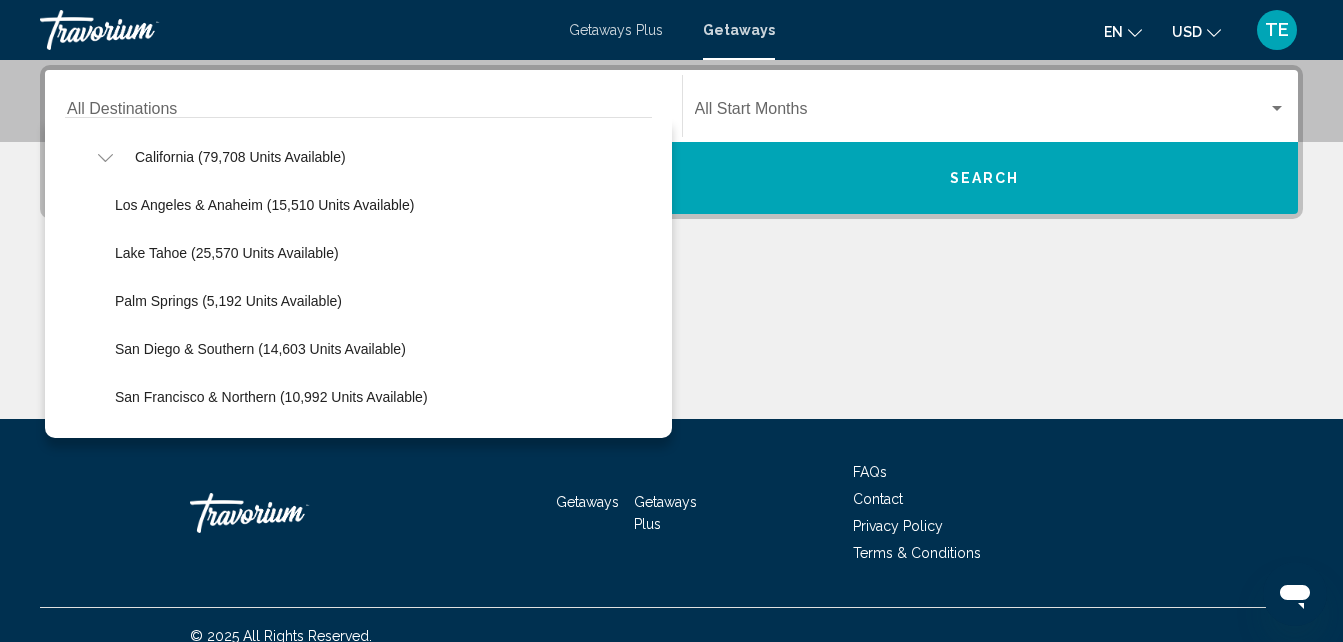 scroll, scrollTop: 234, scrollLeft: 0, axis: vertical 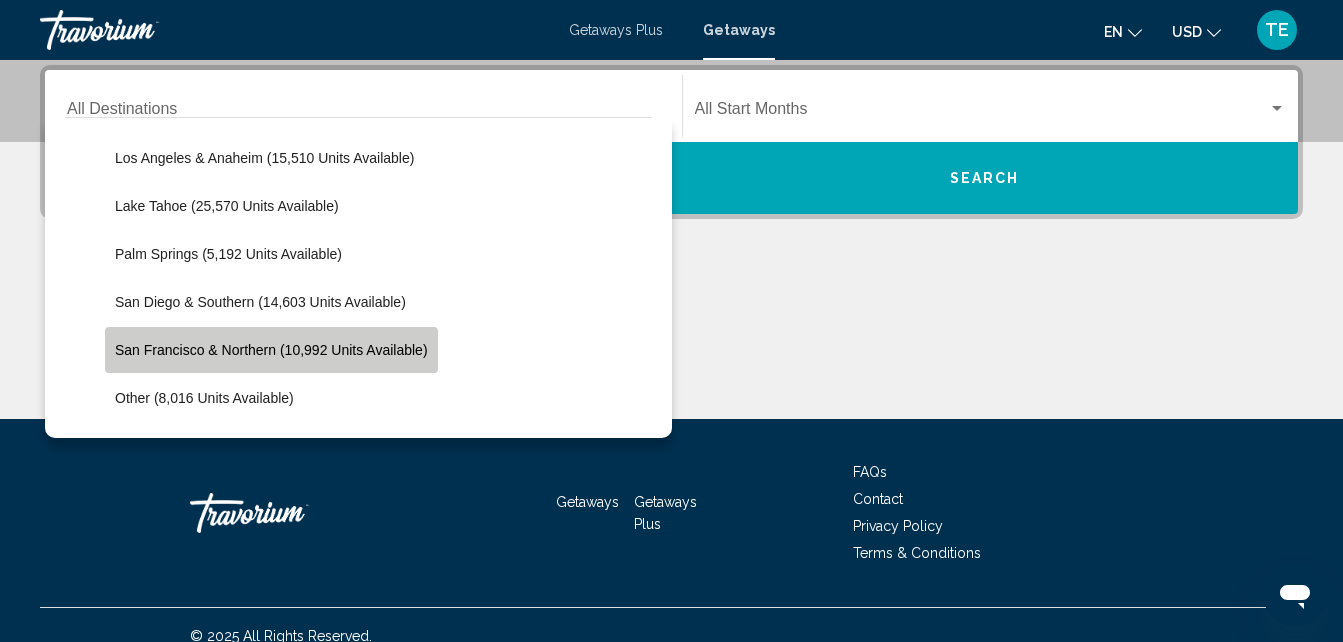 click on "San Francisco & Northern (10,992 units available)" 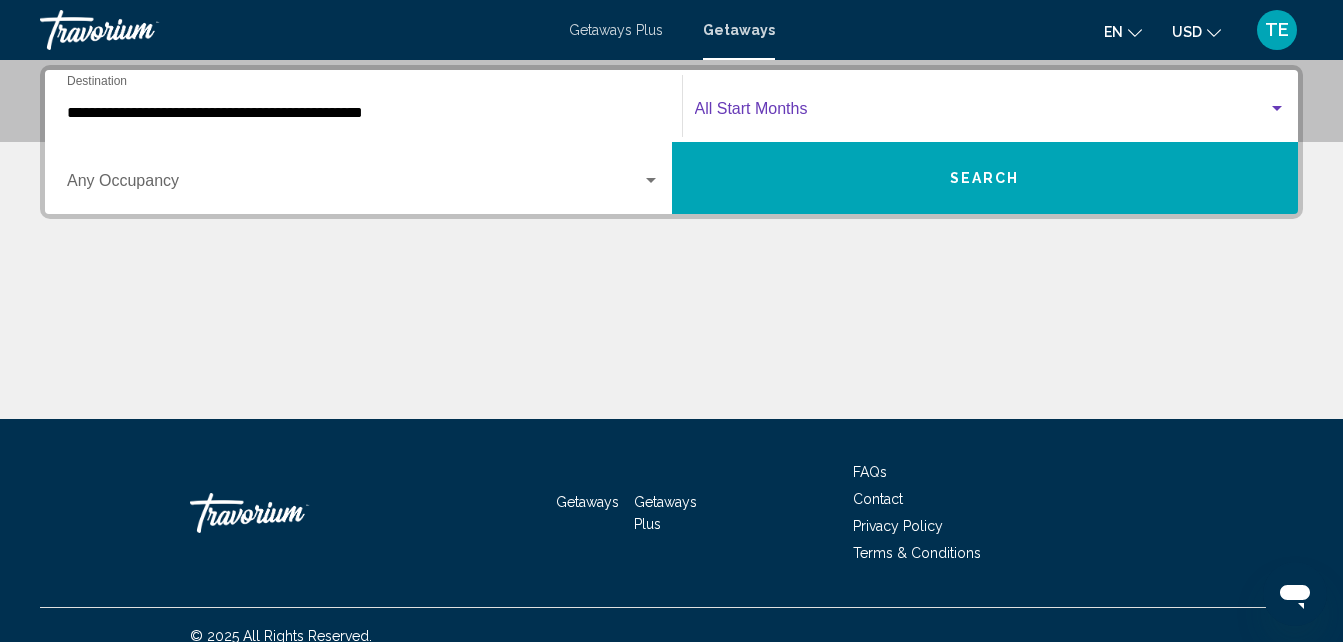 click at bounding box center [982, 113] 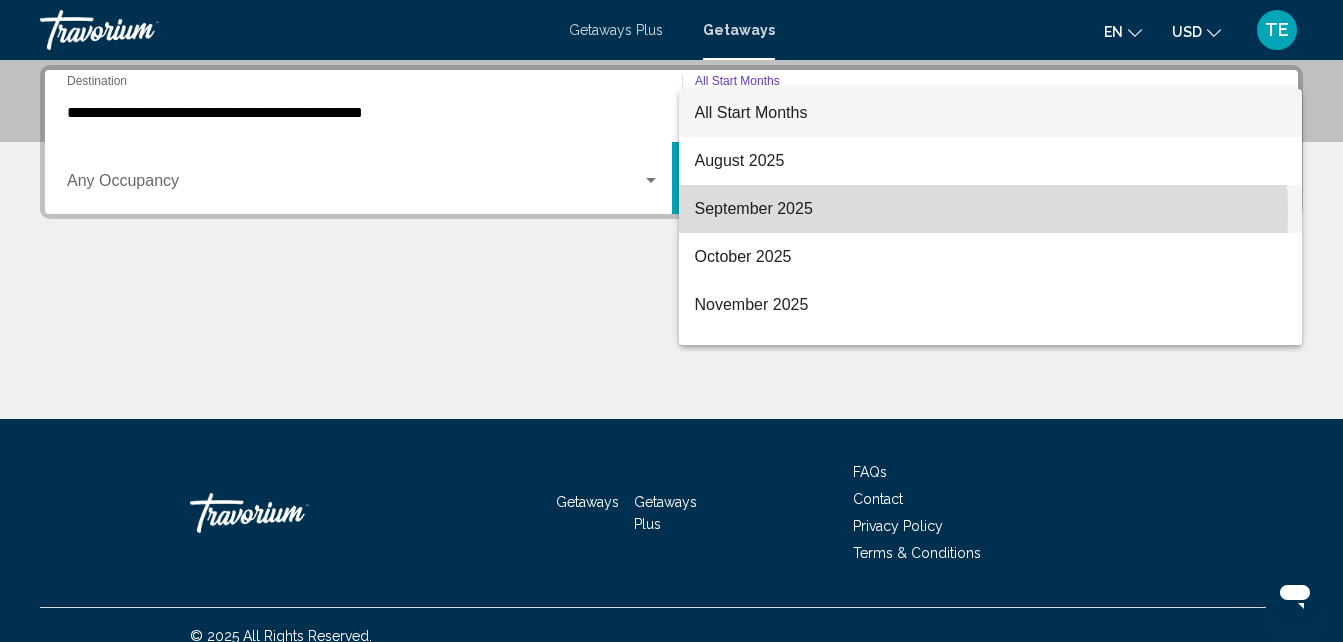 click on "September 2025" at bounding box center [991, 209] 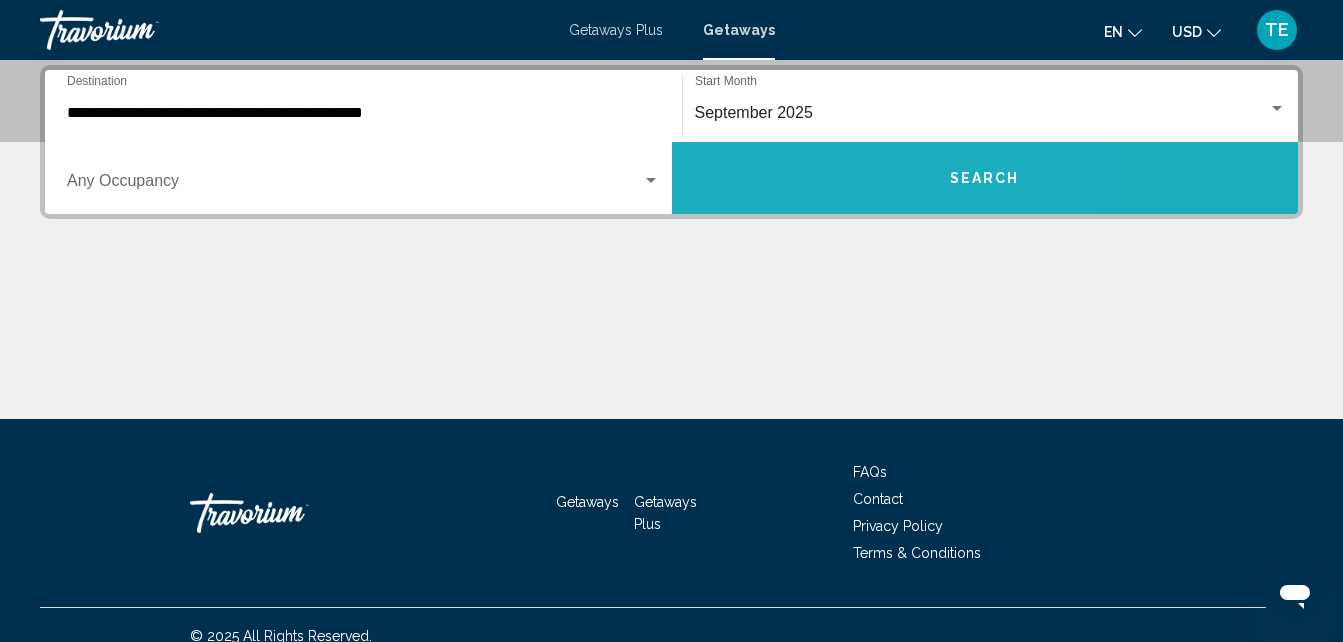 click on "Search" at bounding box center [985, 178] 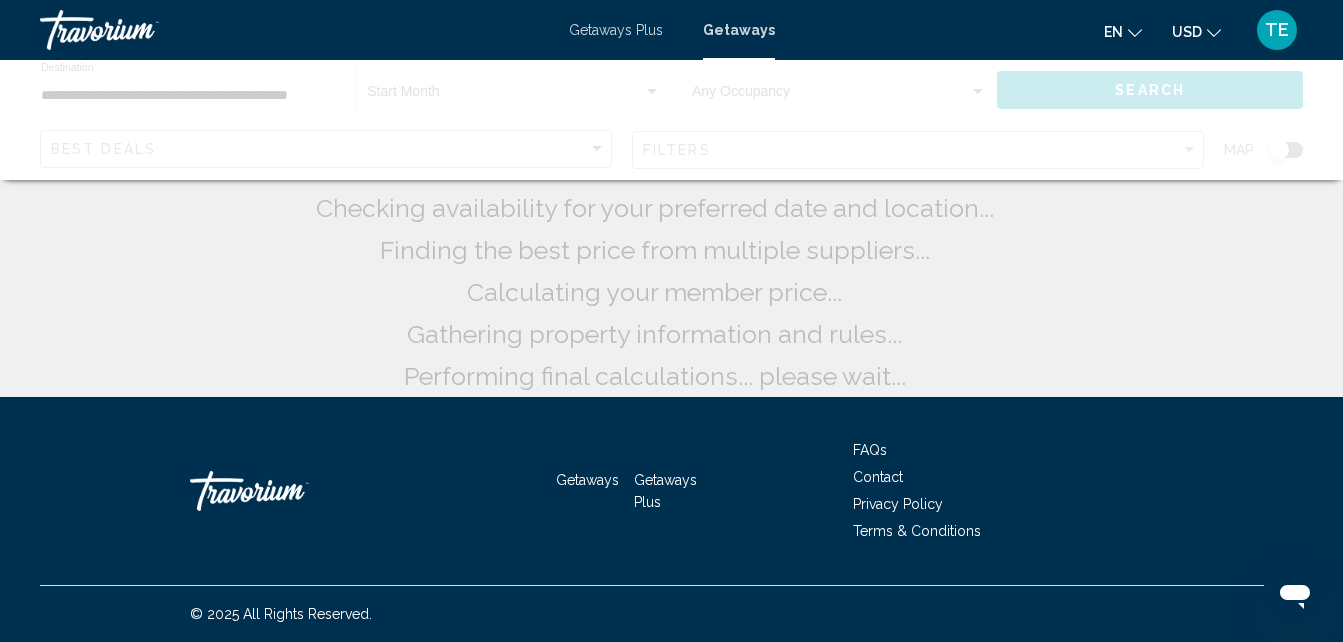 scroll, scrollTop: 0, scrollLeft: 0, axis: both 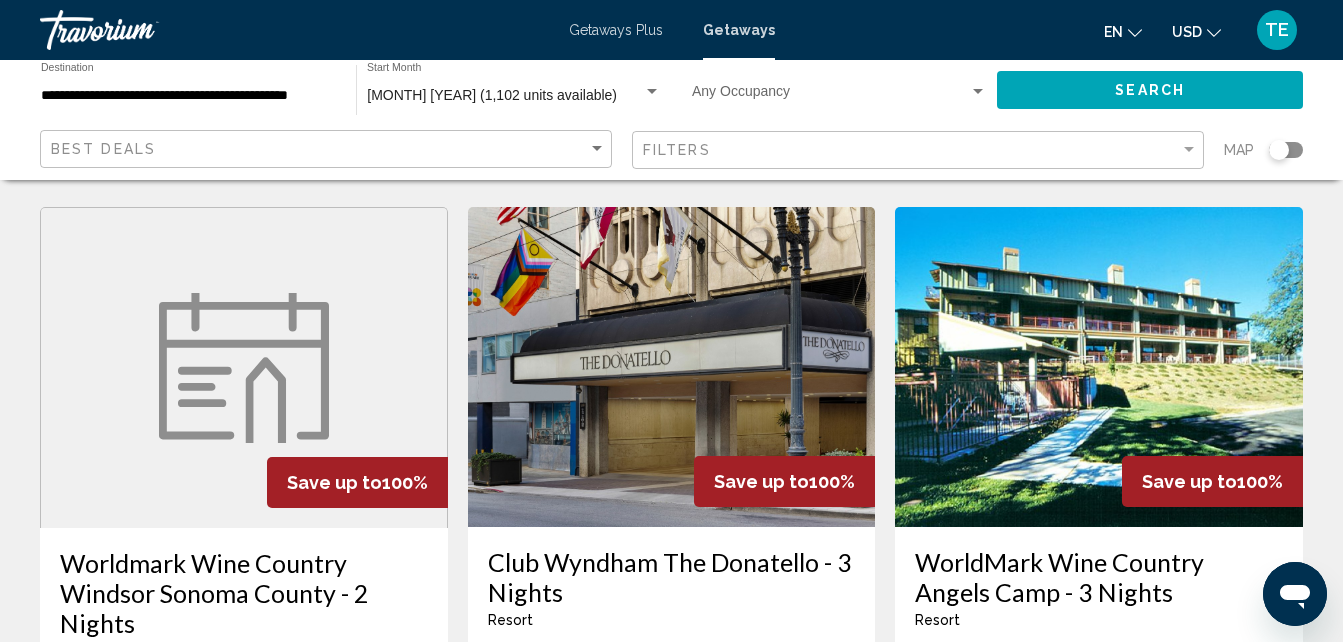 click at bounding box center [672, 367] 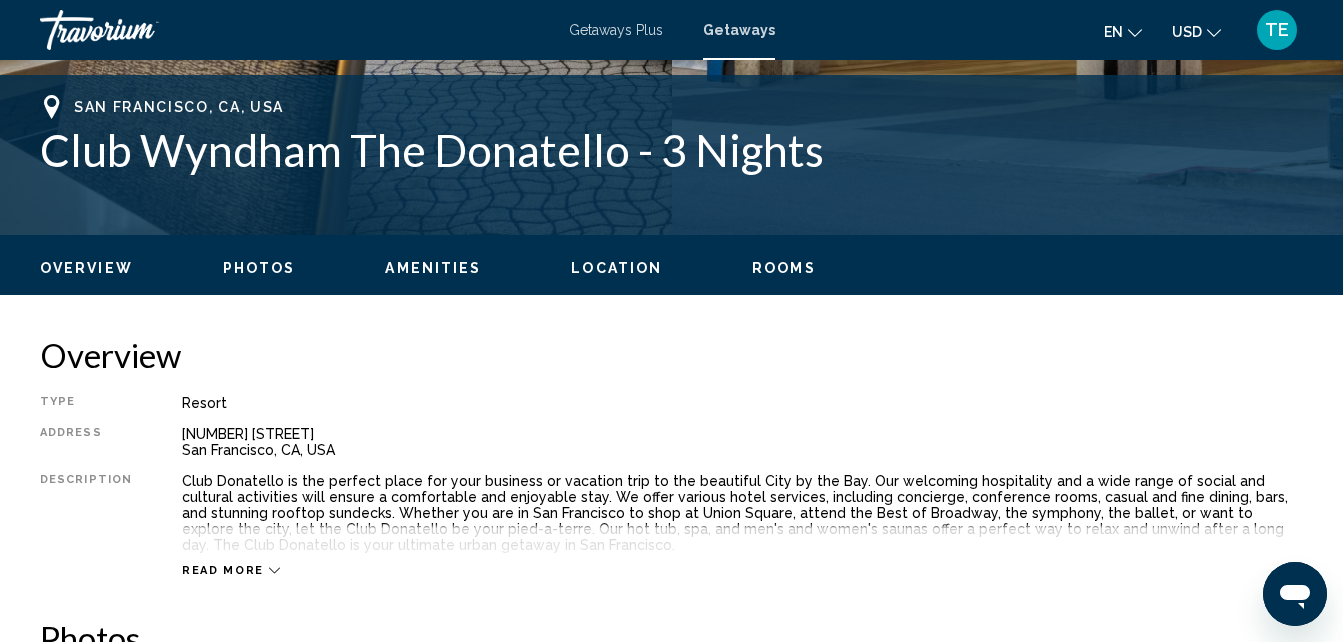scroll, scrollTop: 214, scrollLeft: 0, axis: vertical 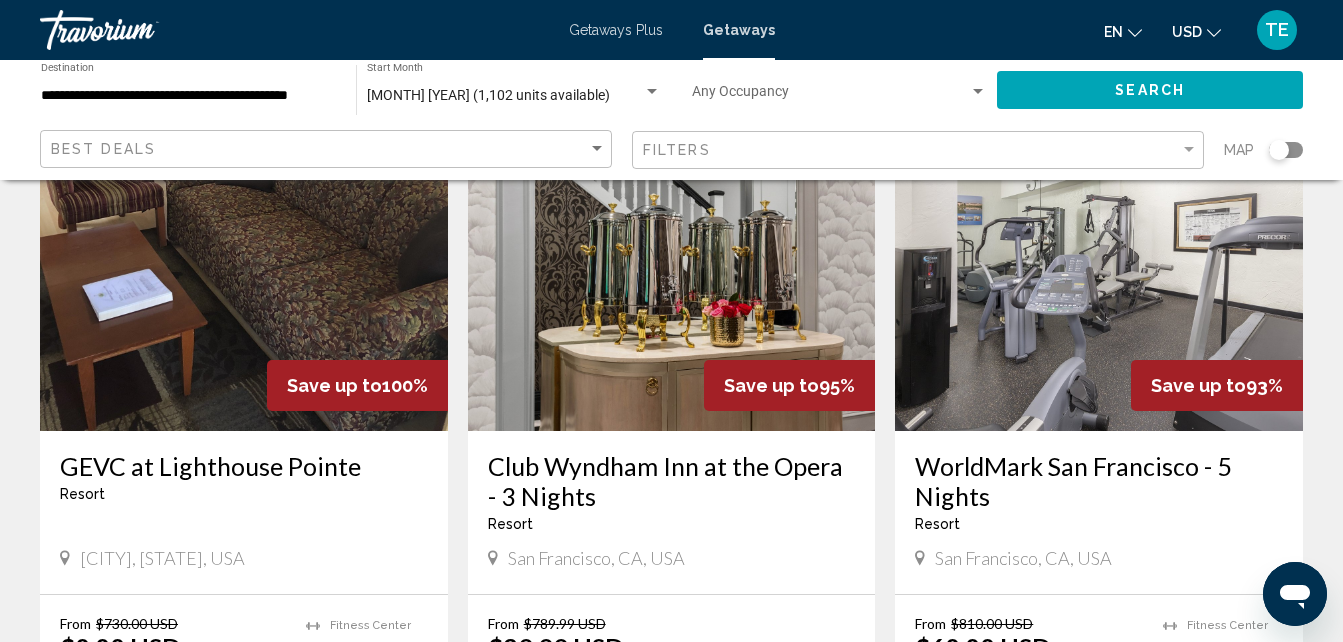 click at bounding box center (1099, 271) 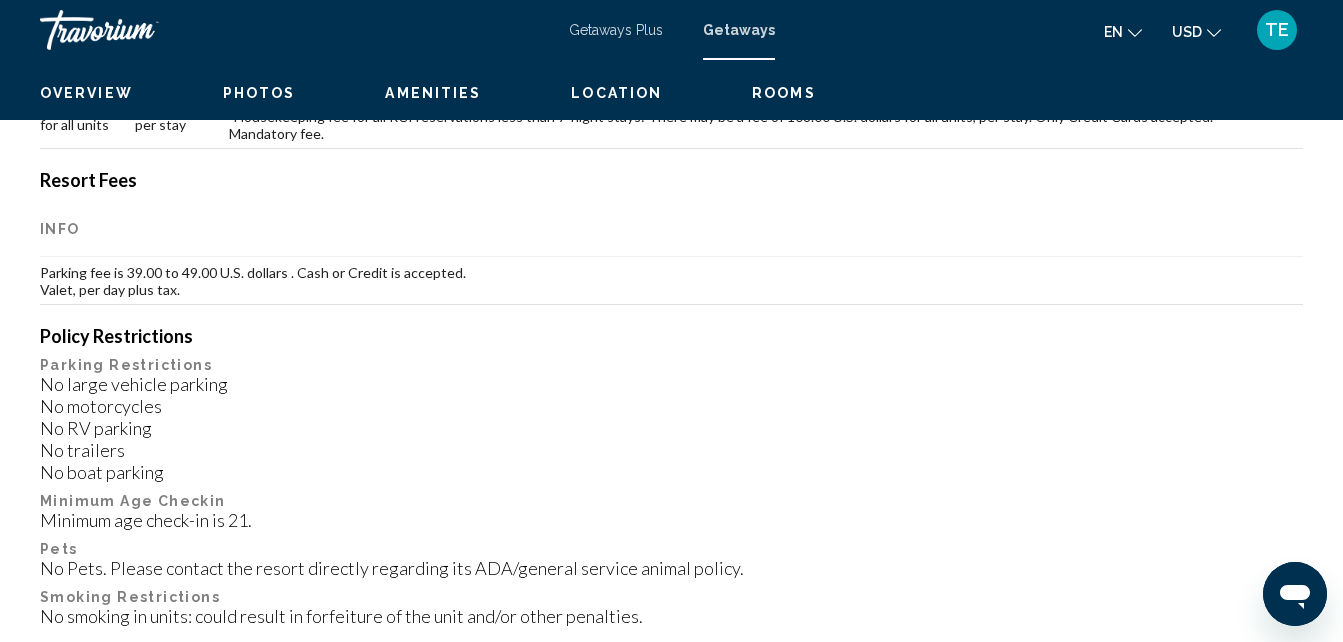 scroll, scrollTop: 214, scrollLeft: 0, axis: vertical 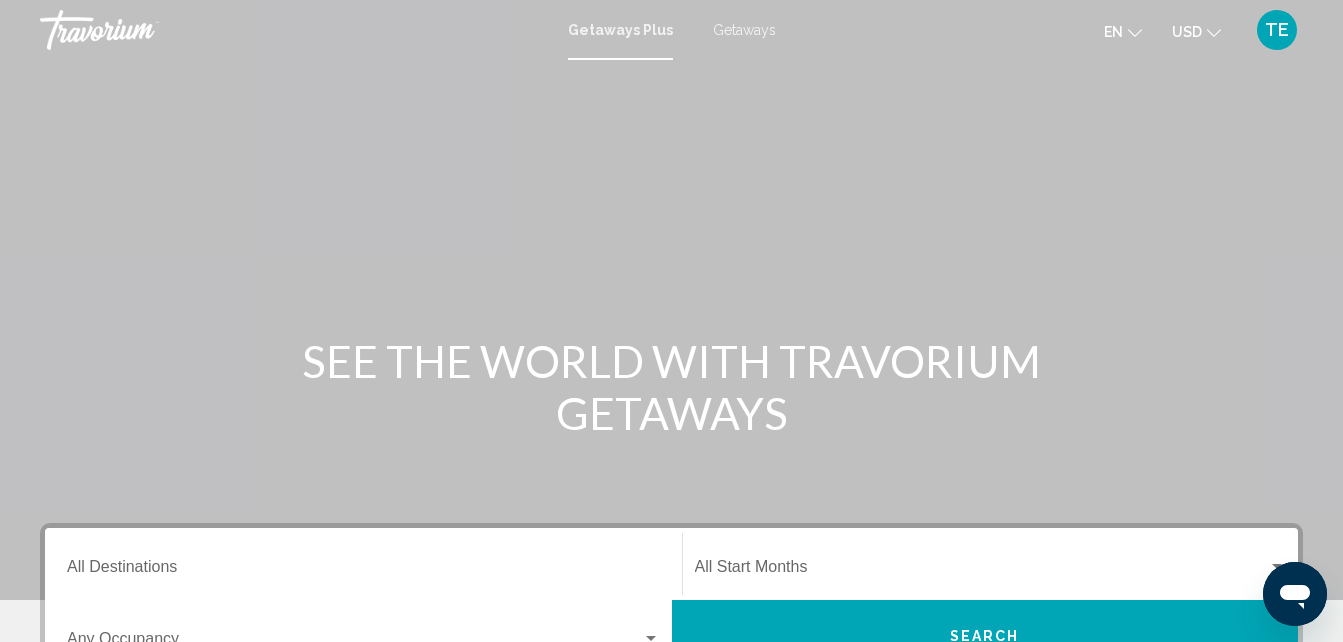 click on "Destination All Destinations" at bounding box center [363, 571] 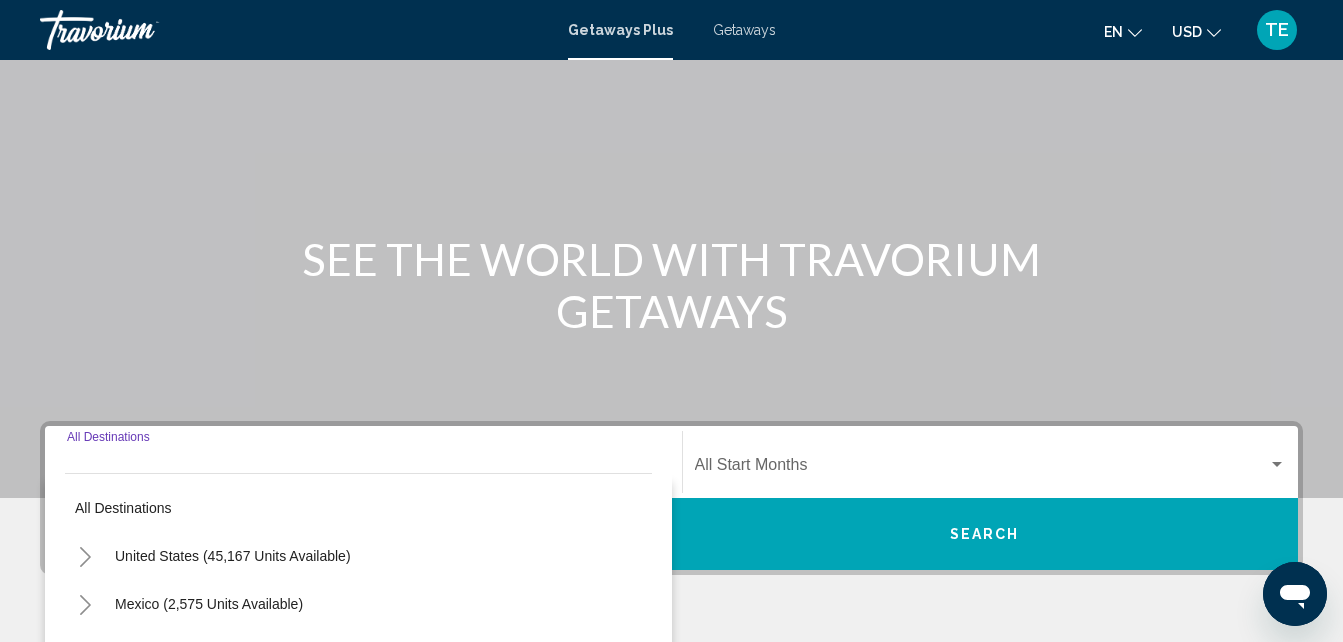 scroll, scrollTop: 458, scrollLeft: 0, axis: vertical 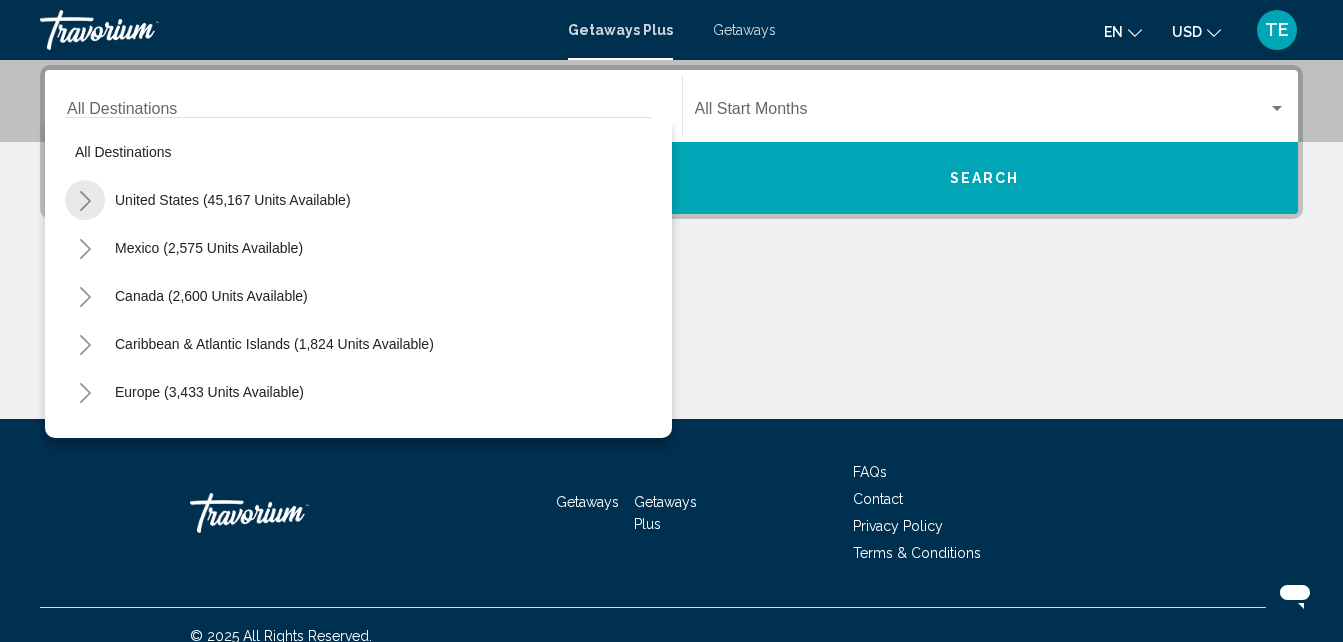 click 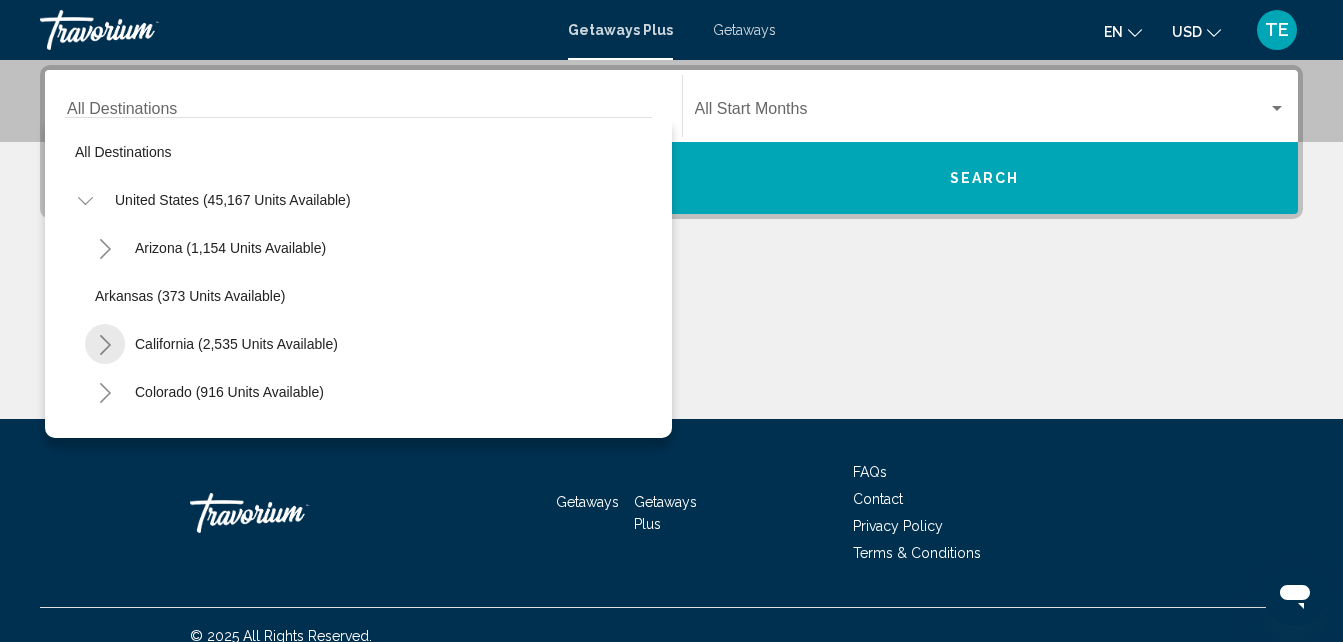 click 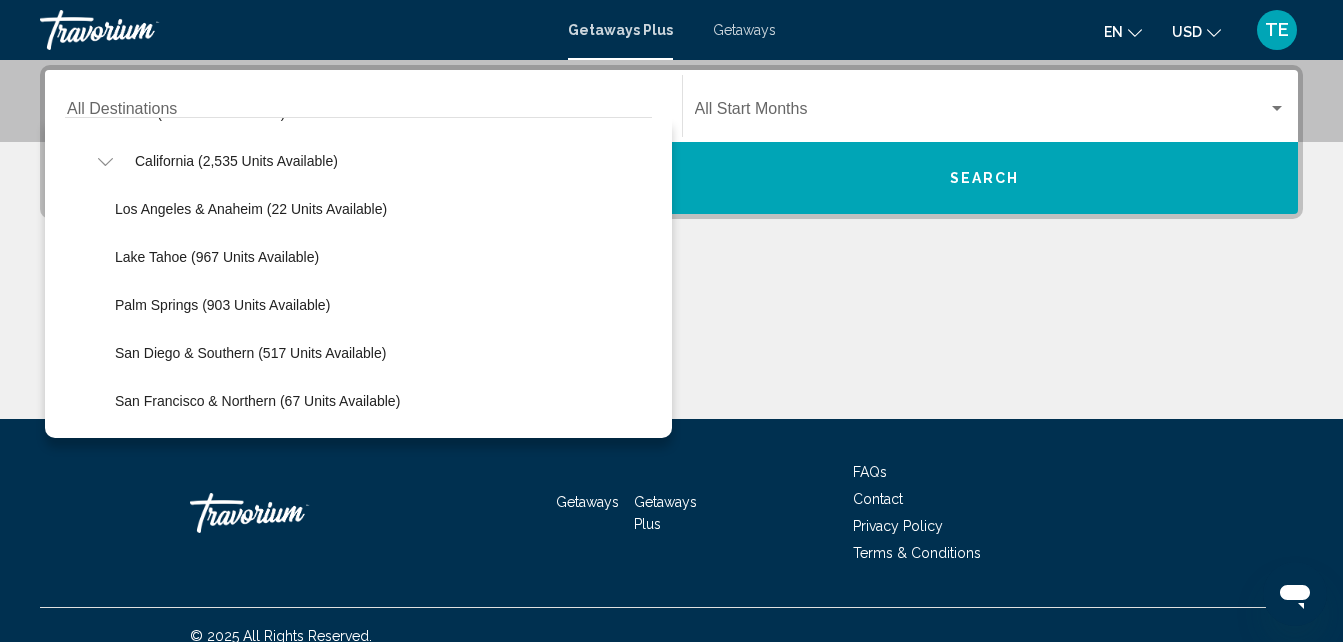 scroll, scrollTop: 200, scrollLeft: 0, axis: vertical 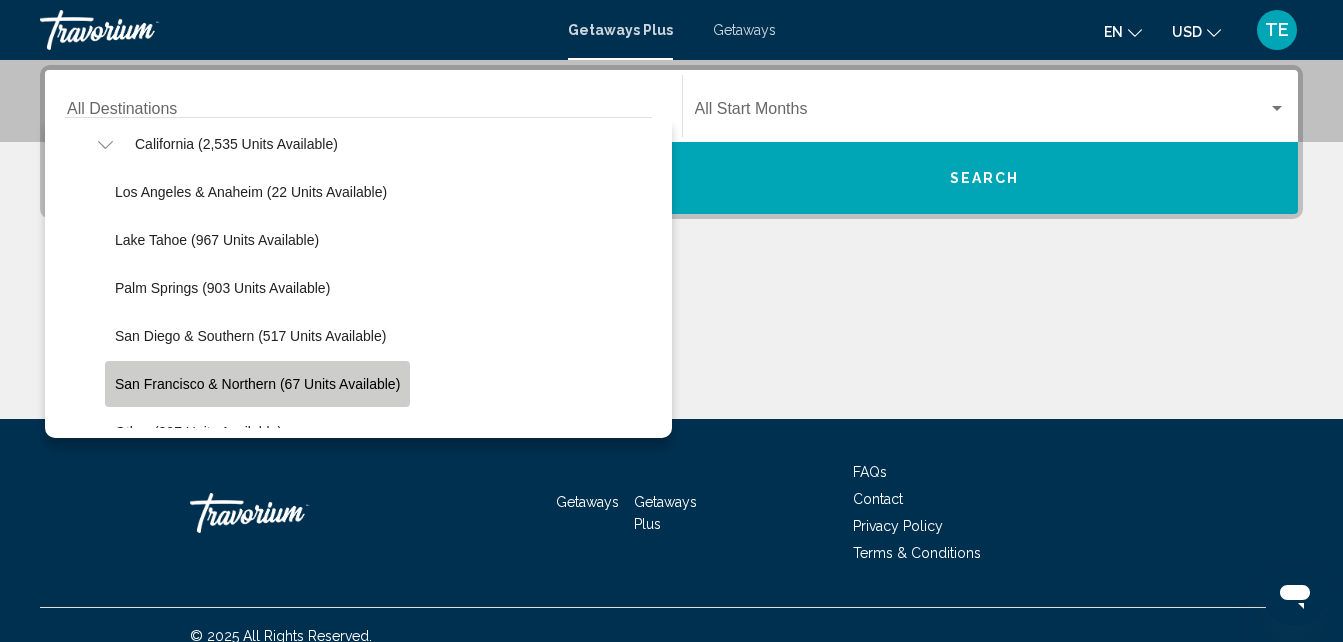click on "San Francisco & Northern (67 units available)" 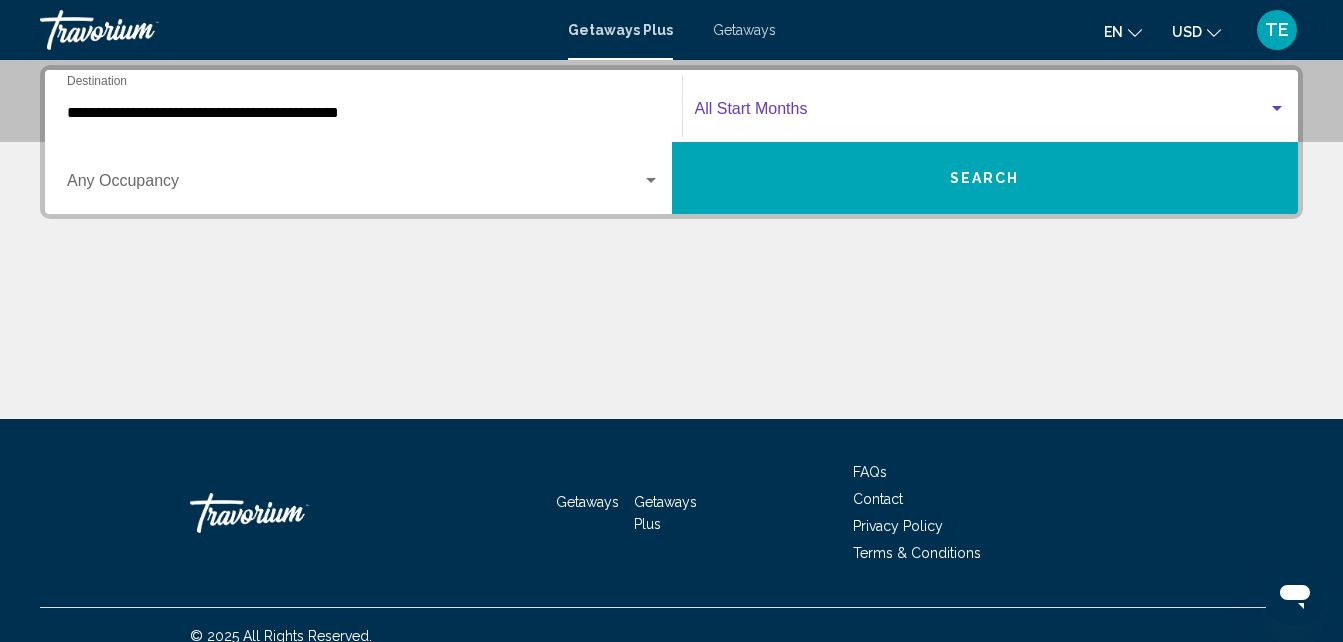 click at bounding box center [982, 113] 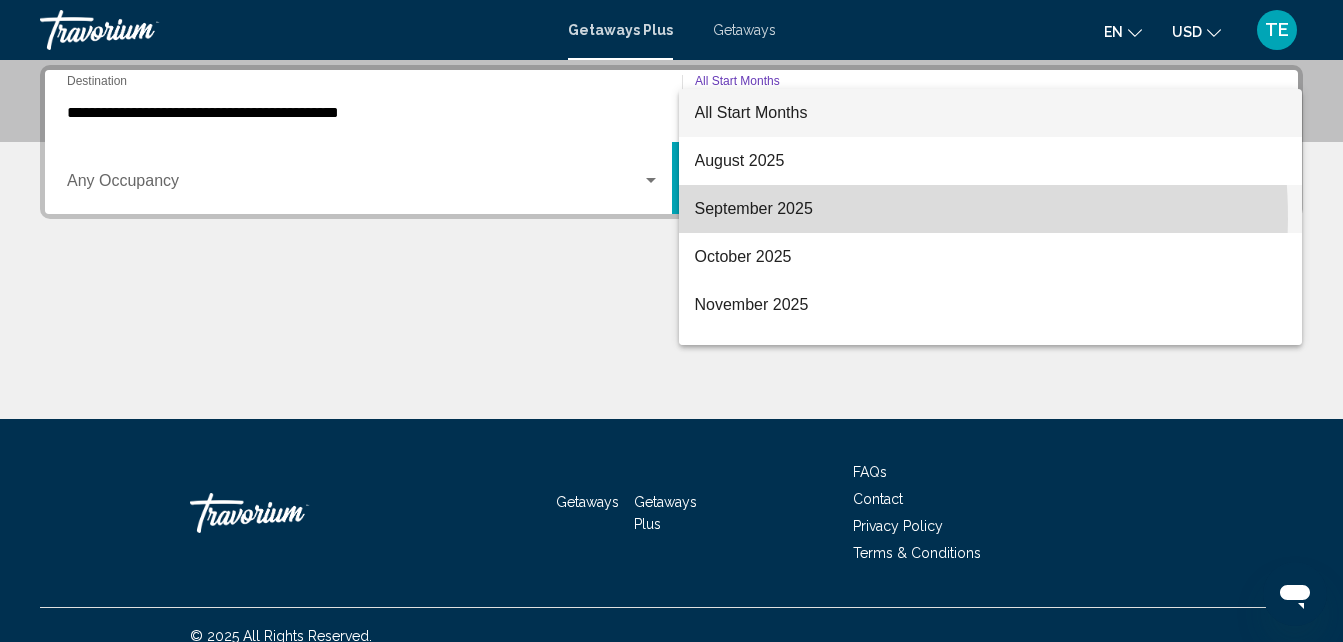 click on "September 2025" at bounding box center (991, 209) 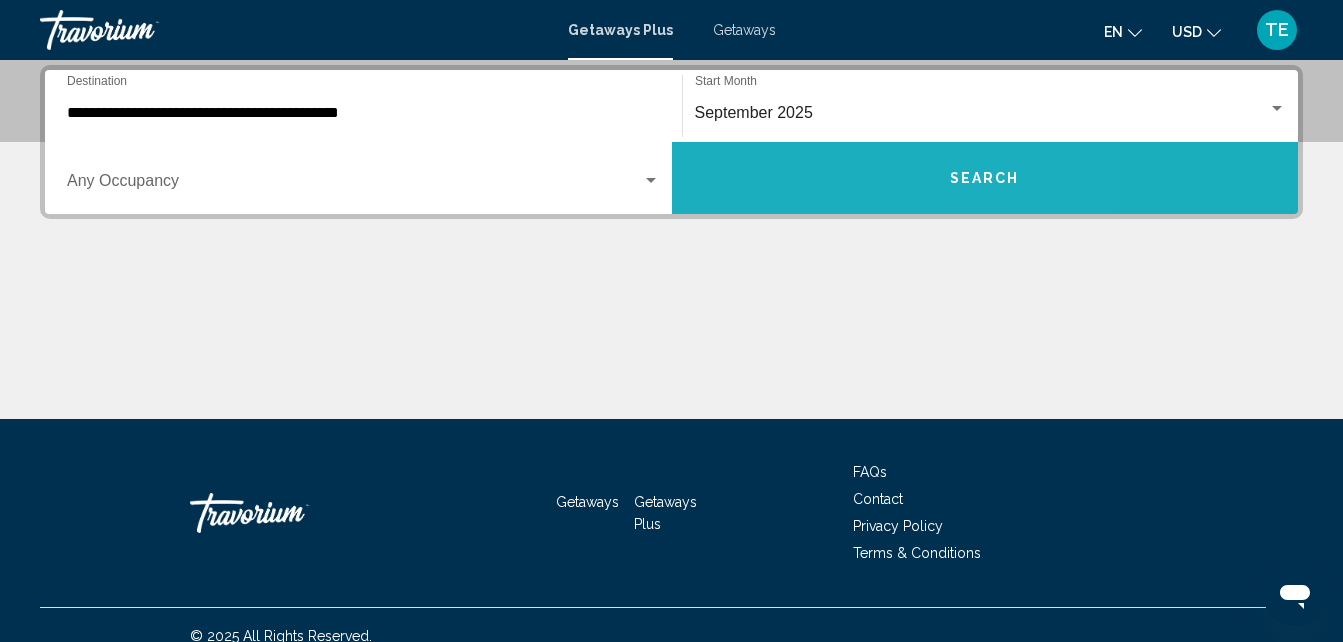 click on "Search" at bounding box center [985, 178] 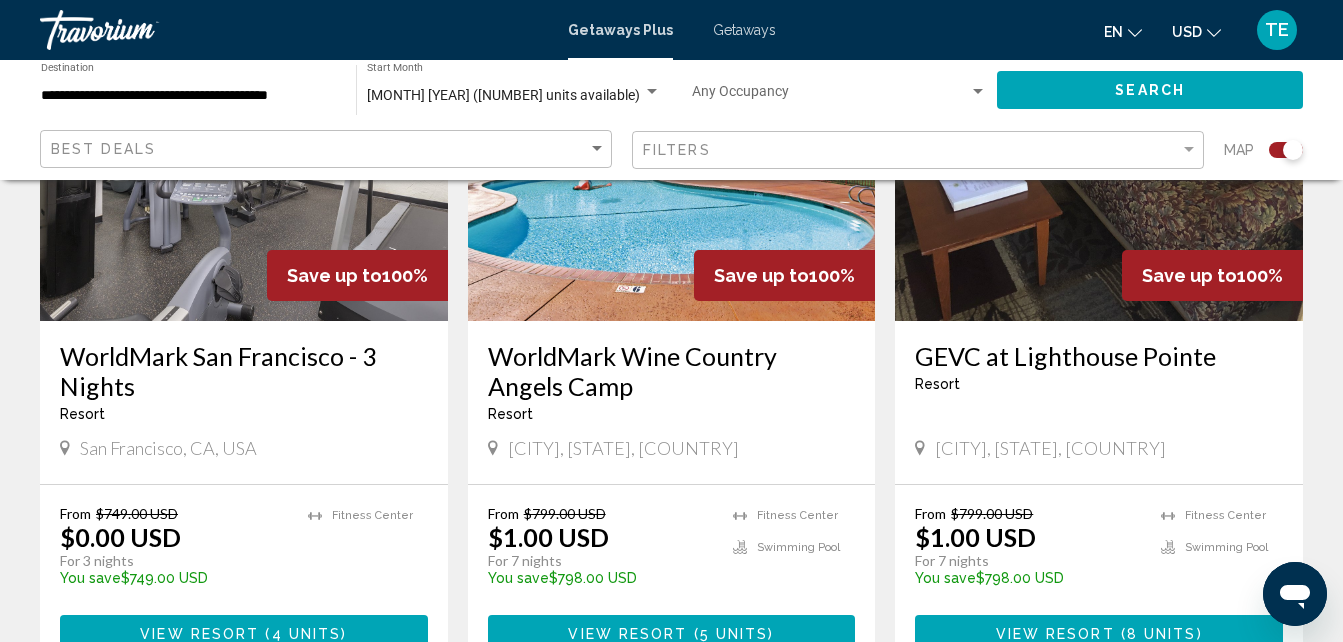 scroll, scrollTop: 948, scrollLeft: 0, axis: vertical 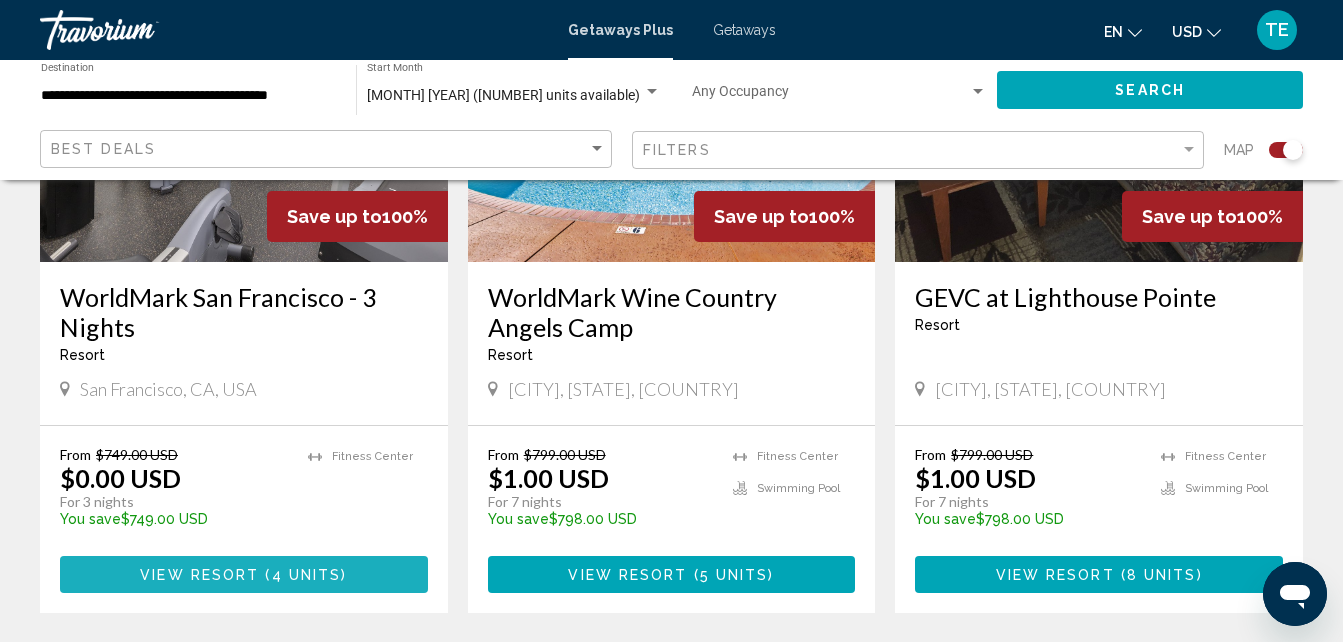 click on "View Resort    ( 4 units )" at bounding box center [244, 574] 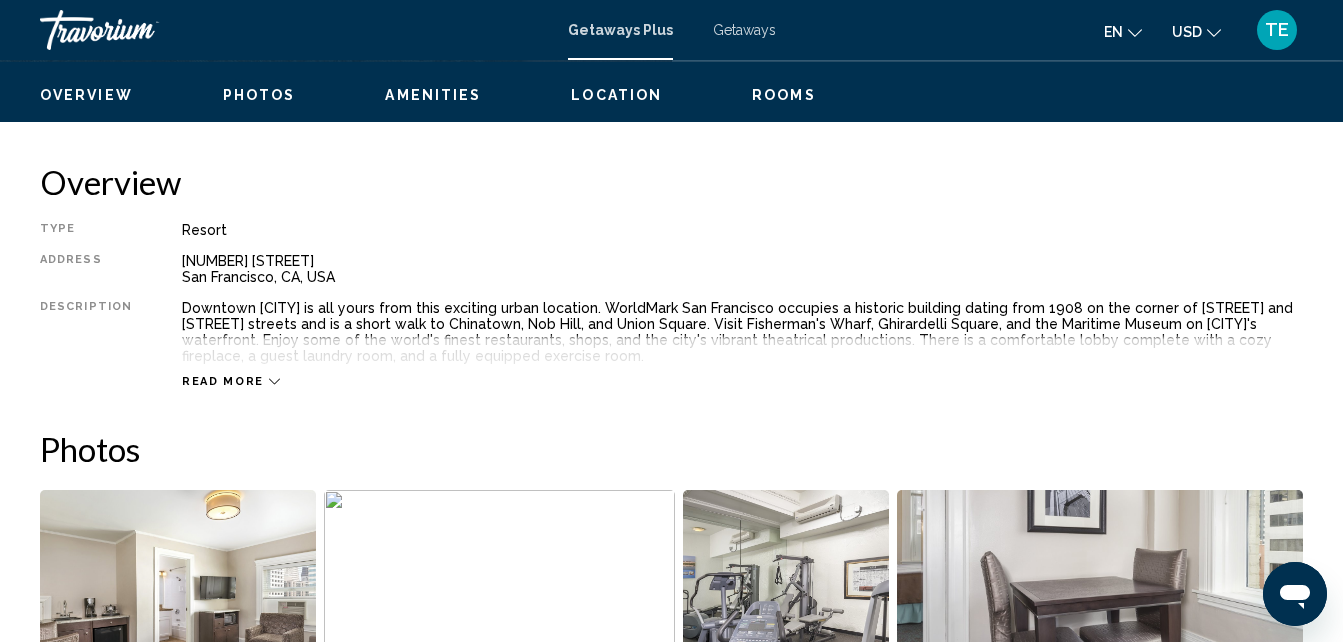 scroll, scrollTop: 214, scrollLeft: 0, axis: vertical 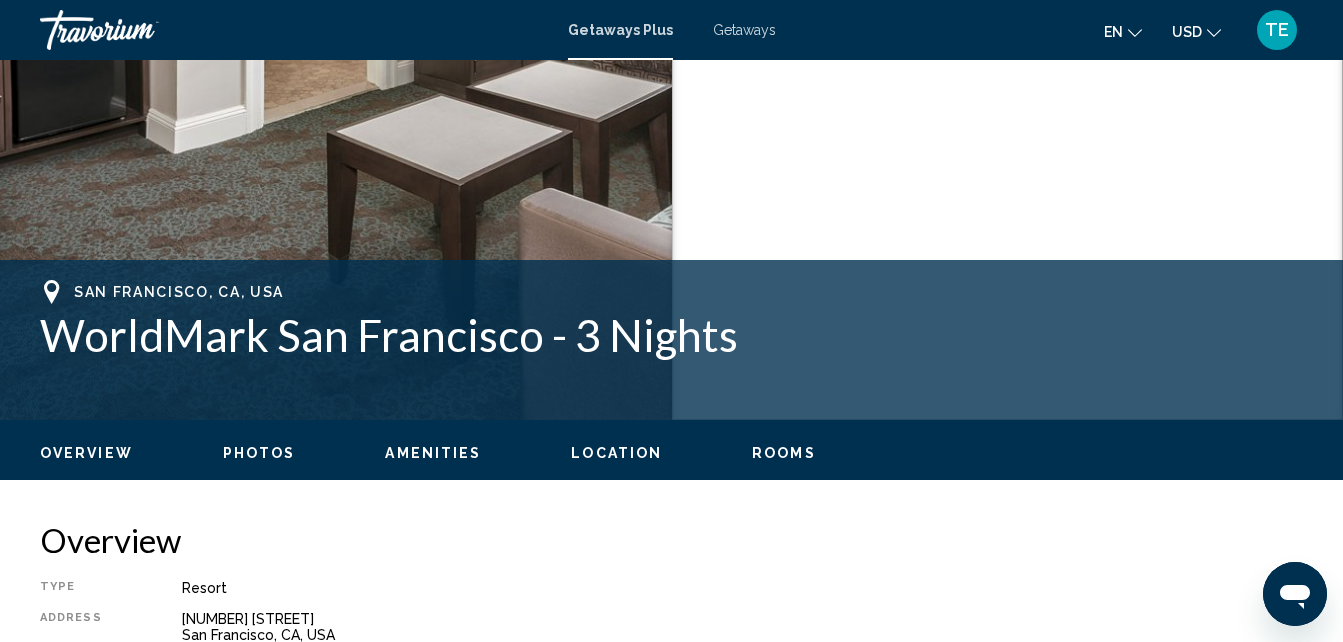 click on "Getaways" at bounding box center (744, 30) 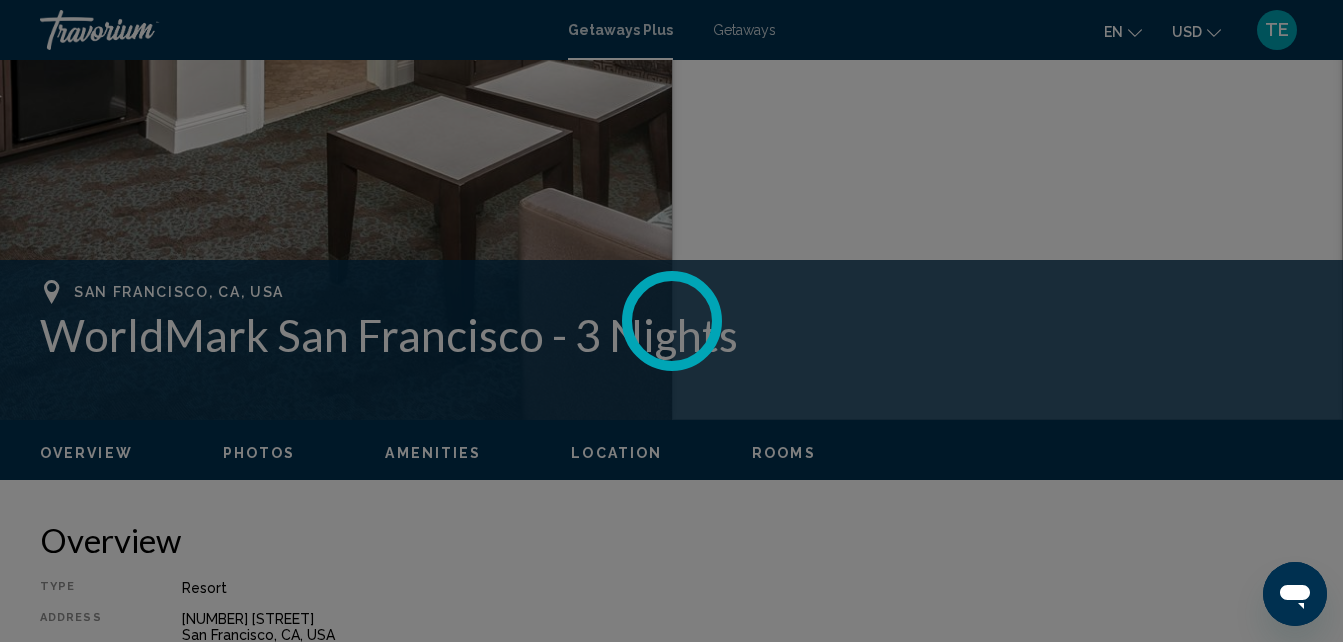scroll, scrollTop: 0, scrollLeft: 0, axis: both 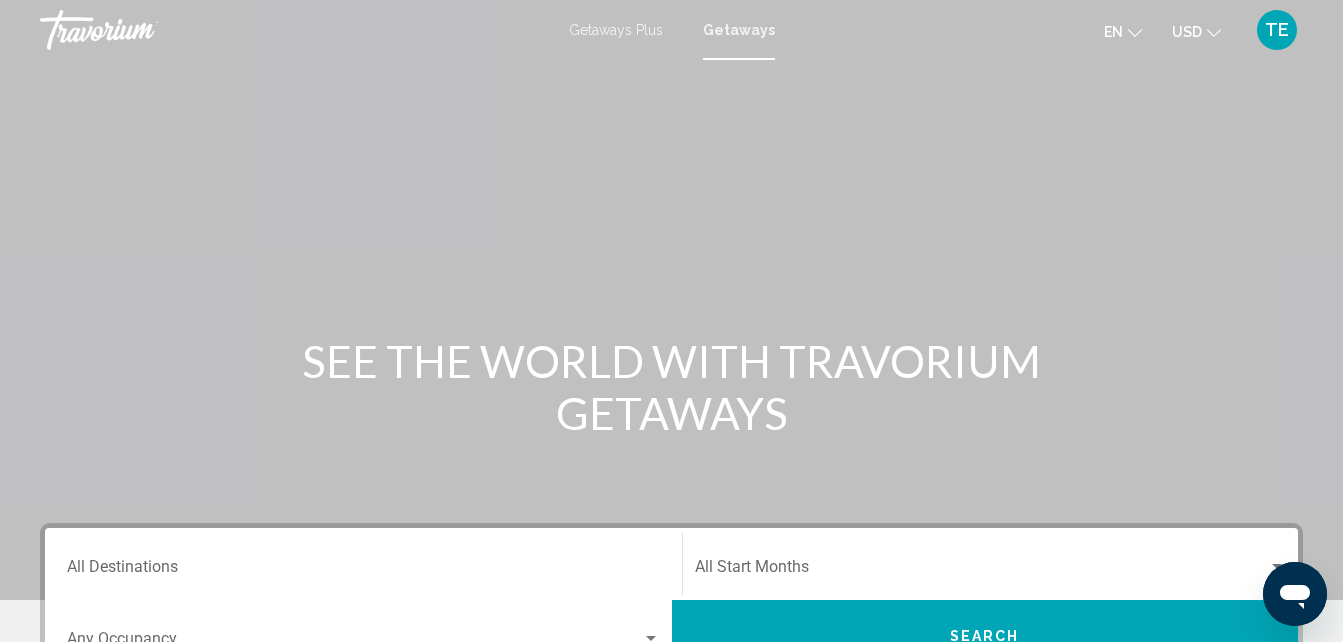 click on "Destination All Destinations" at bounding box center [363, 564] 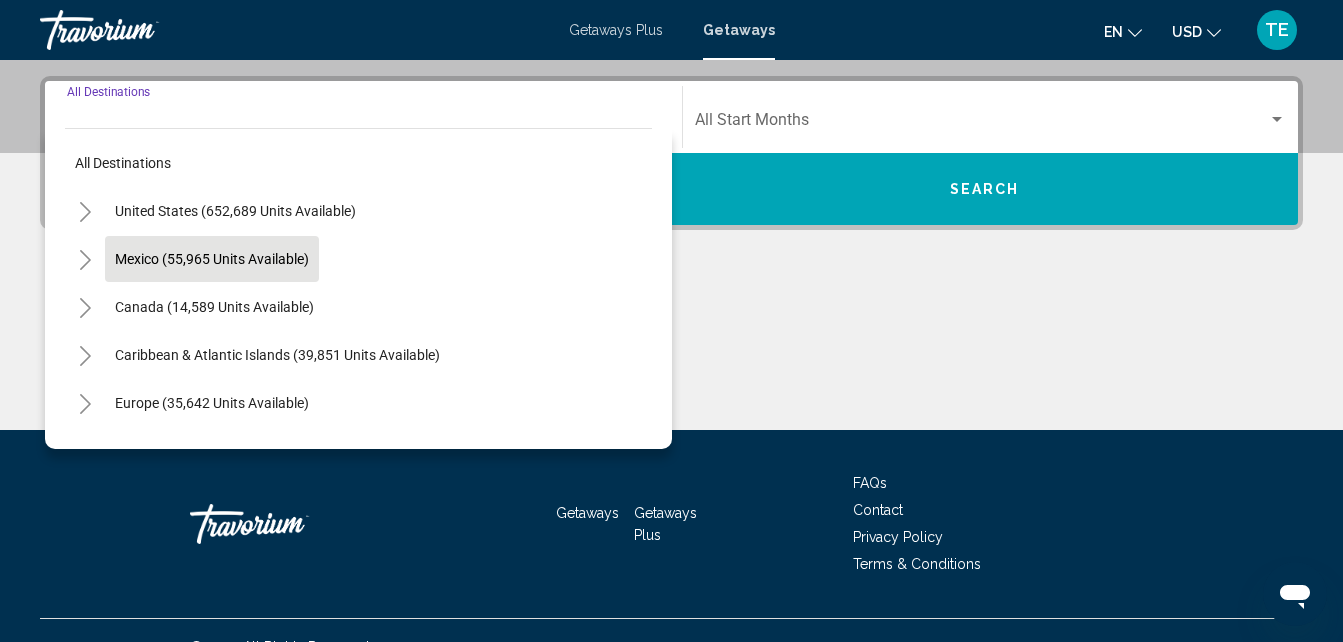 scroll, scrollTop: 458, scrollLeft: 0, axis: vertical 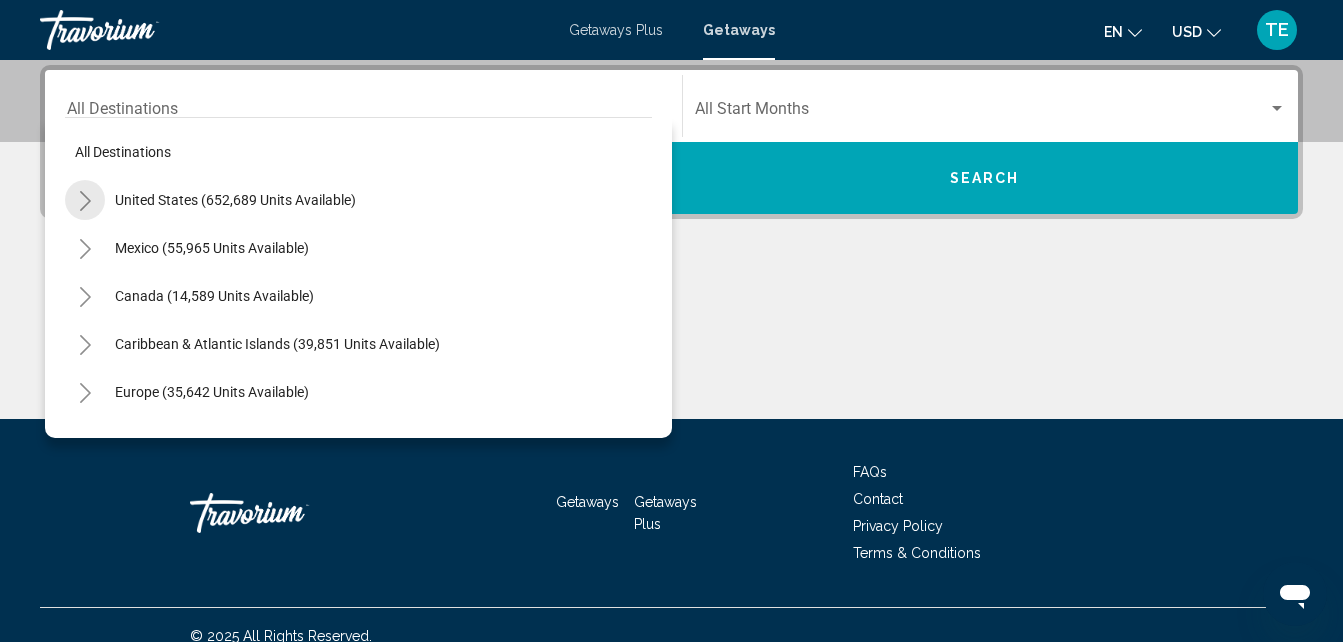 click 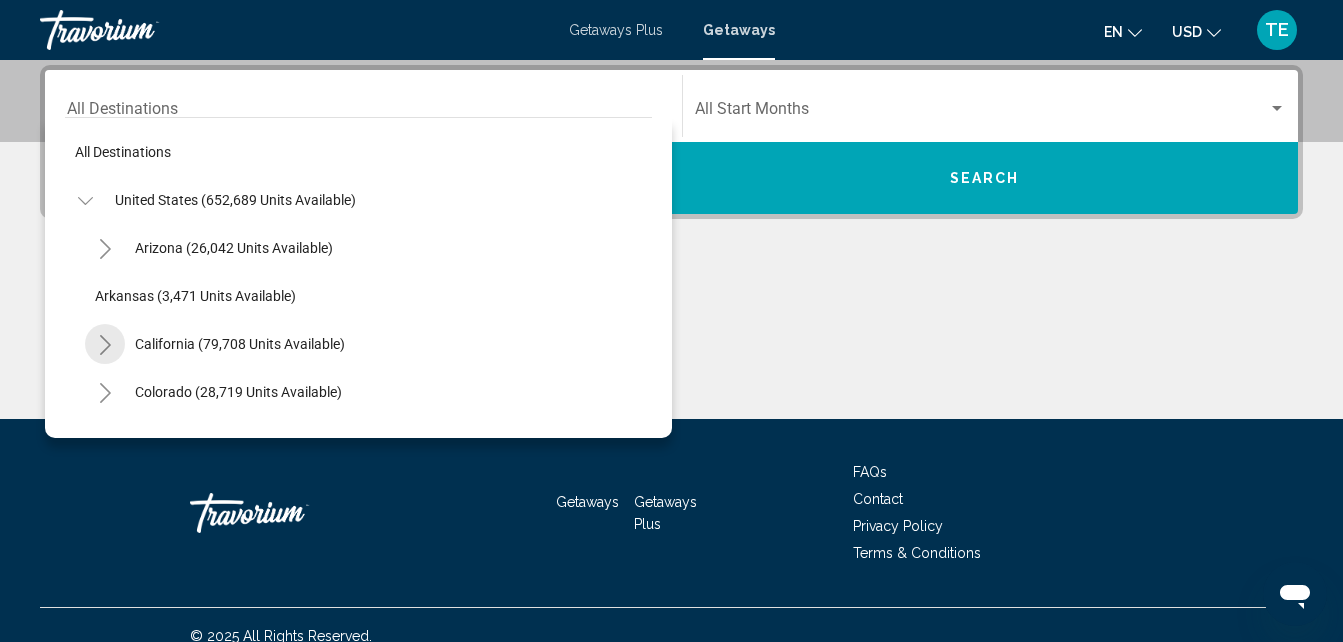 click 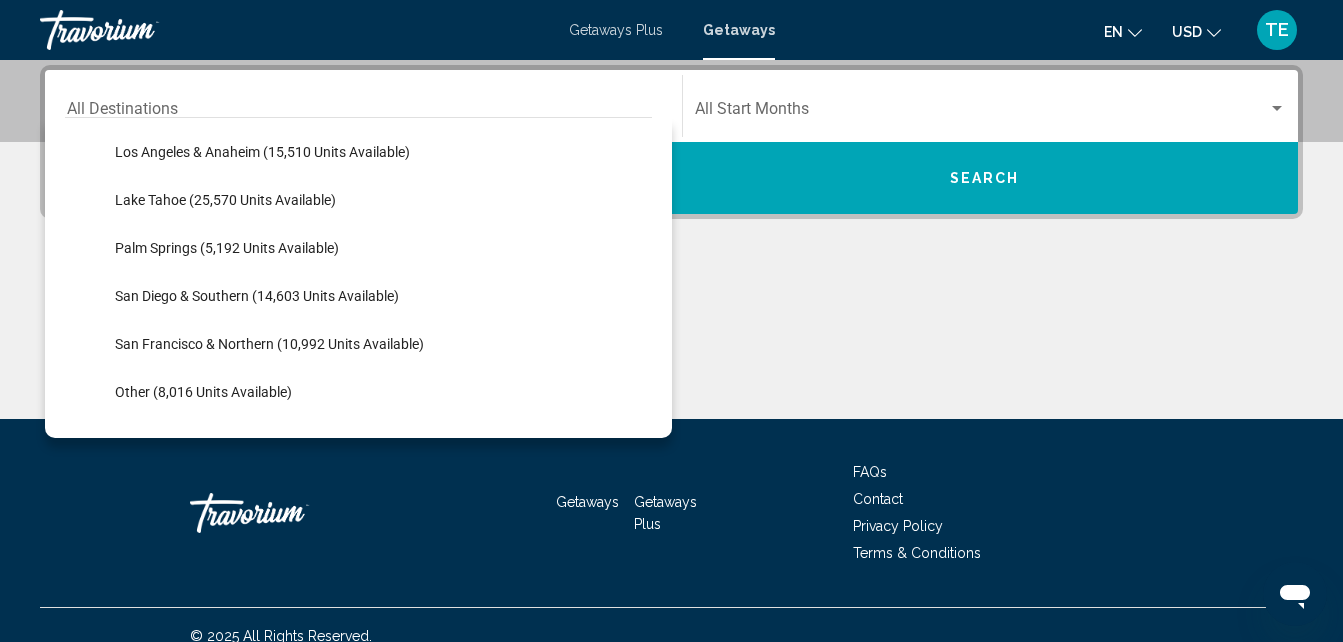scroll, scrollTop: 280, scrollLeft: 0, axis: vertical 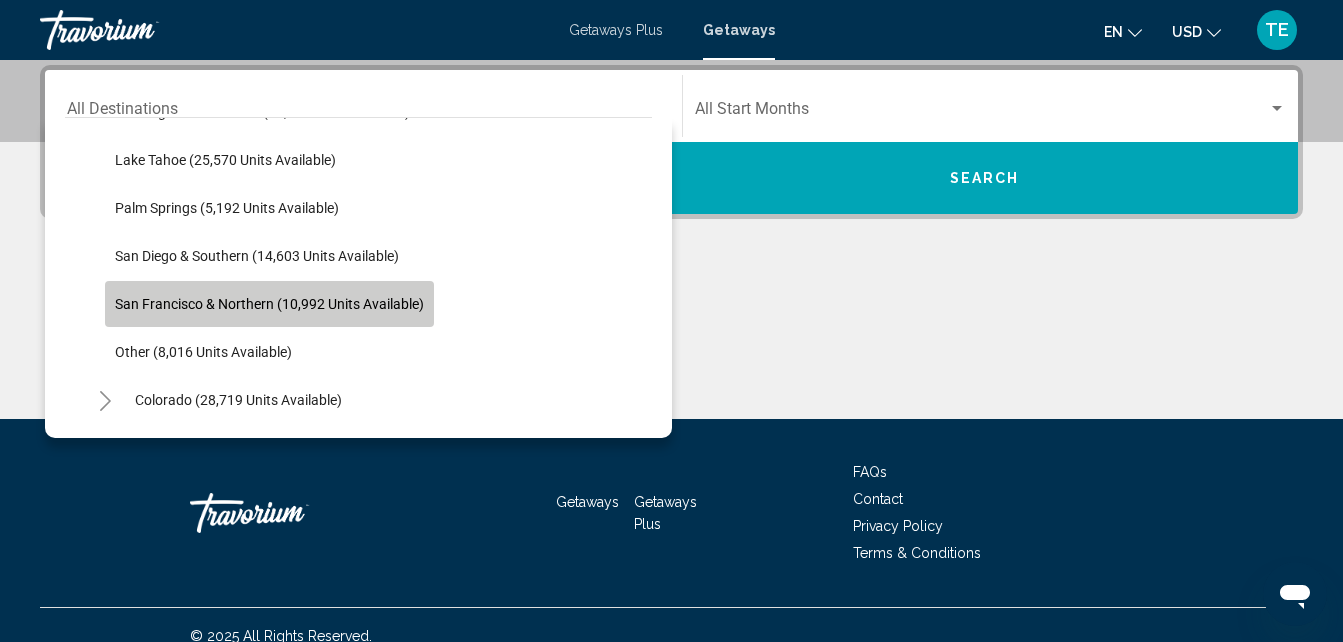 click on "San Francisco & Northern (10,992 units available)" 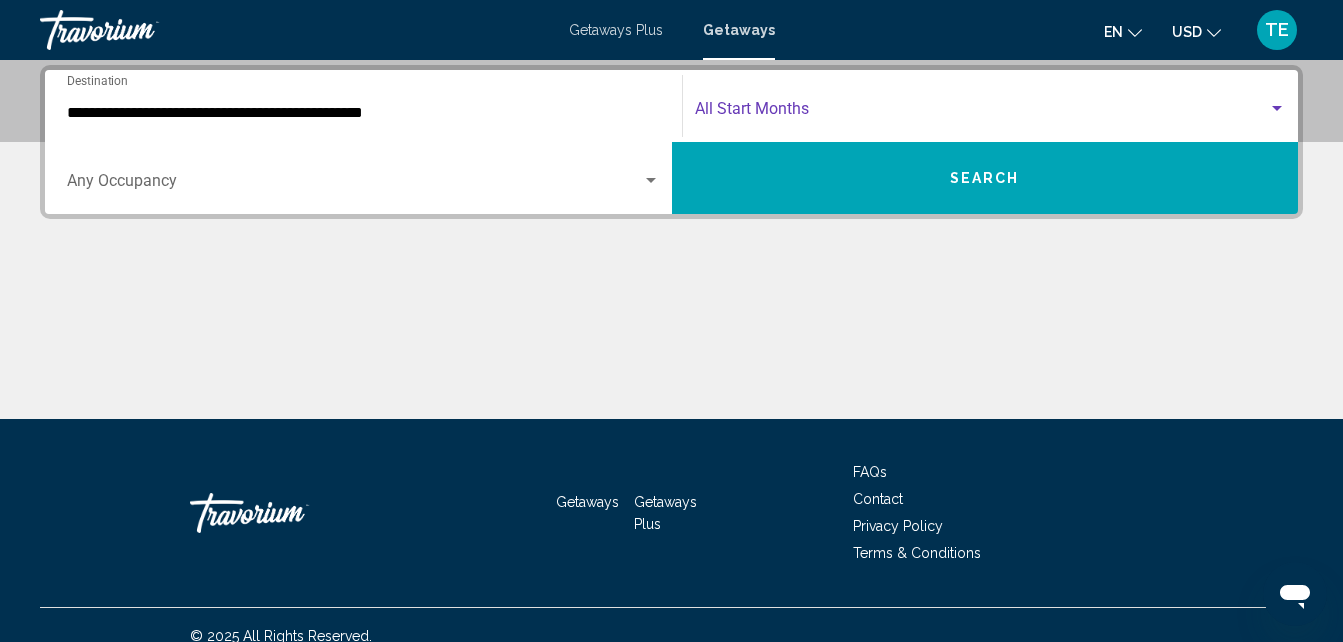 click at bounding box center [982, 113] 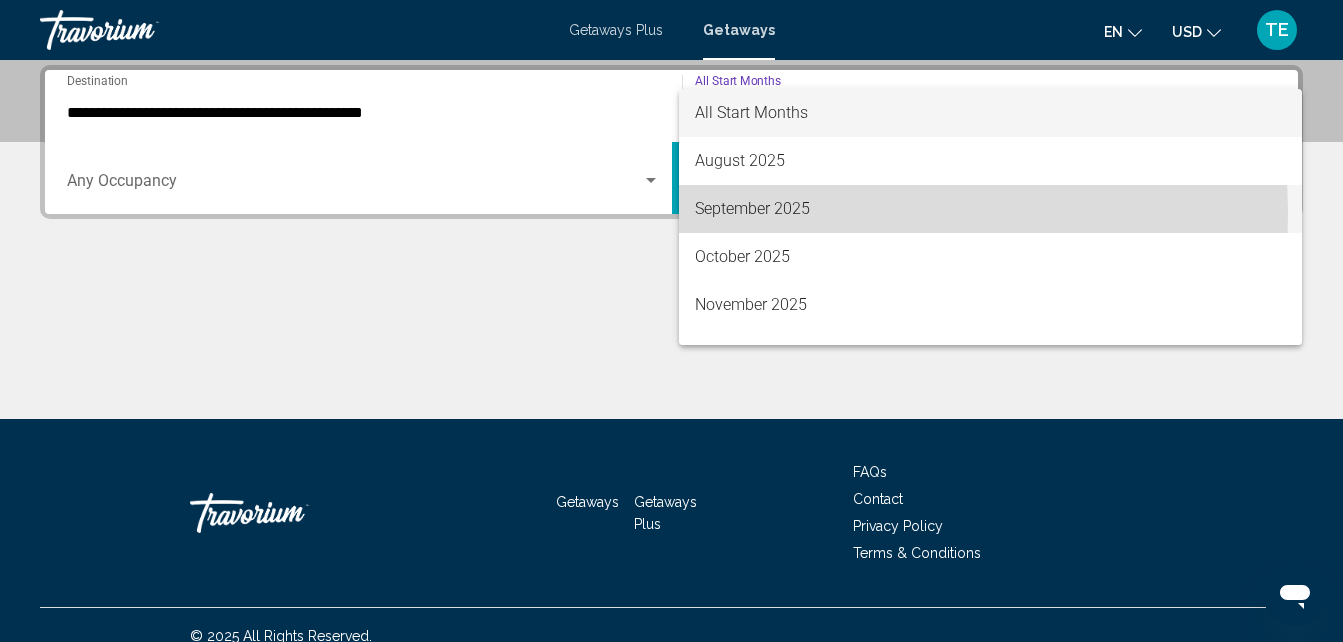 click on "September 2025" at bounding box center [991, 209] 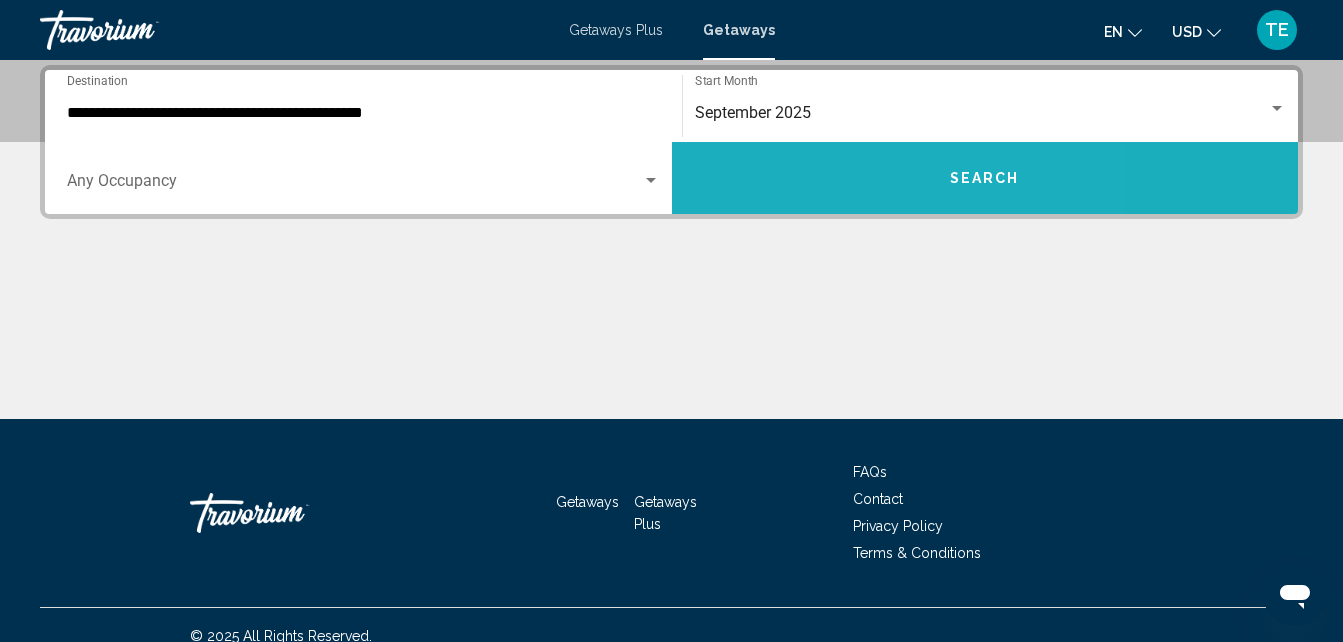 click on "Search" at bounding box center [985, 178] 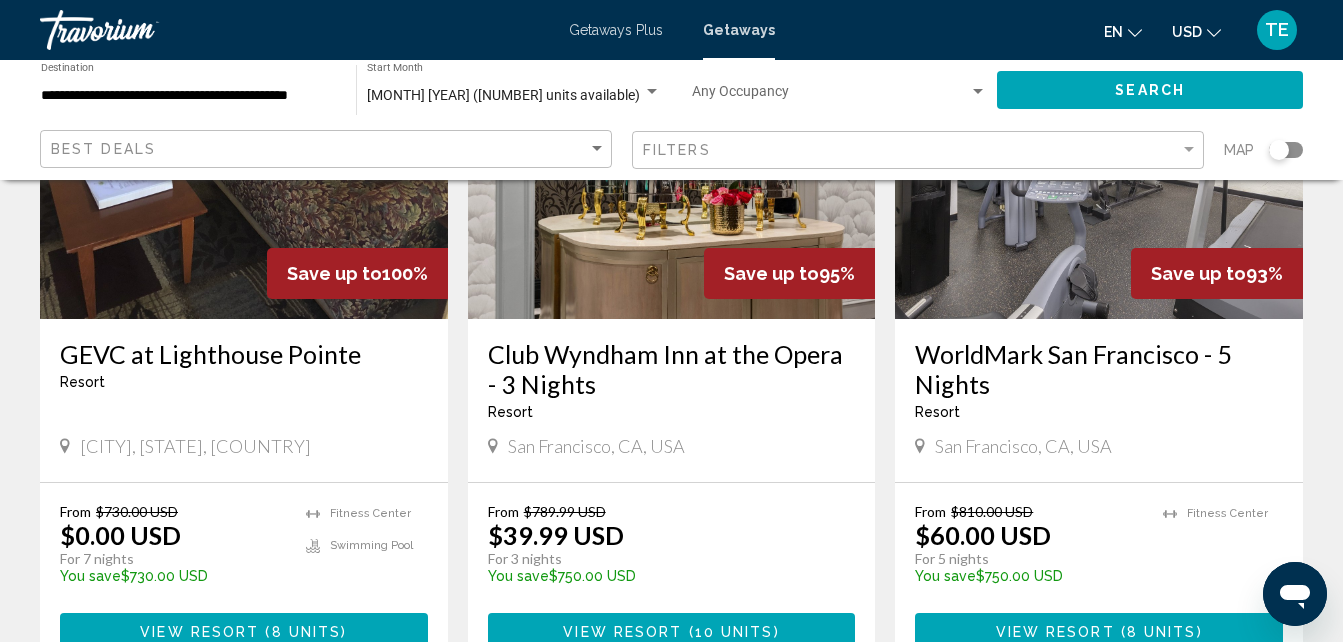 scroll, scrollTop: 2455, scrollLeft: 0, axis: vertical 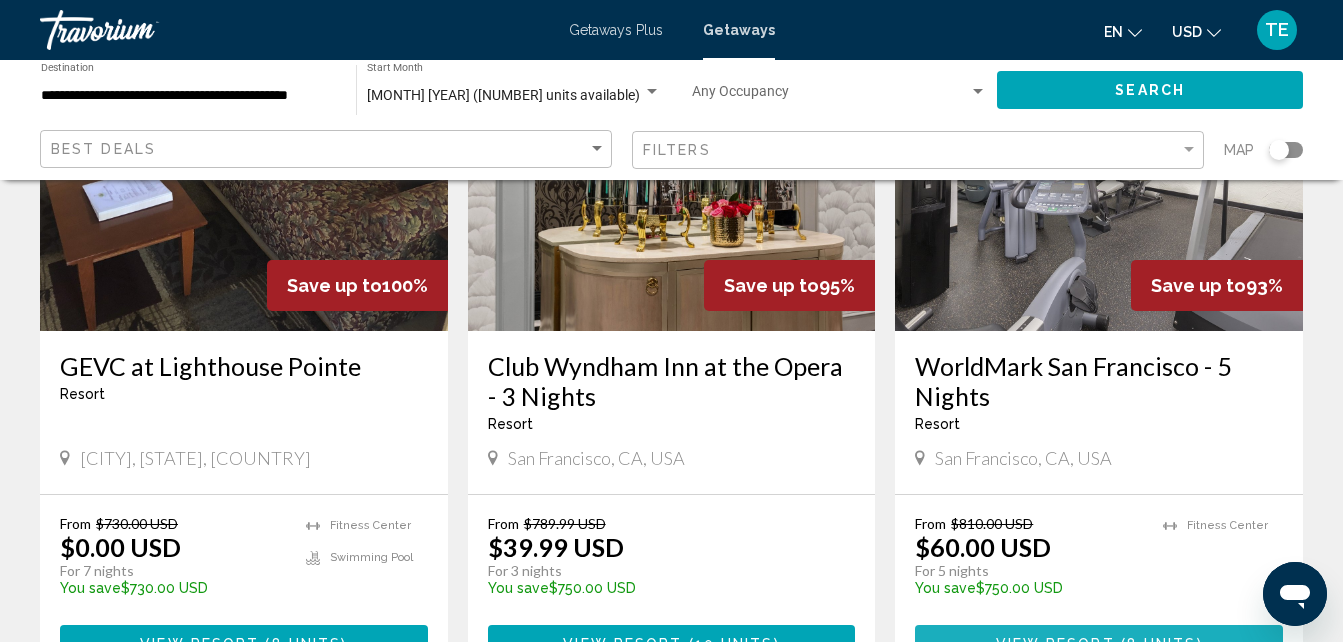 click on "View Resort    ( 8 units )" at bounding box center [1099, 643] 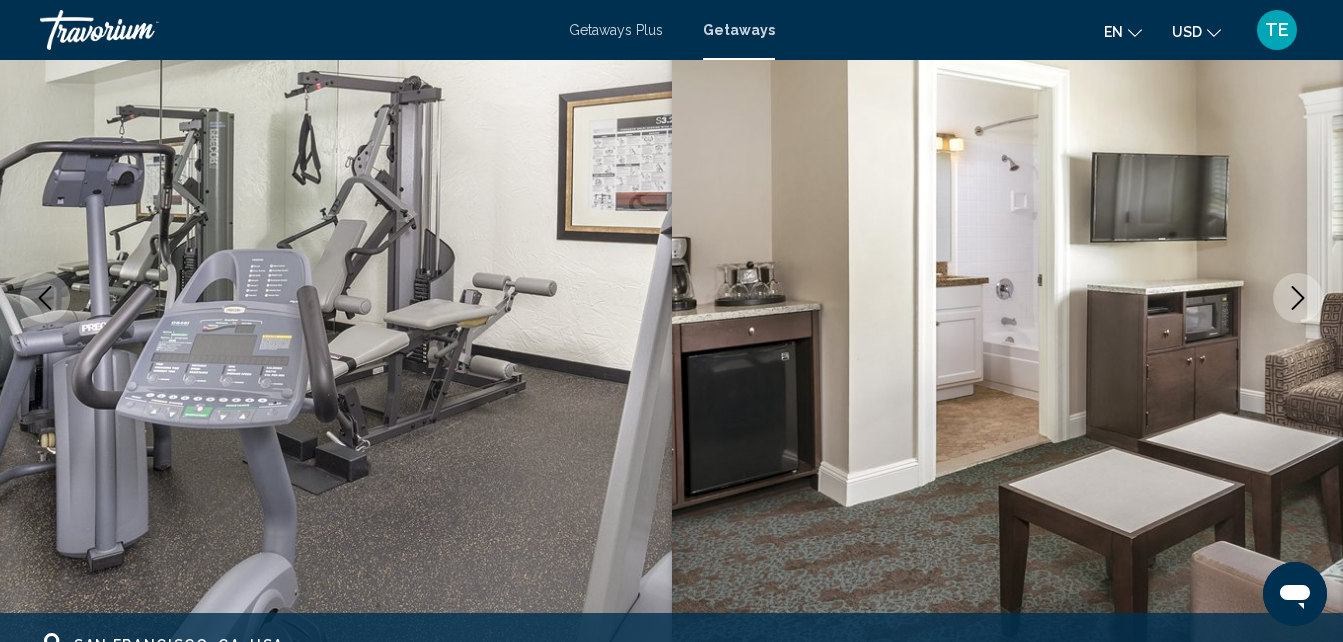 scroll, scrollTop: 249, scrollLeft: 0, axis: vertical 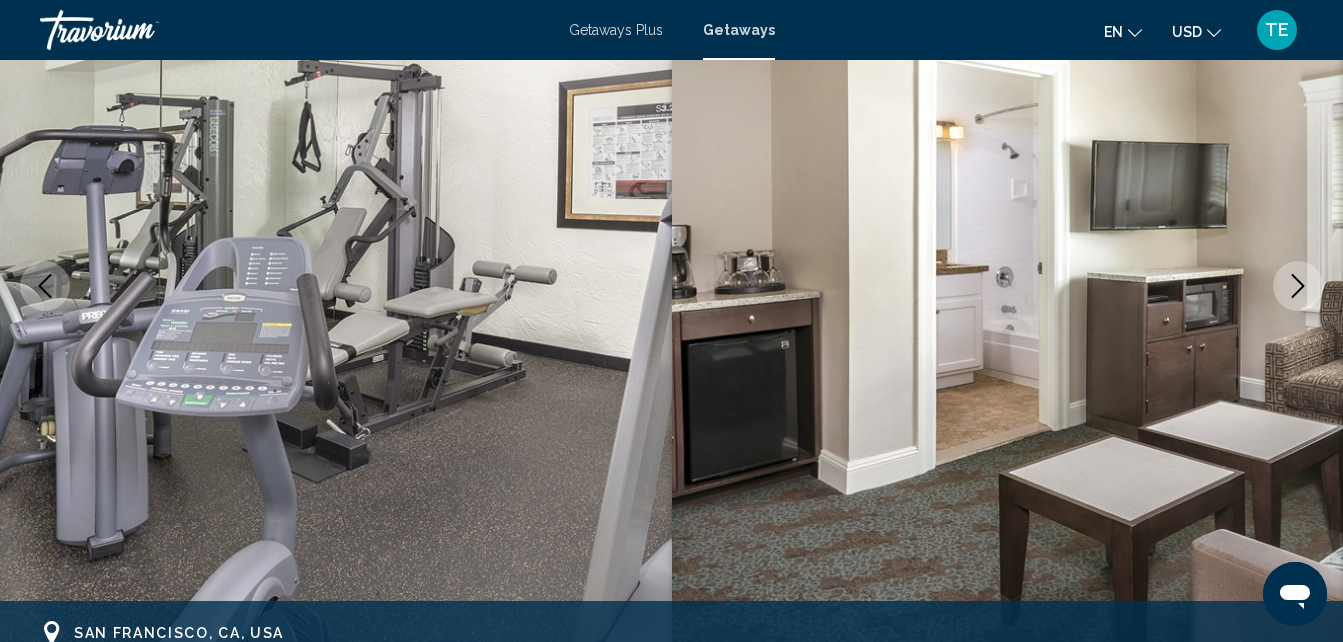 click 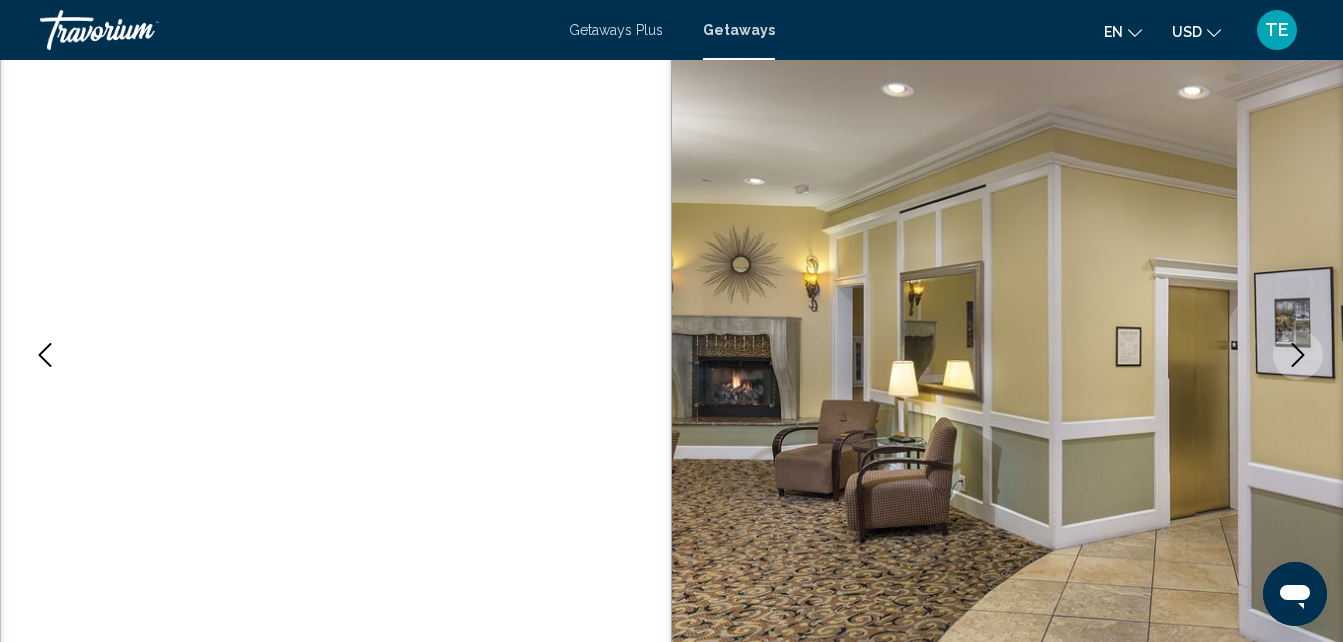 scroll, scrollTop: 133, scrollLeft: 0, axis: vertical 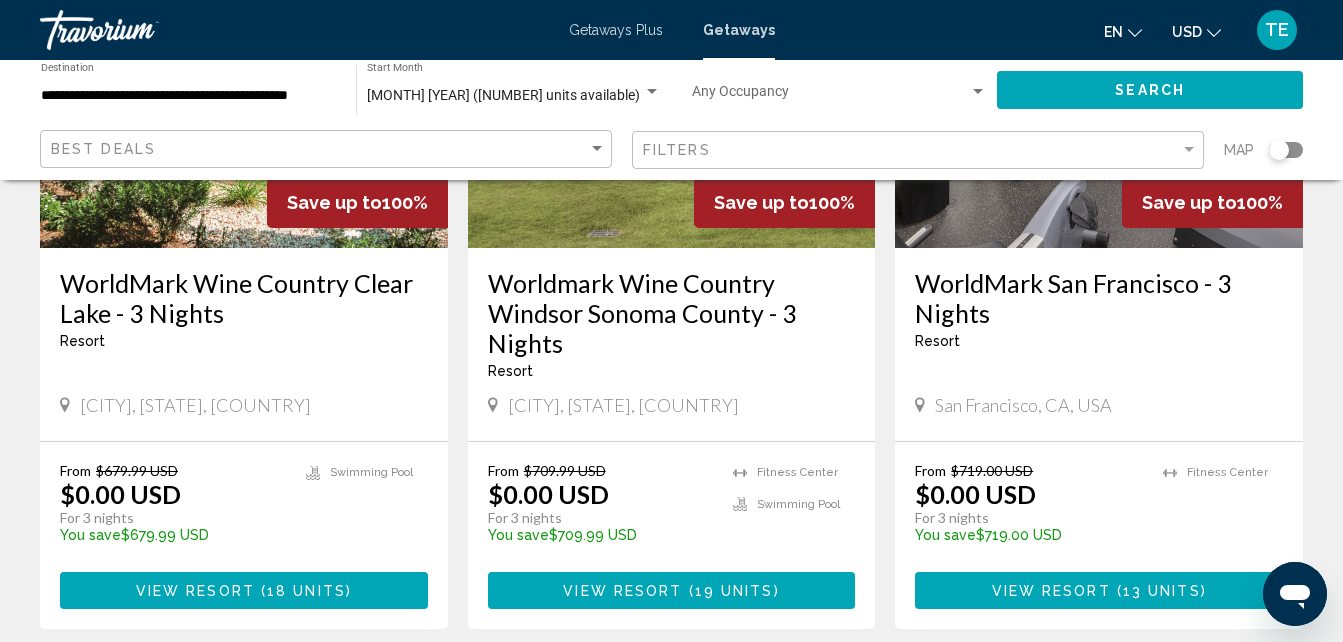 click on "View Resort    ( 18 units )" at bounding box center (244, 590) 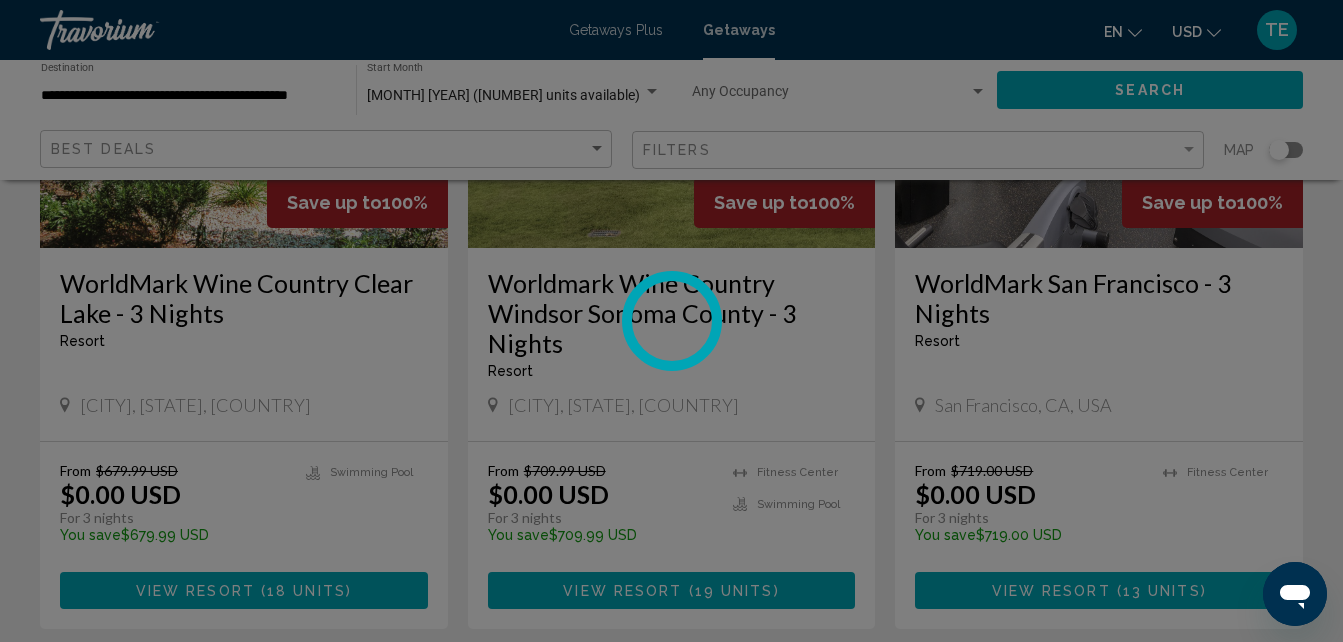 scroll, scrollTop: 214, scrollLeft: 0, axis: vertical 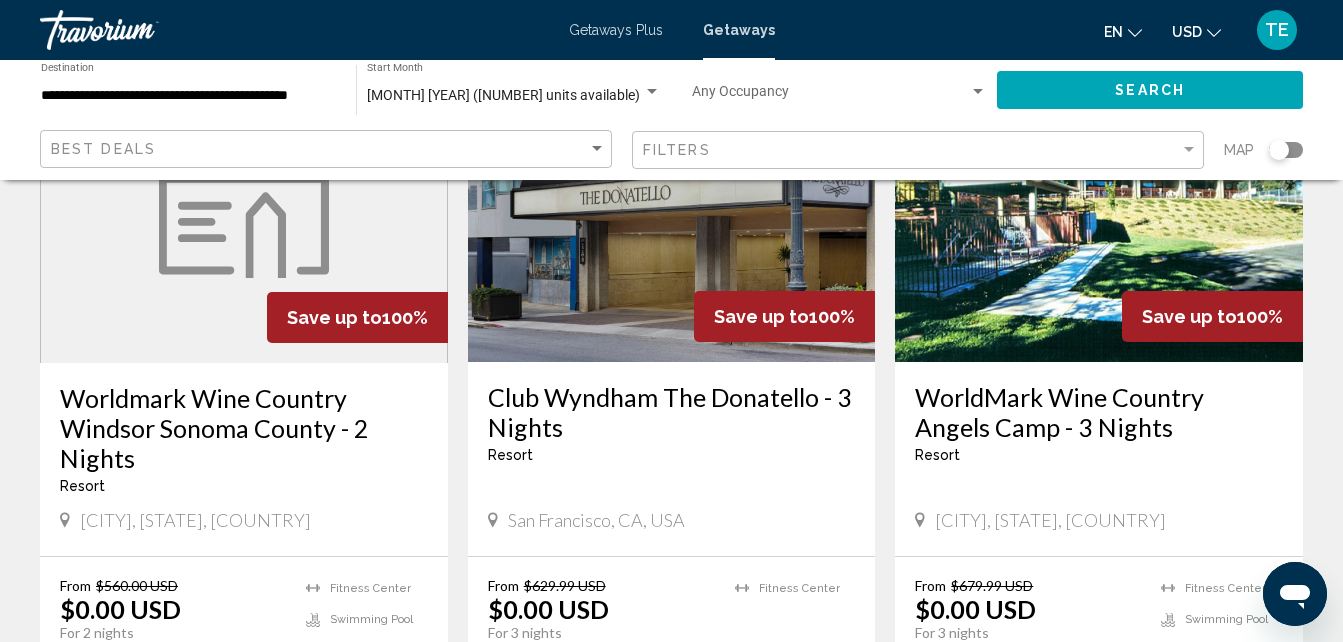 click at bounding box center (672, 202) 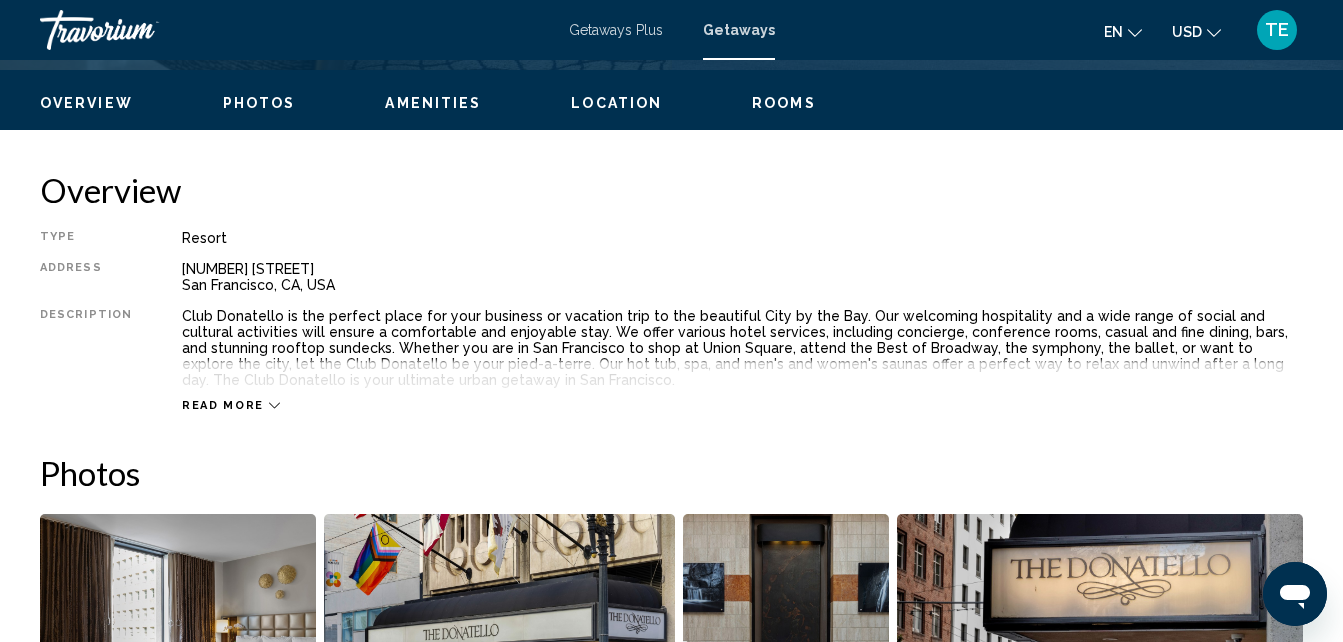 scroll, scrollTop: 214, scrollLeft: 0, axis: vertical 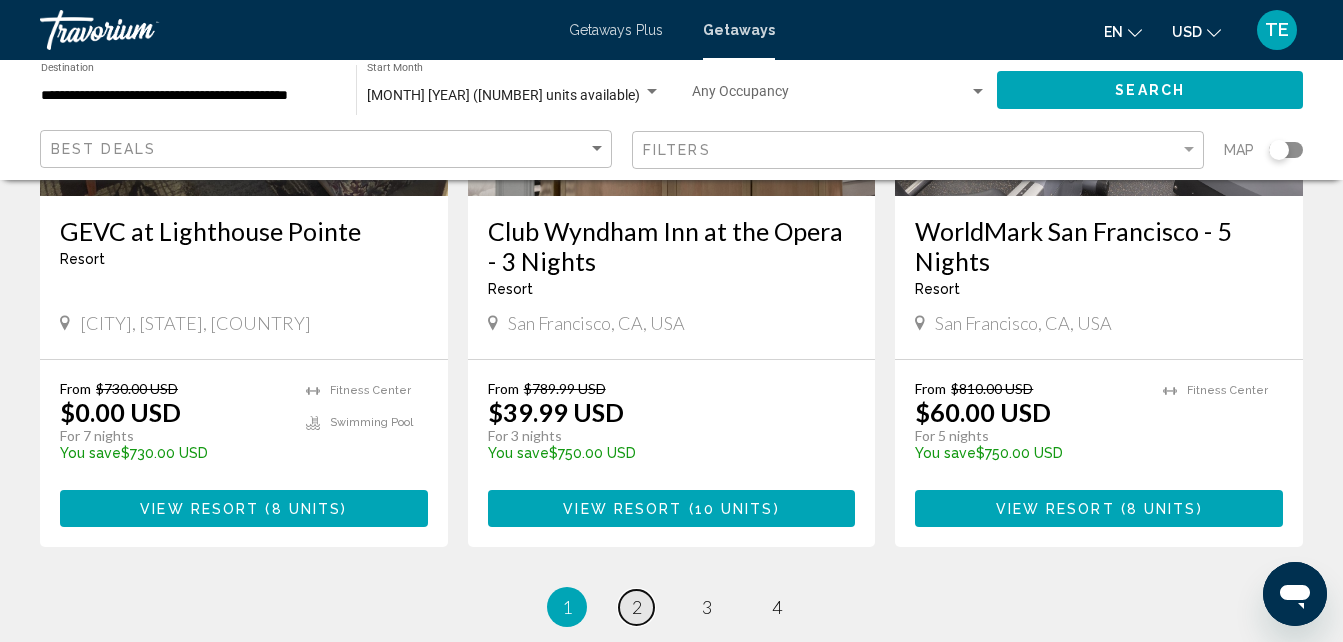click on "2" at bounding box center [637, 607] 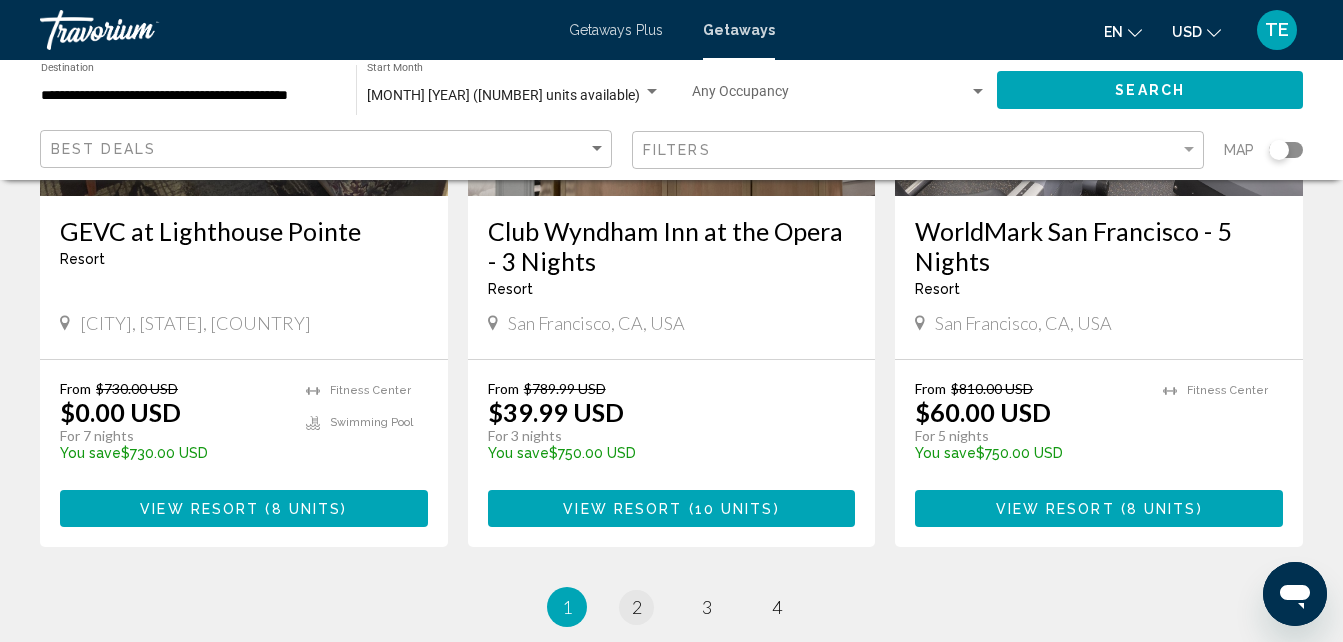scroll, scrollTop: 0, scrollLeft: 0, axis: both 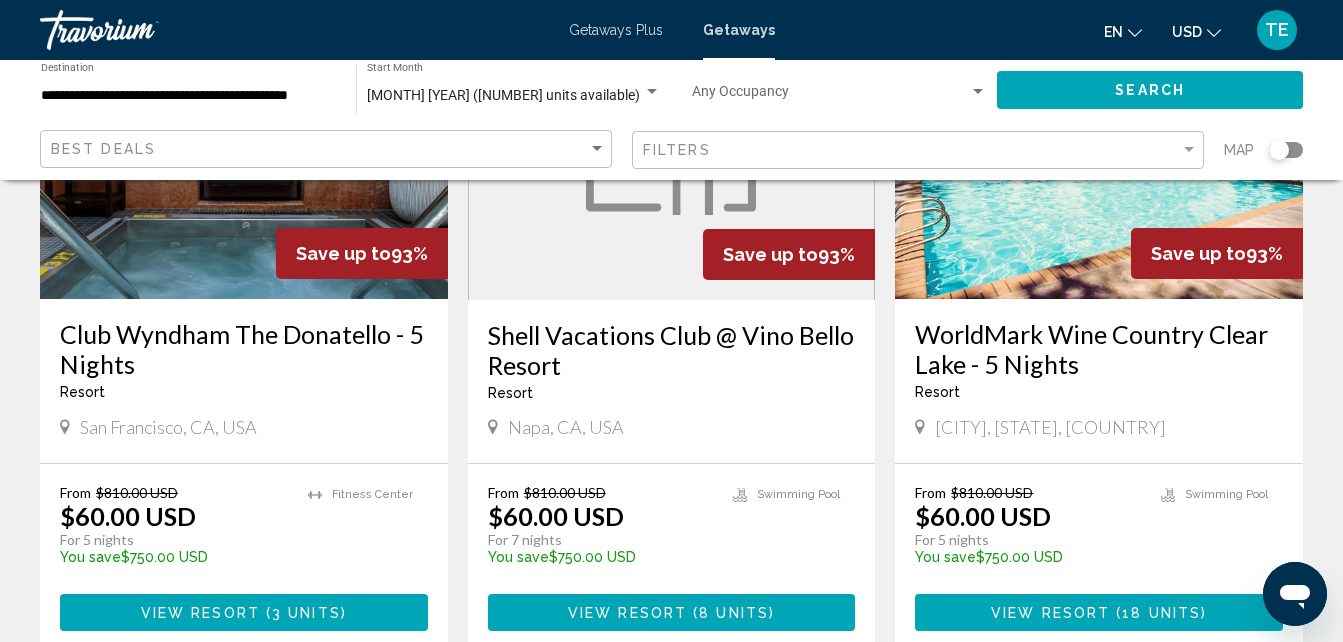 click on "View Resort    ( 8 units )" at bounding box center [672, 612] 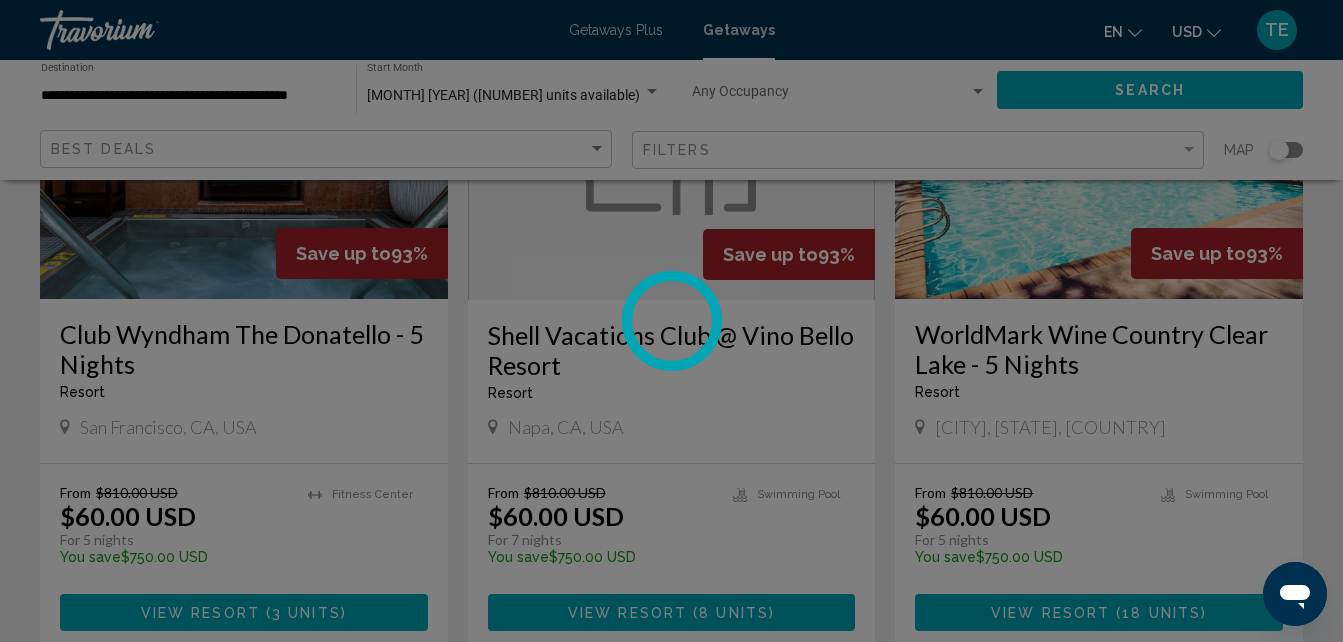 scroll, scrollTop: 214, scrollLeft: 0, axis: vertical 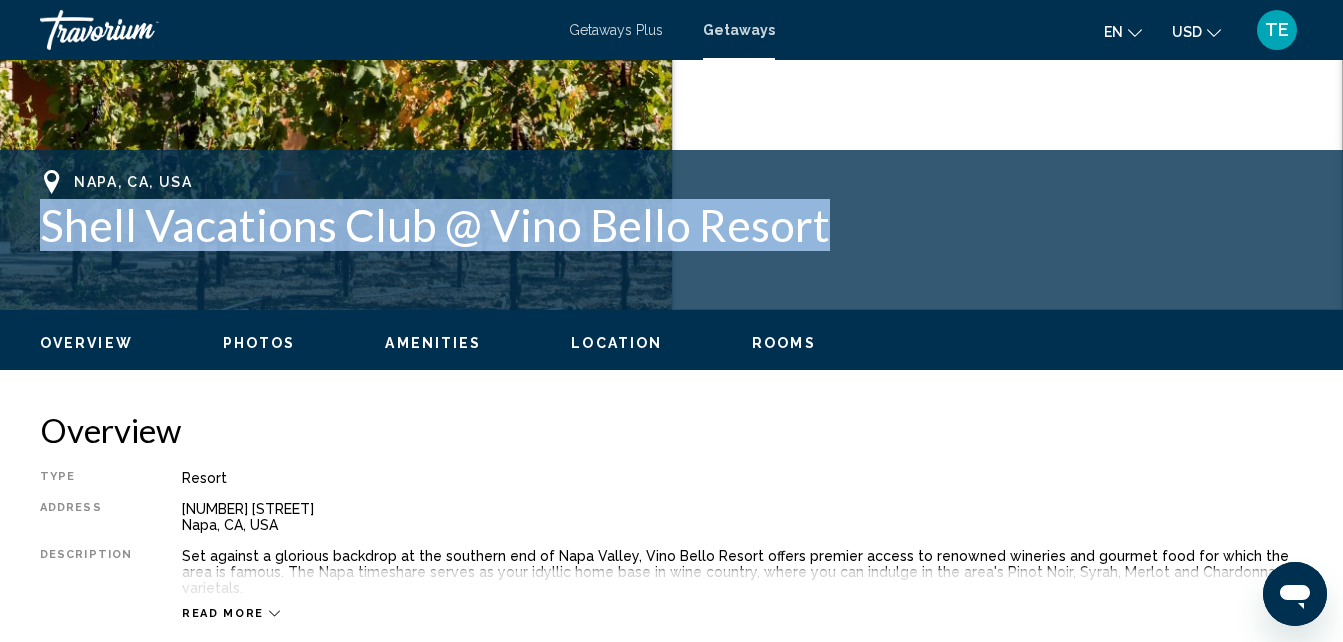 drag, startPoint x: 44, startPoint y: 226, endPoint x: 823, endPoint y: 217, distance: 779.052 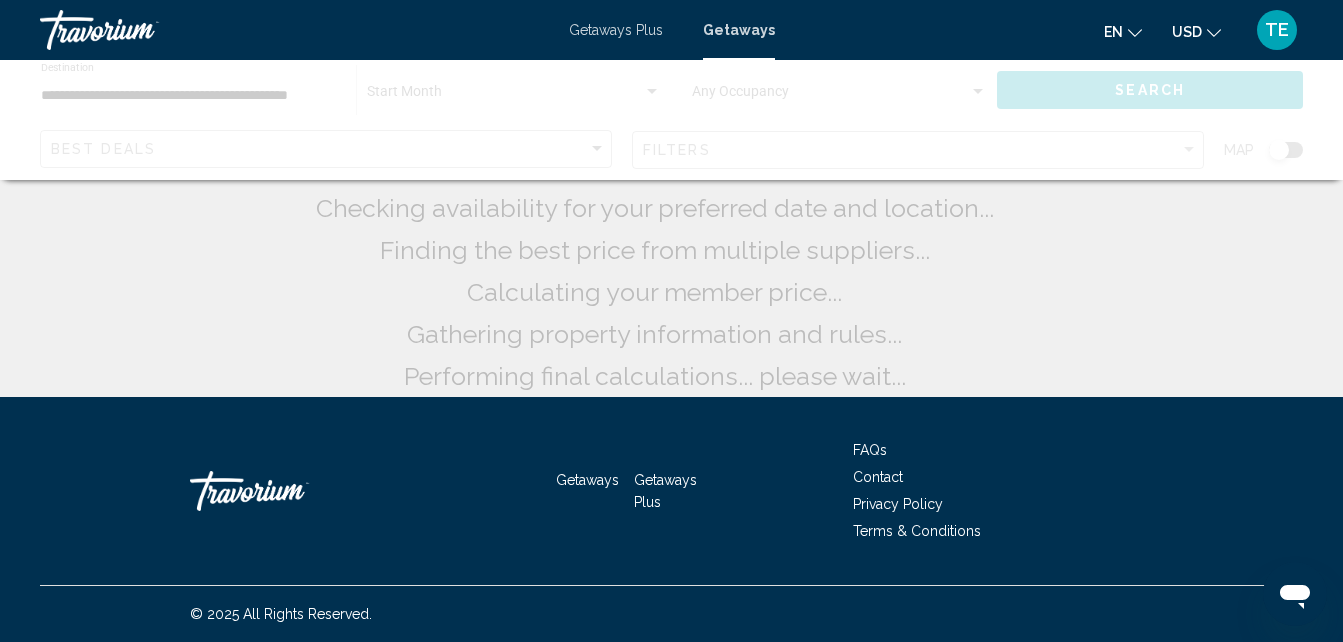 scroll, scrollTop: 0, scrollLeft: 0, axis: both 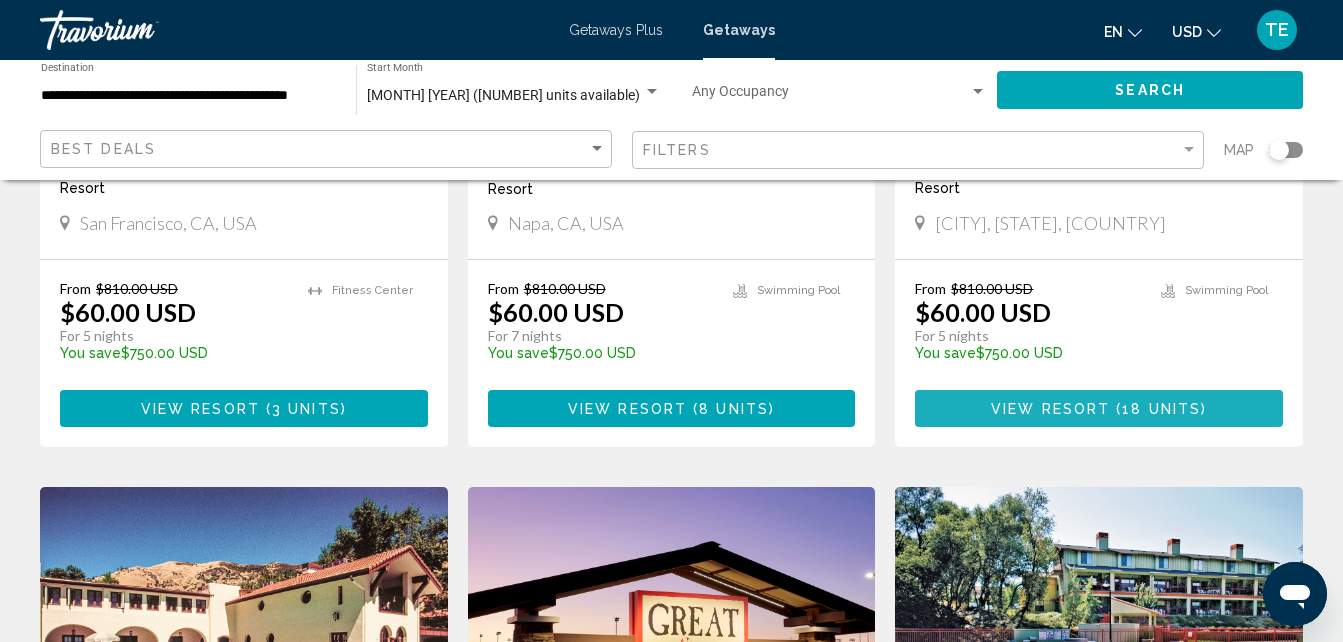 click on "View Resort    ( 18 units )" at bounding box center [1099, 408] 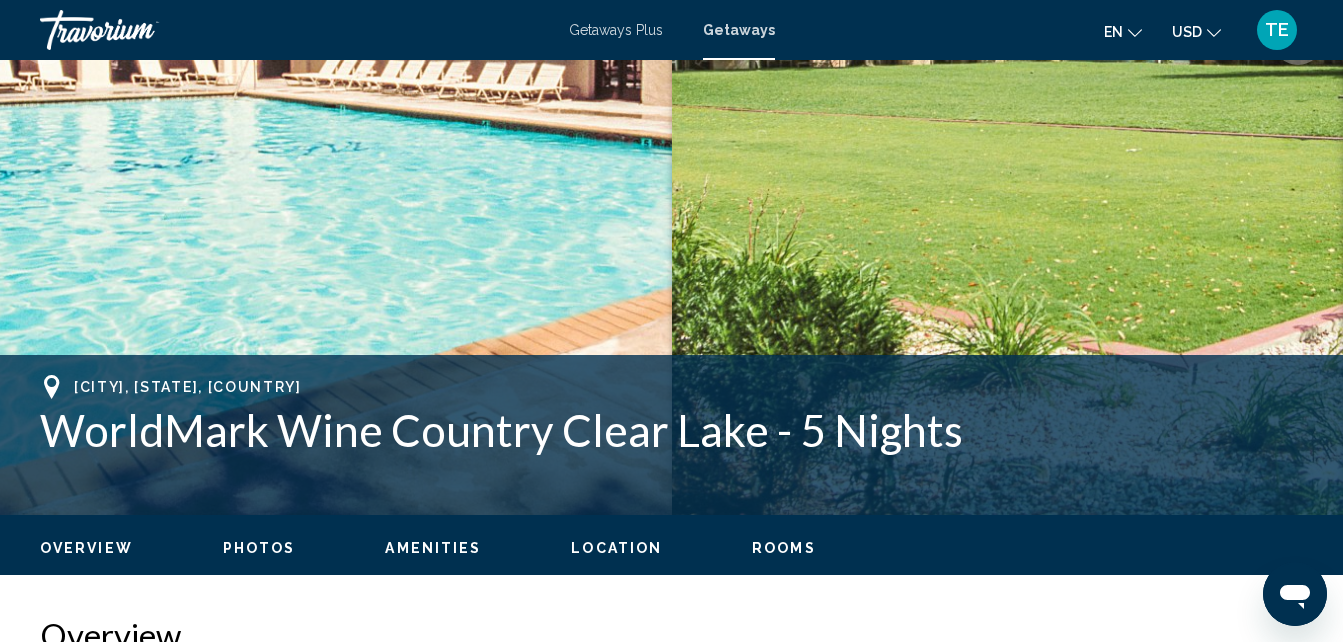 scroll, scrollTop: 214, scrollLeft: 0, axis: vertical 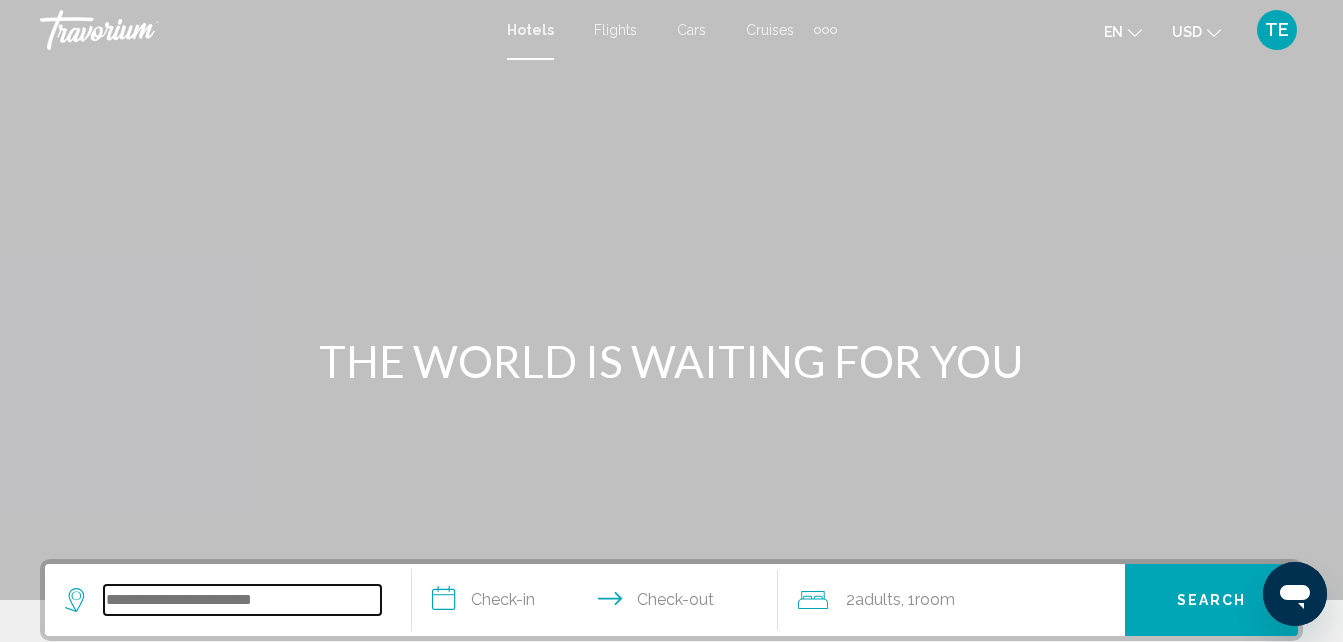 click at bounding box center [242, 600] 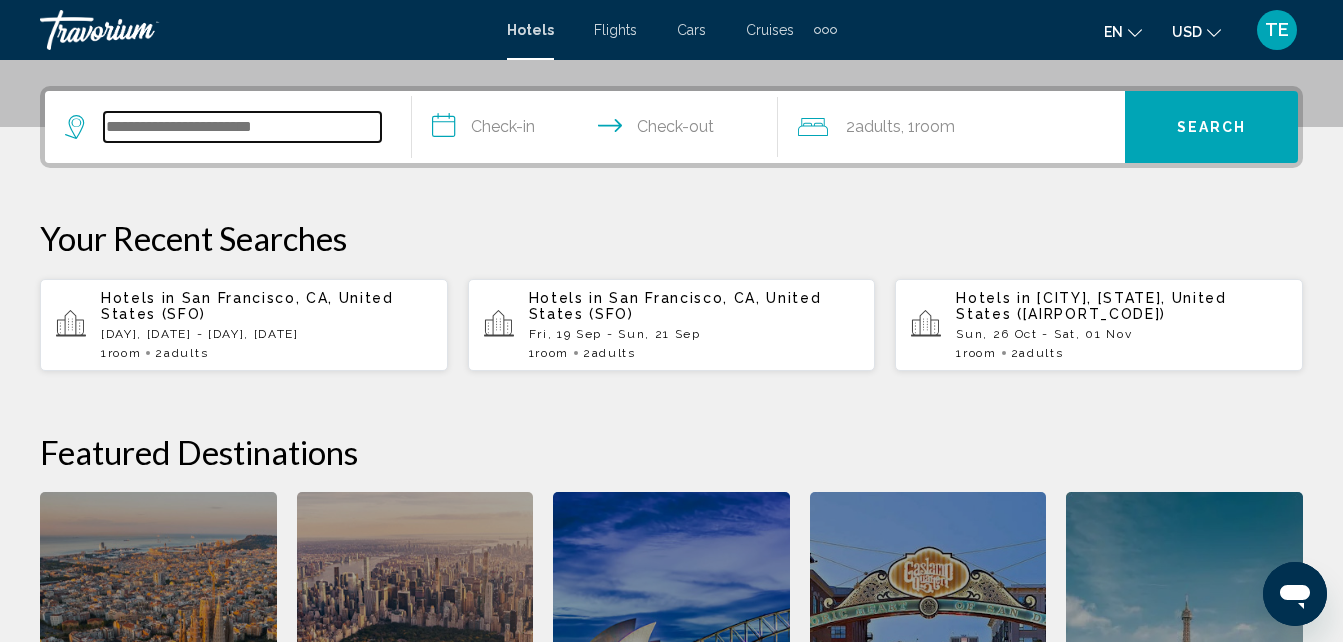 scroll, scrollTop: 494, scrollLeft: 0, axis: vertical 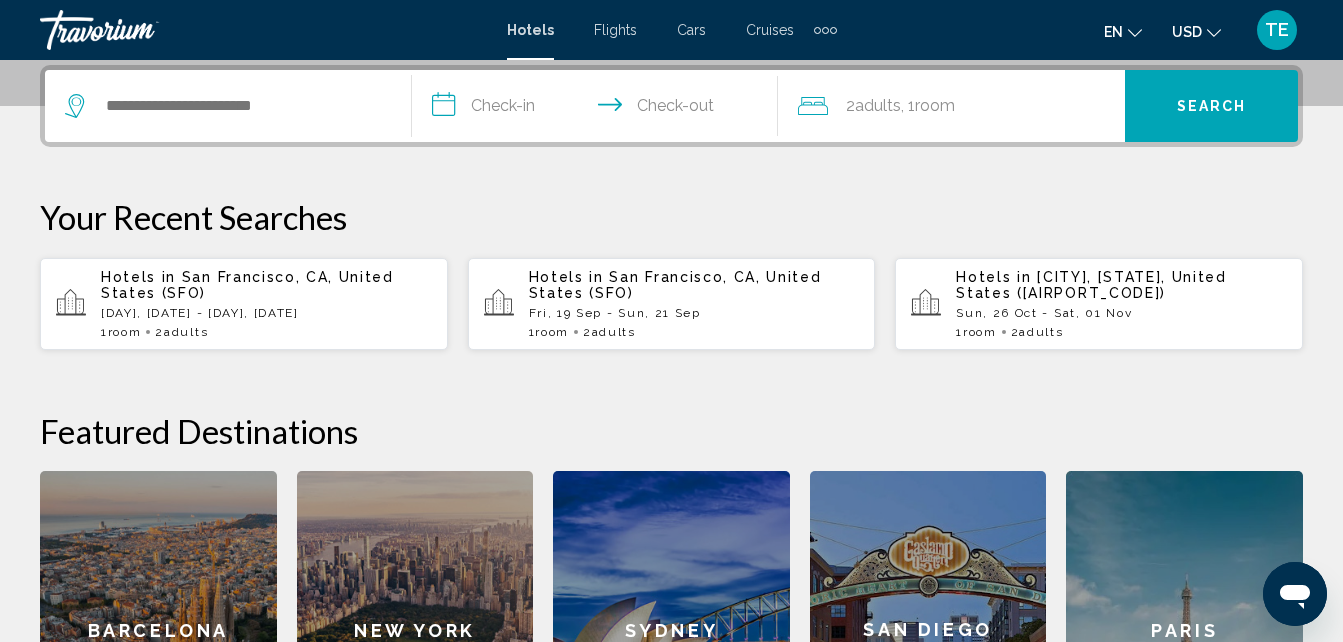 click on "Hotels in    San Francisco, [STATE], United States ([AIRPORT_CODE])  [DAY], [DATE] - [DAY], [DATE]  1  Room rooms 2  Adult Adults" at bounding box center (266, 304) 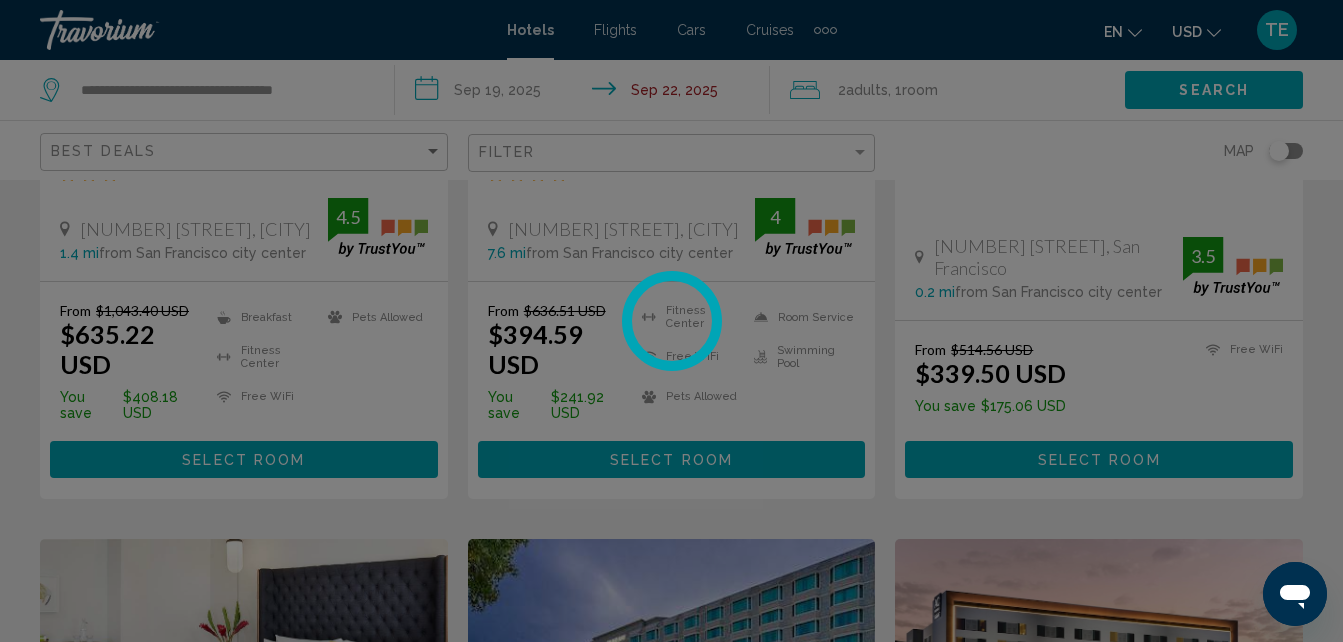scroll, scrollTop: 0, scrollLeft: 0, axis: both 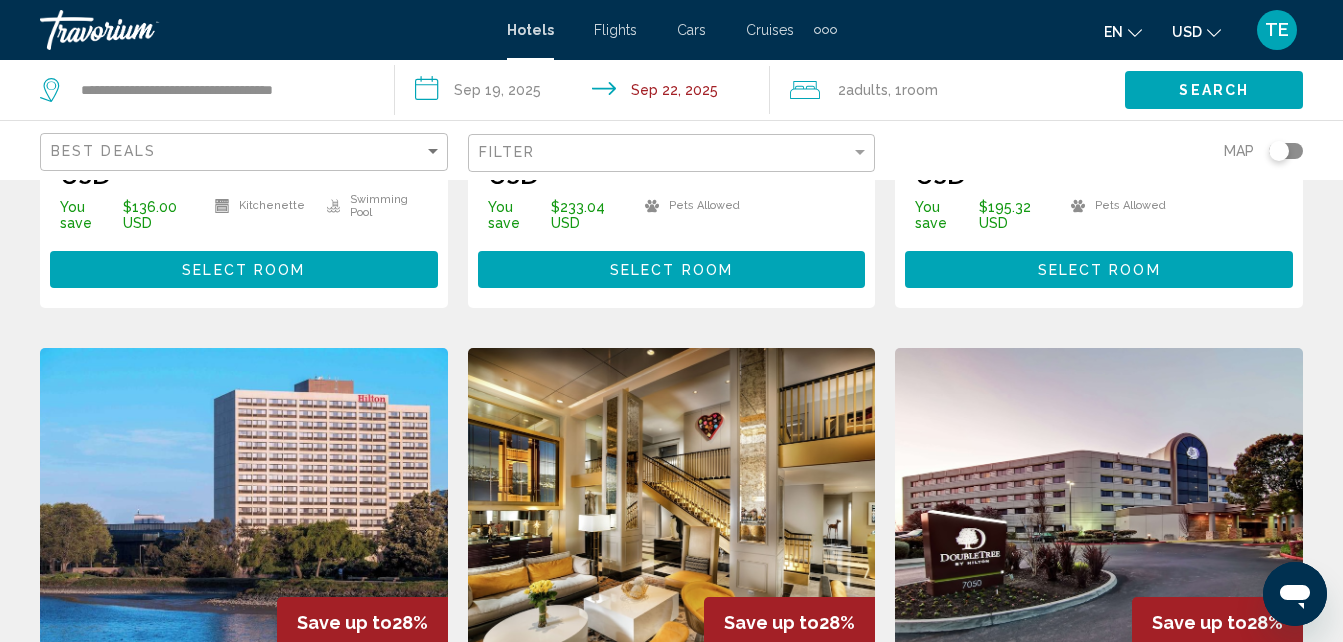 click at bounding box center [672, 508] 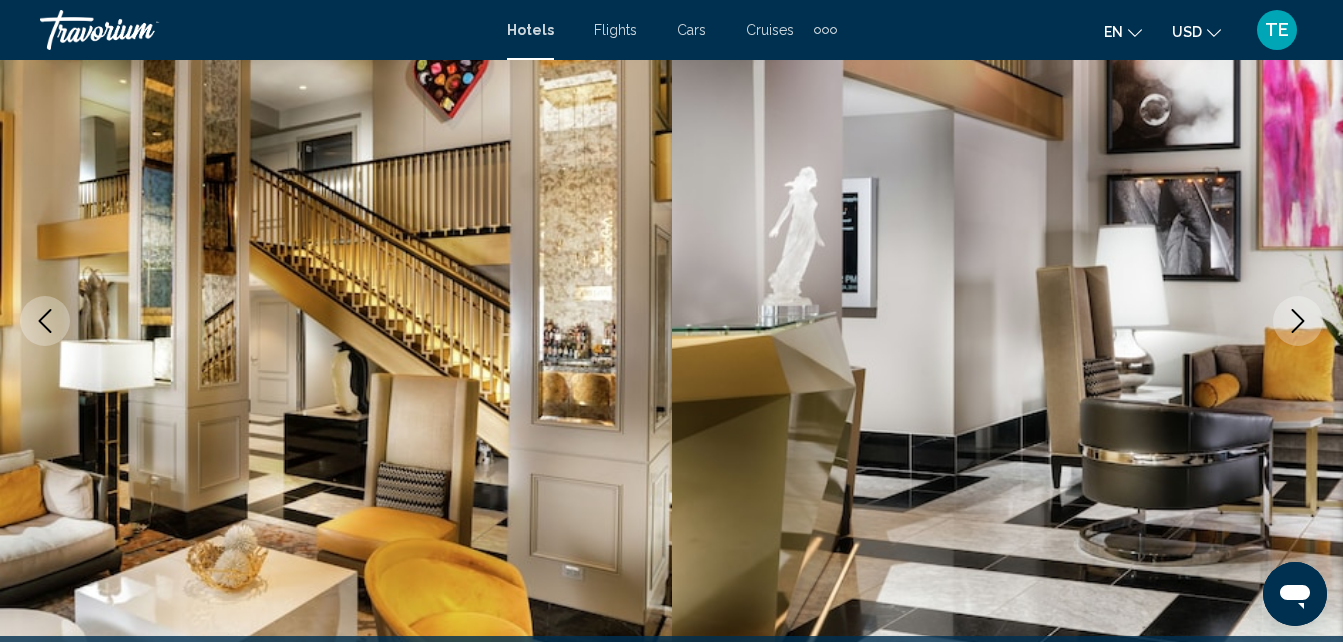 click 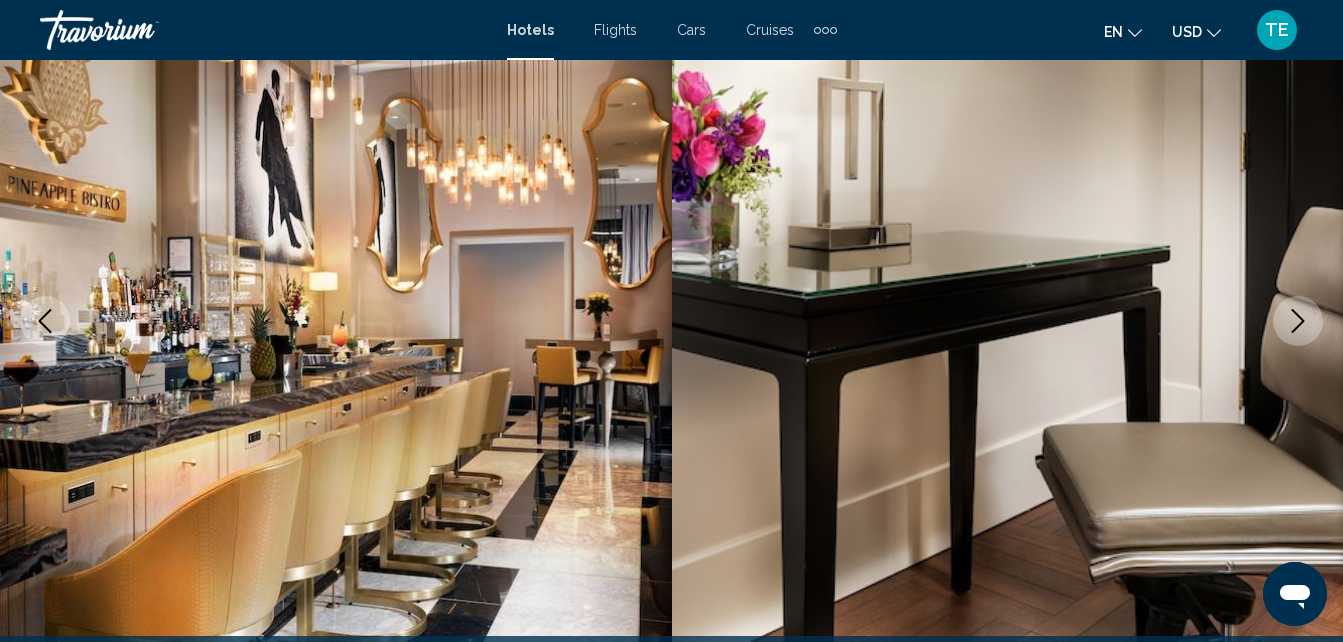 click 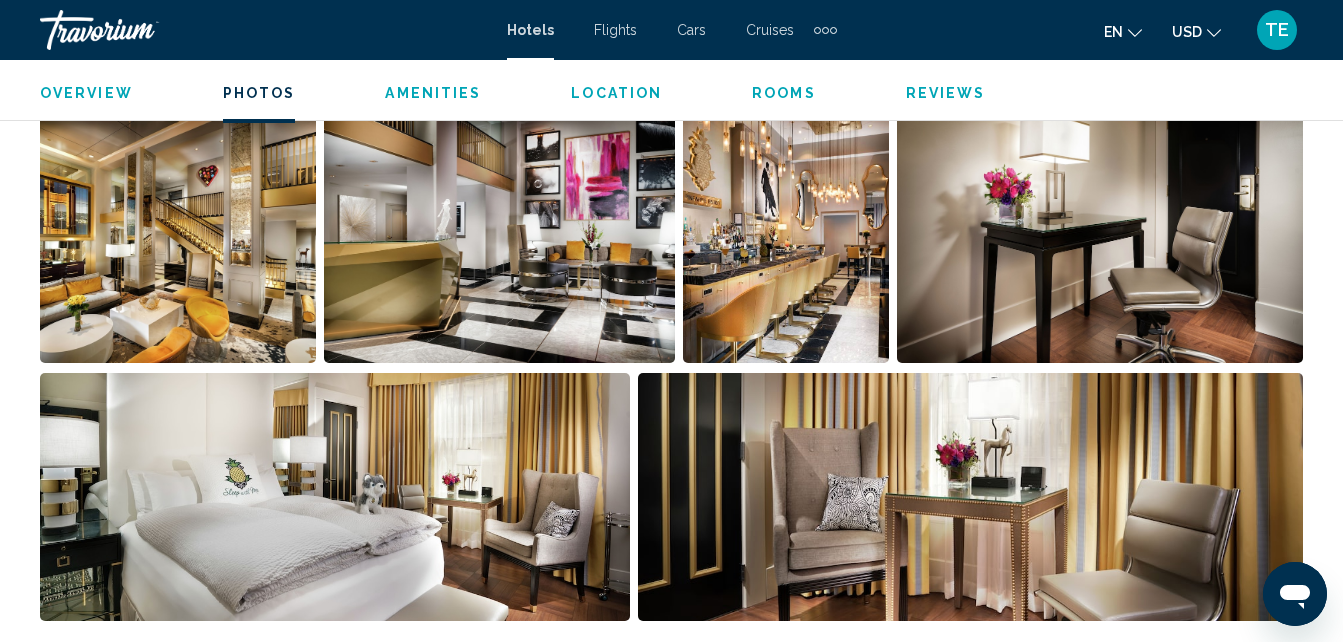 scroll, scrollTop: 872, scrollLeft: 0, axis: vertical 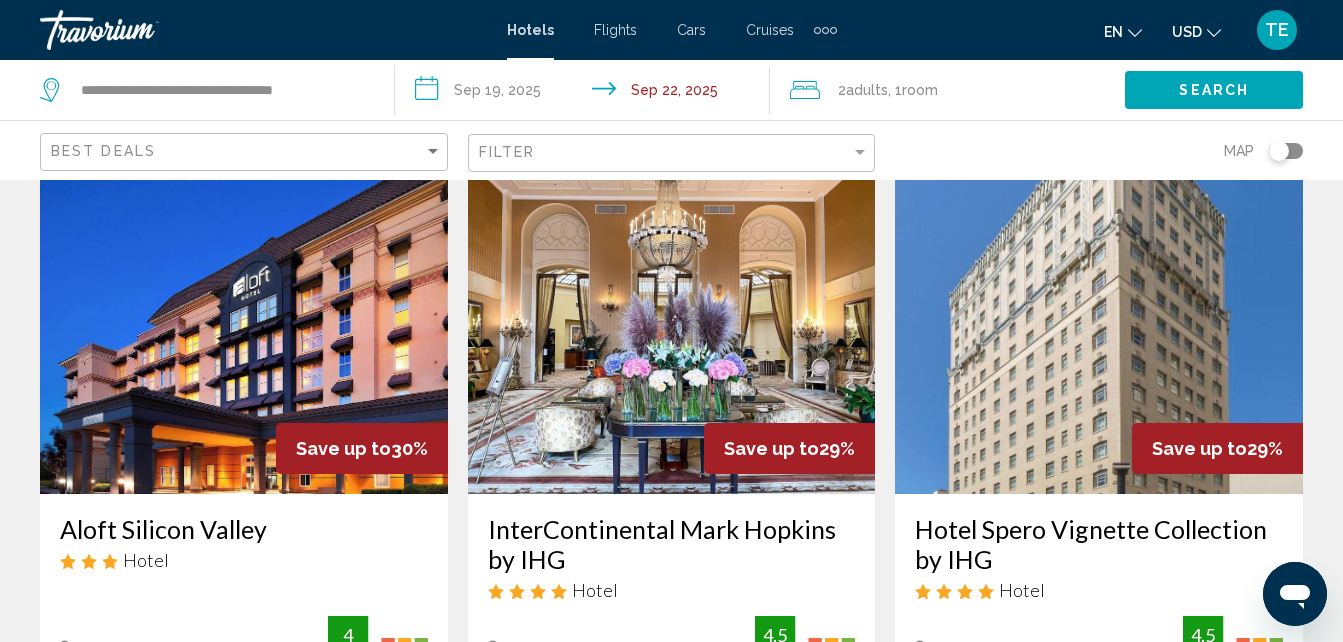 click at bounding box center [672, 334] 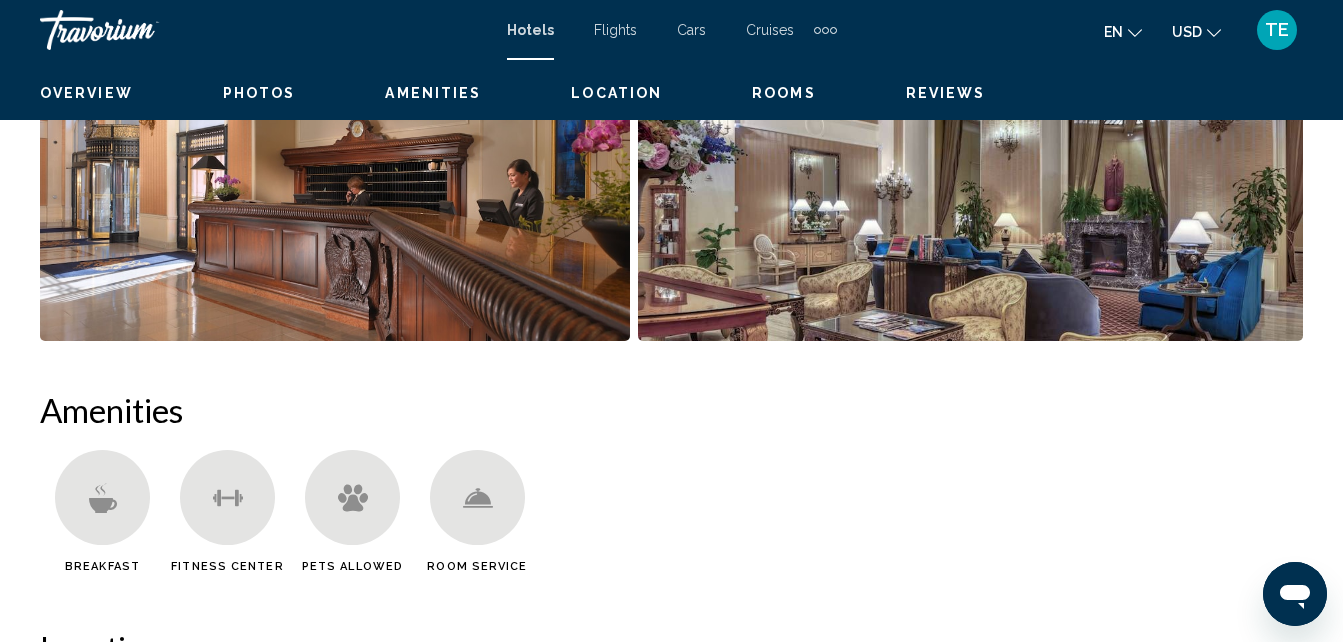 scroll, scrollTop: 214, scrollLeft: 0, axis: vertical 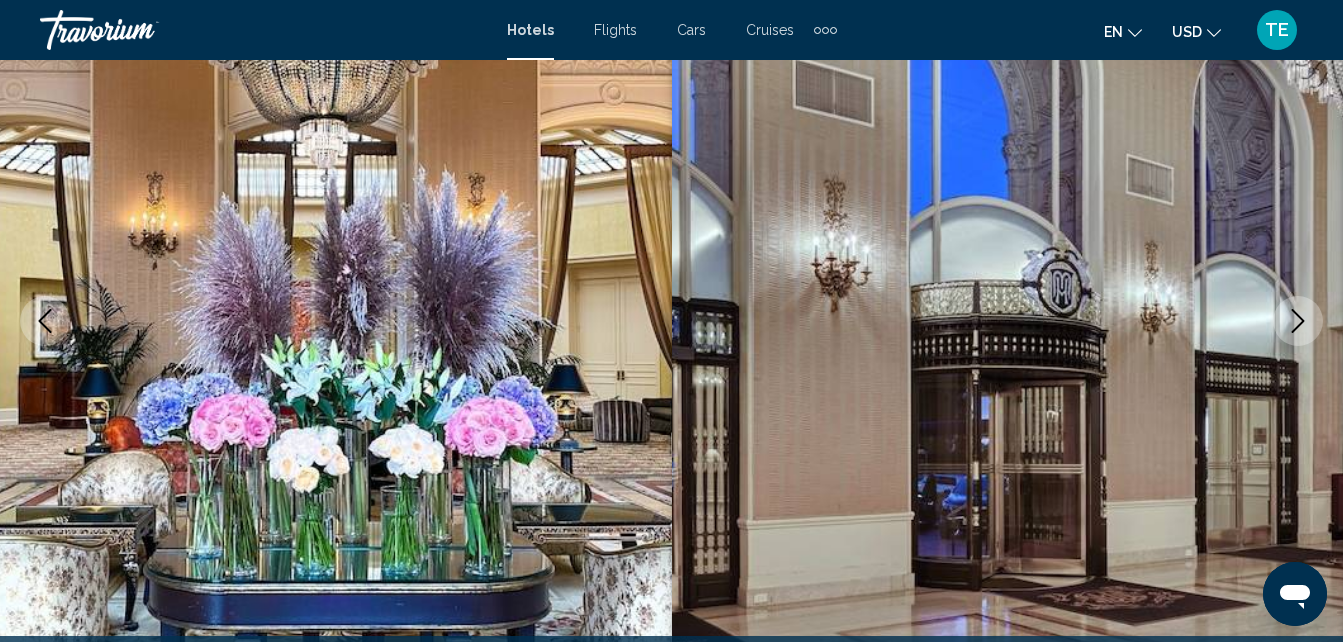 click 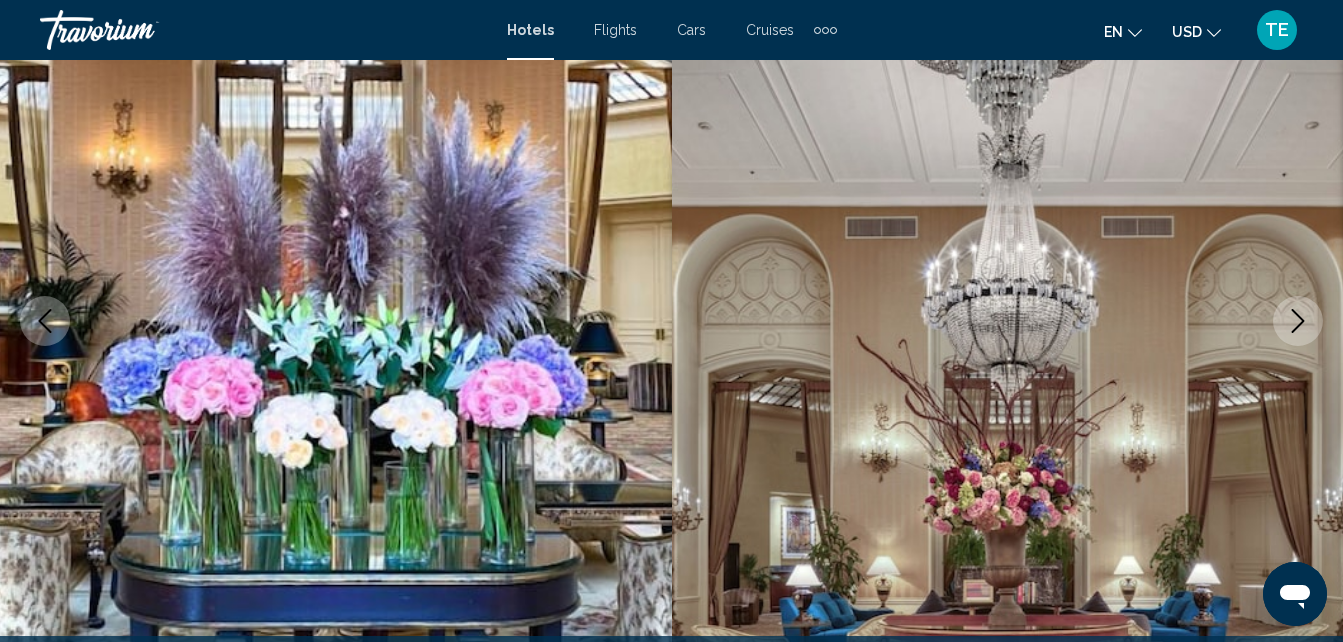 click 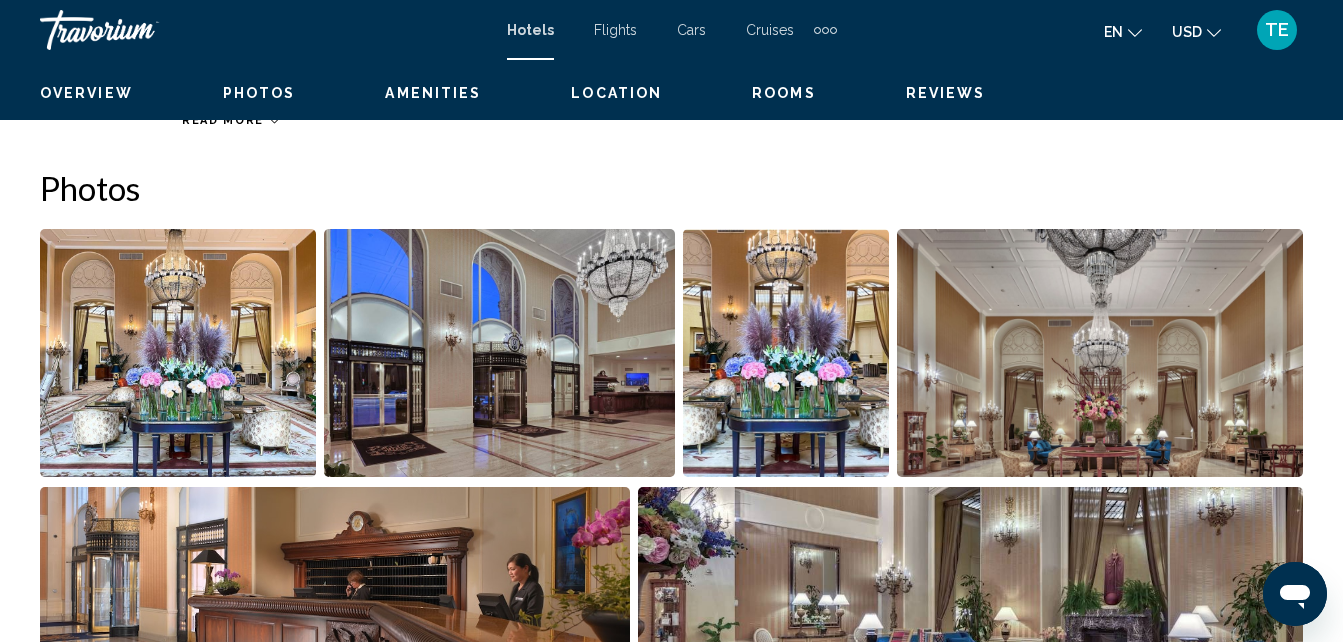 scroll, scrollTop: 0, scrollLeft: 0, axis: both 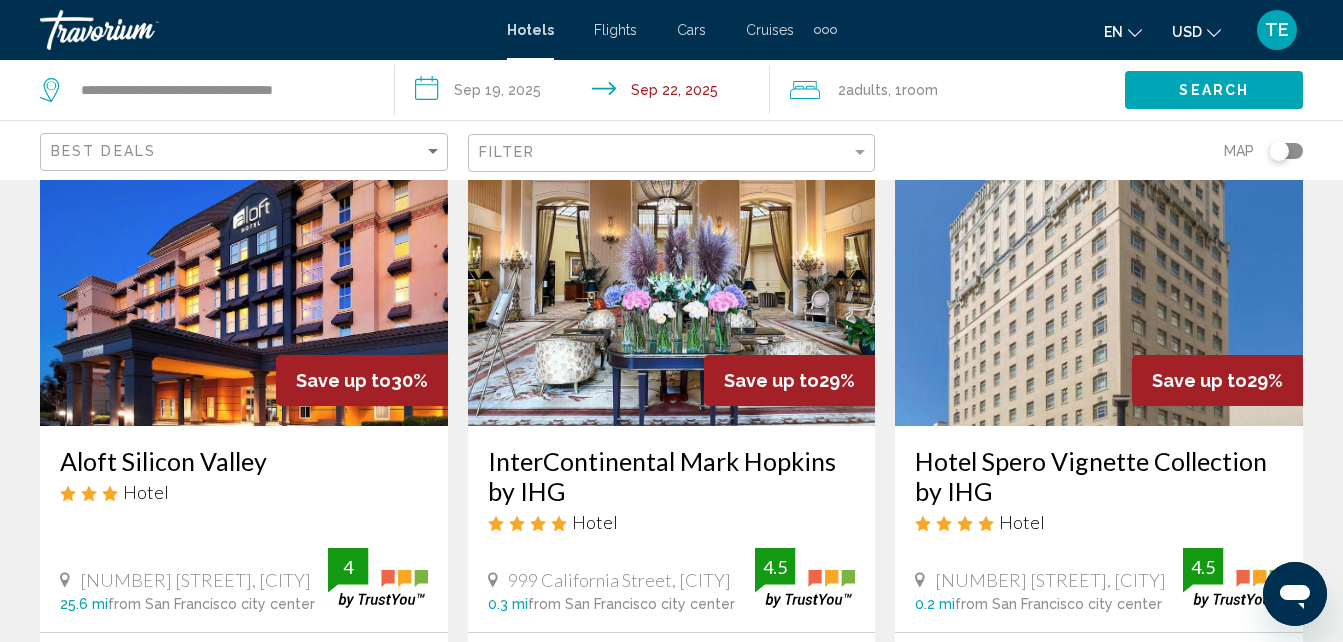 click at bounding box center [1099, 266] 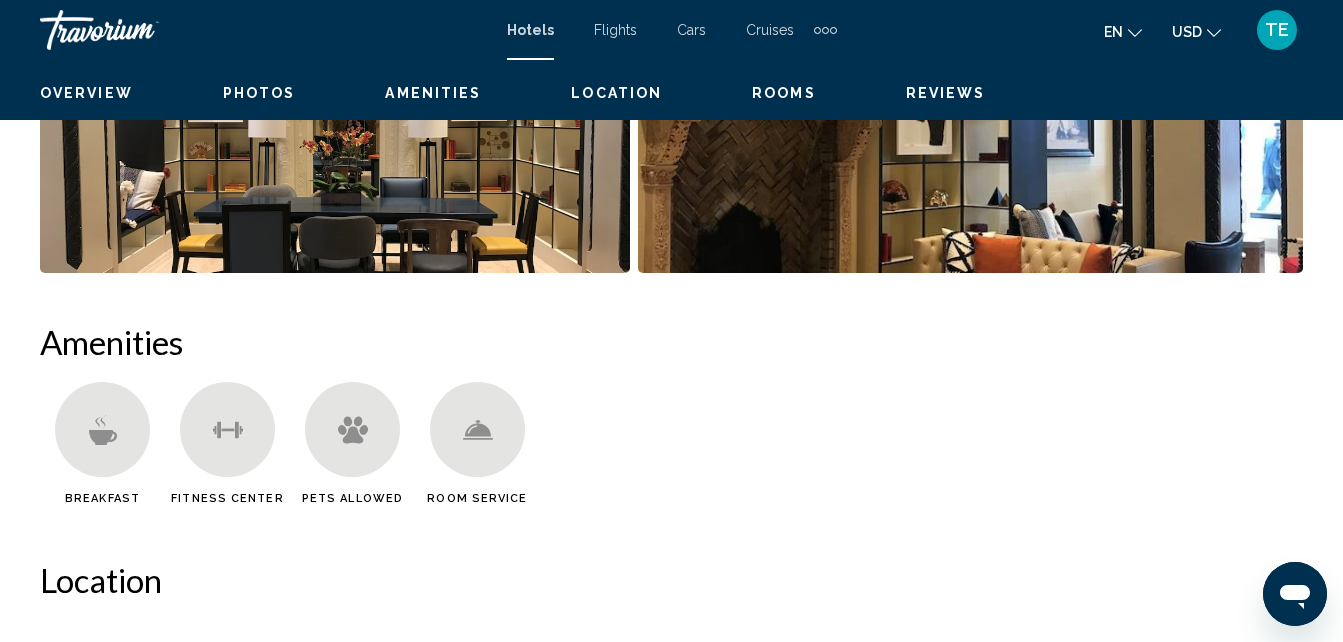 scroll, scrollTop: 214, scrollLeft: 0, axis: vertical 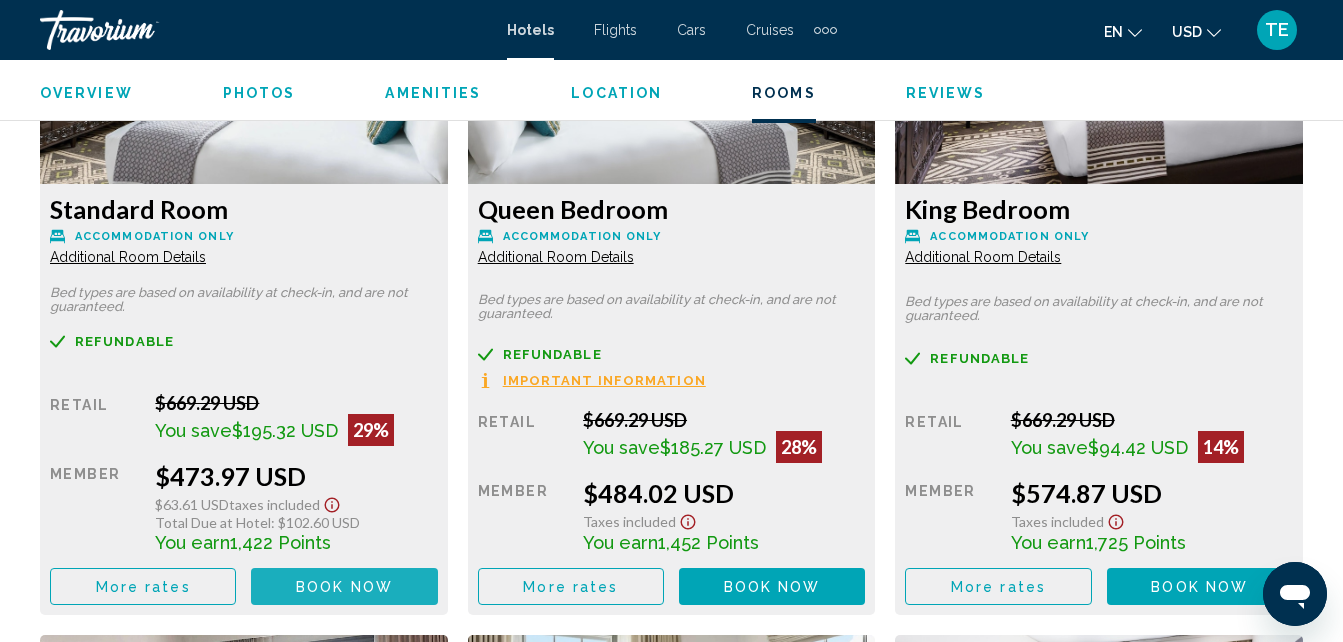 click on "Book now" at bounding box center [344, 587] 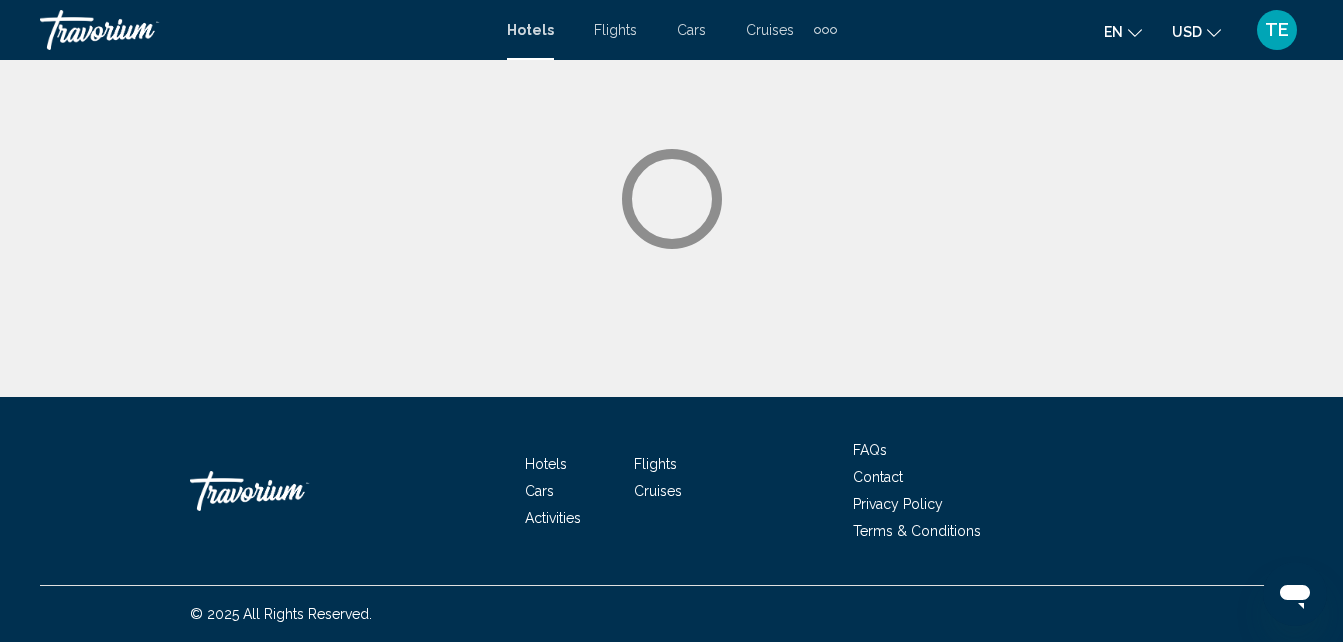 scroll, scrollTop: 0, scrollLeft: 0, axis: both 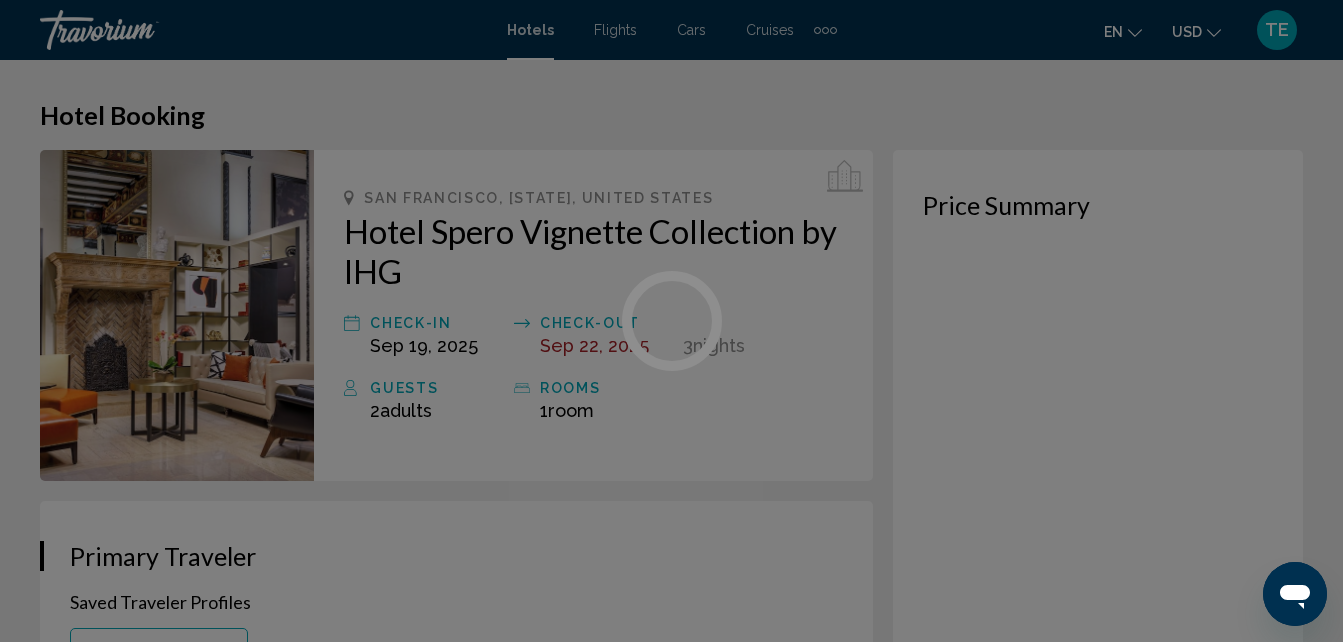drag, startPoint x: 325, startPoint y: 583, endPoint x: 1218, endPoint y: 297, distance: 937.68066 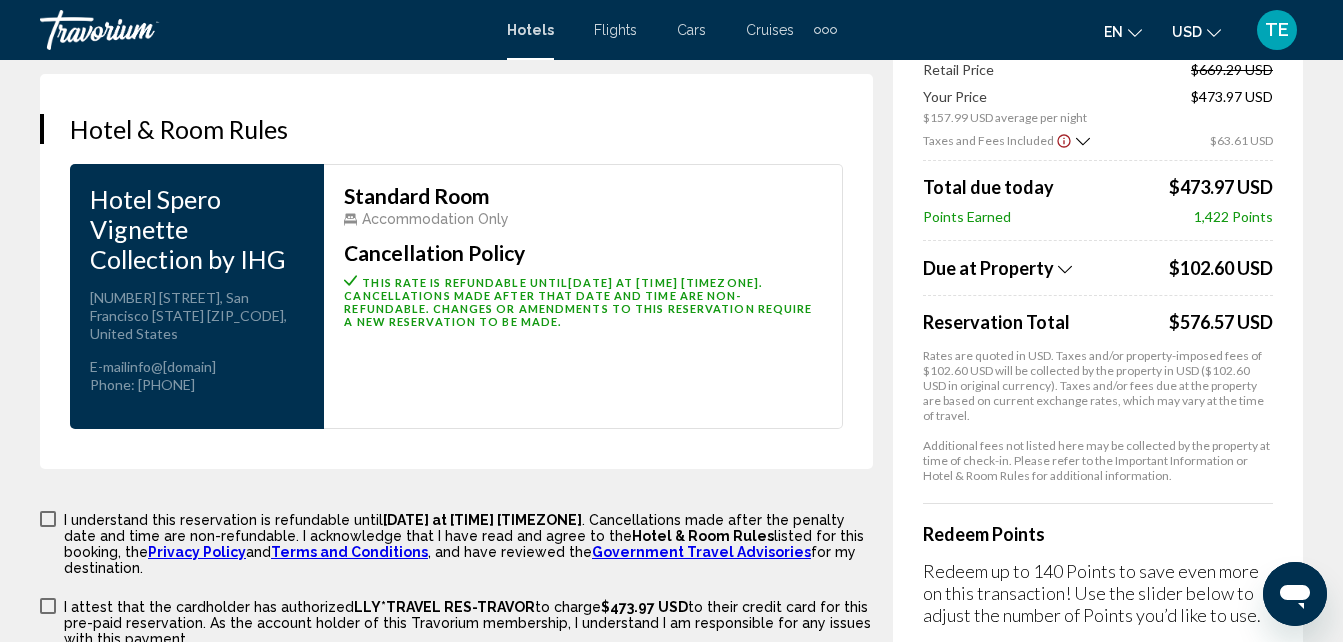 scroll, scrollTop: 2717, scrollLeft: 0, axis: vertical 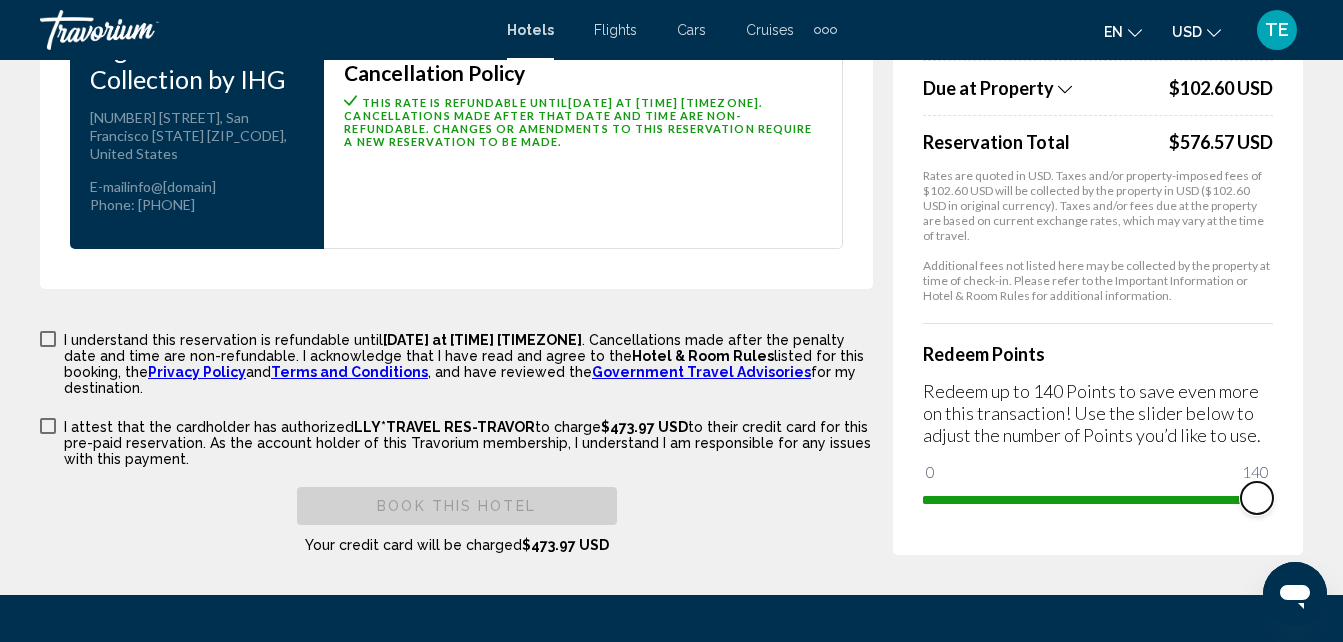 drag, startPoint x: 937, startPoint y: 473, endPoint x: 1318, endPoint y: 486, distance: 381.2217 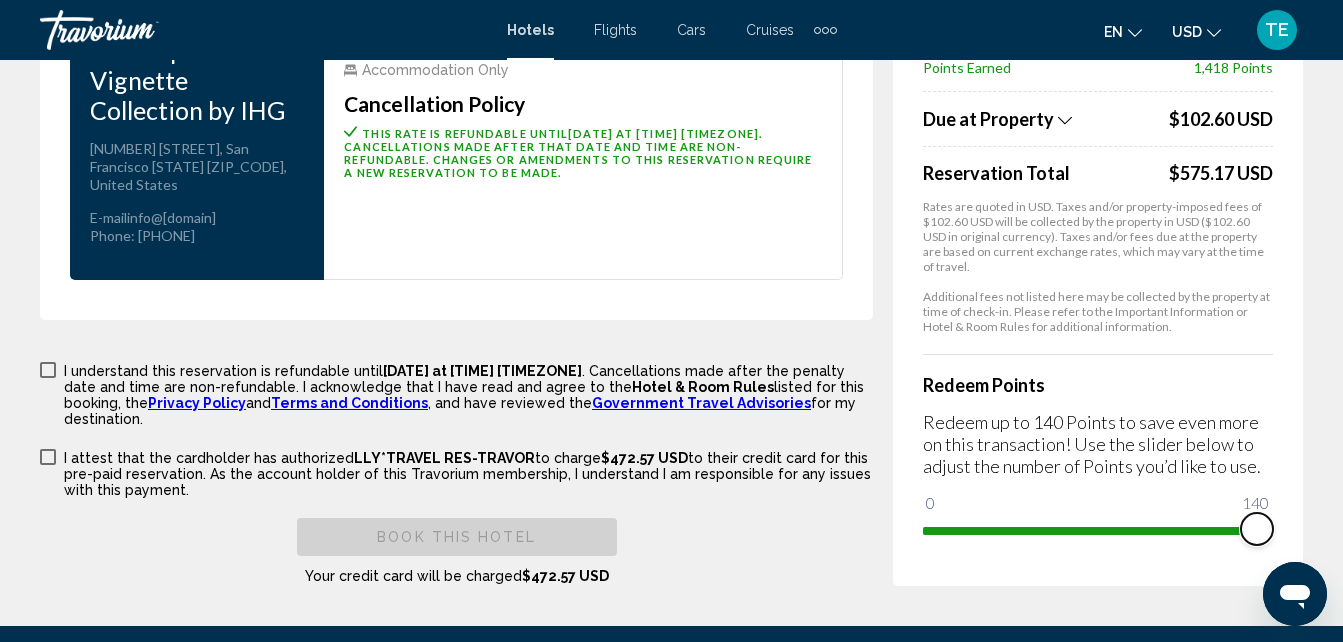 scroll, scrollTop: 2785, scrollLeft: 0, axis: vertical 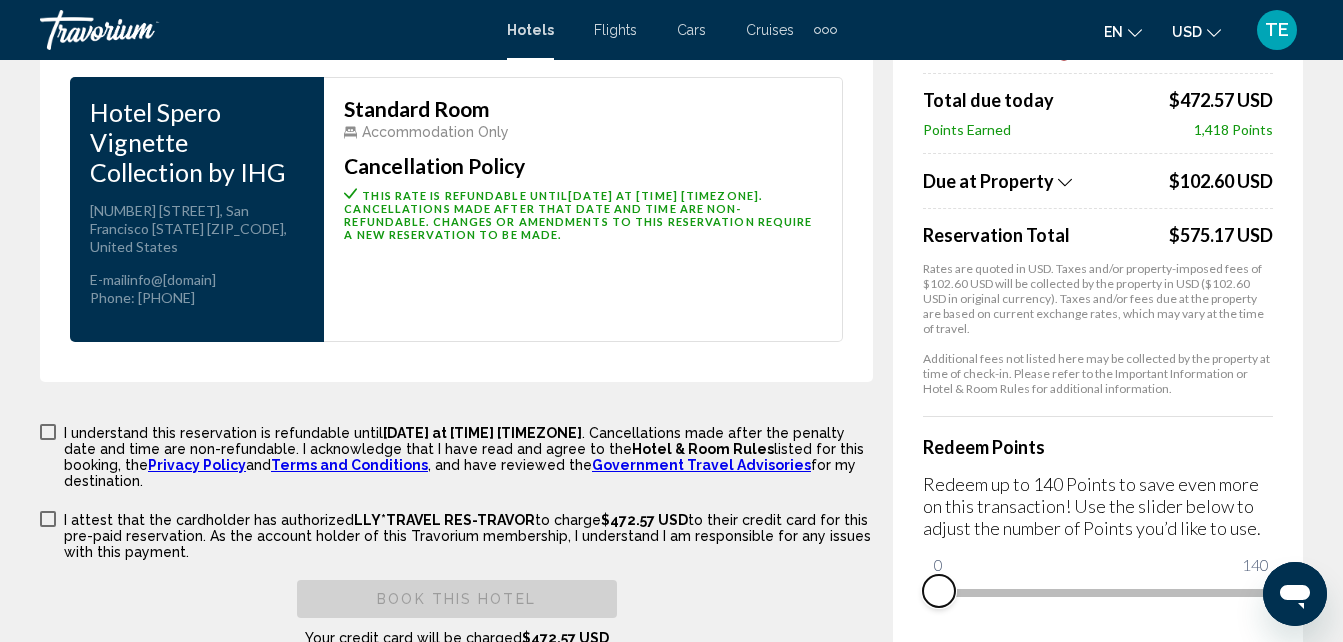 drag, startPoint x: 1247, startPoint y: 567, endPoint x: 832, endPoint y: 573, distance: 415.04337 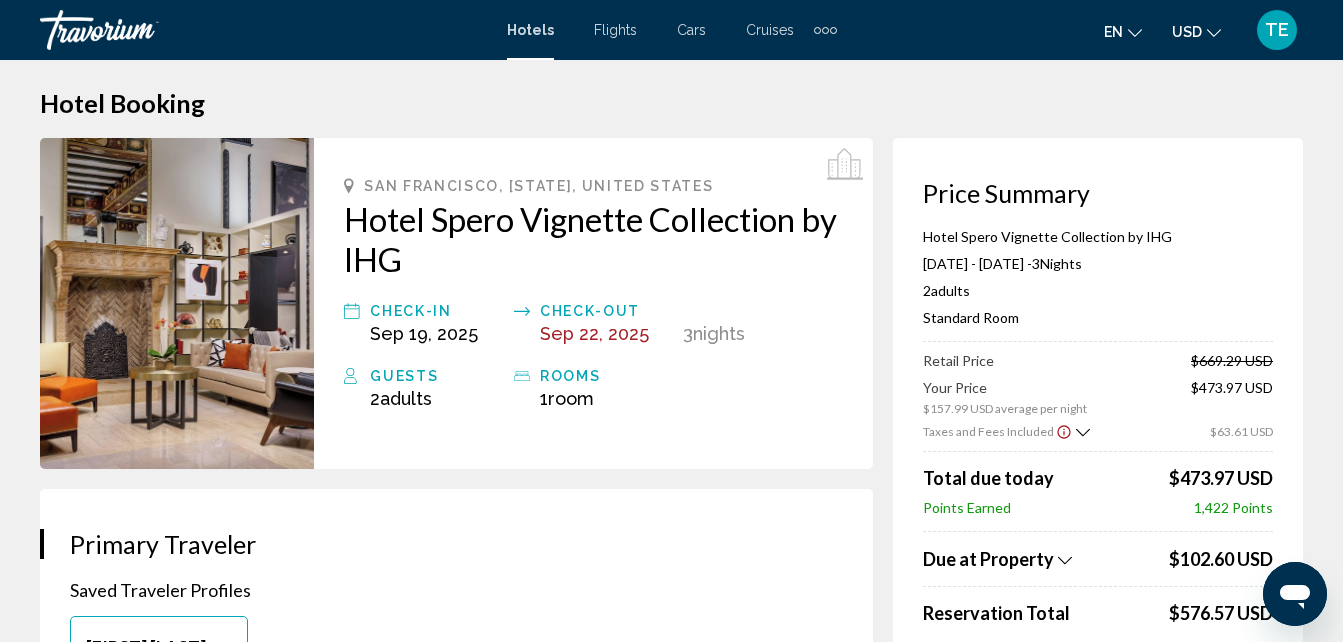 scroll, scrollTop: 0, scrollLeft: 0, axis: both 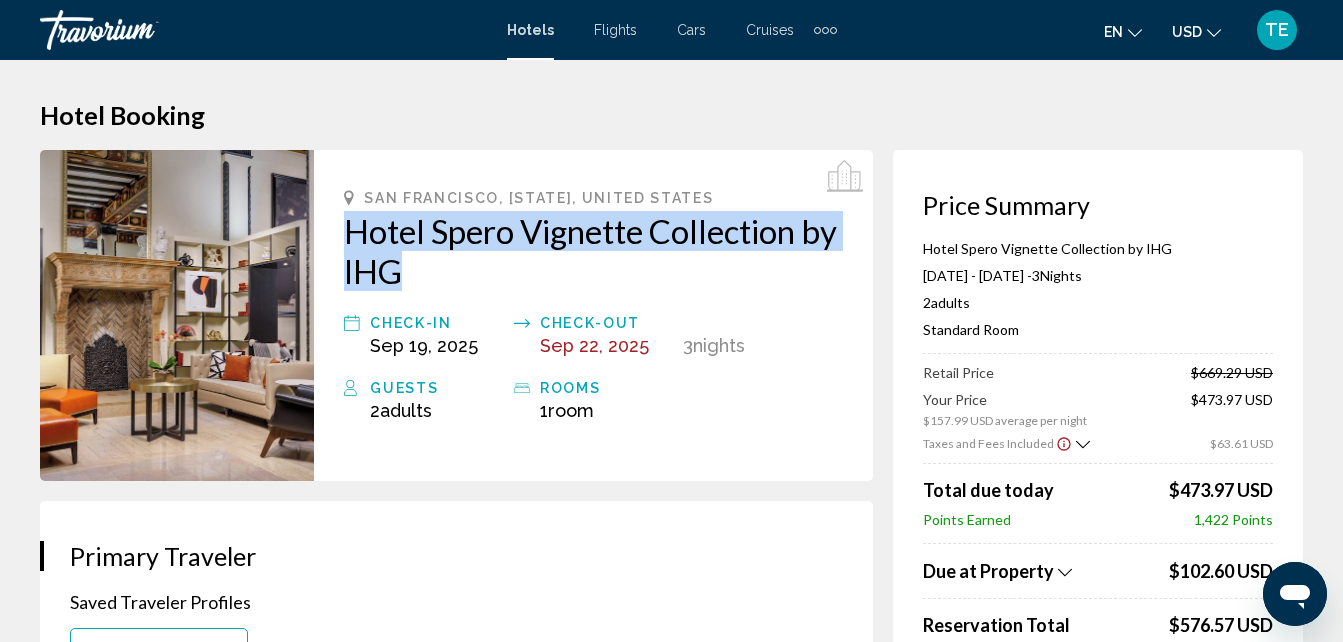 drag, startPoint x: 331, startPoint y: 231, endPoint x: 472, endPoint y: 279, distance: 148.9463 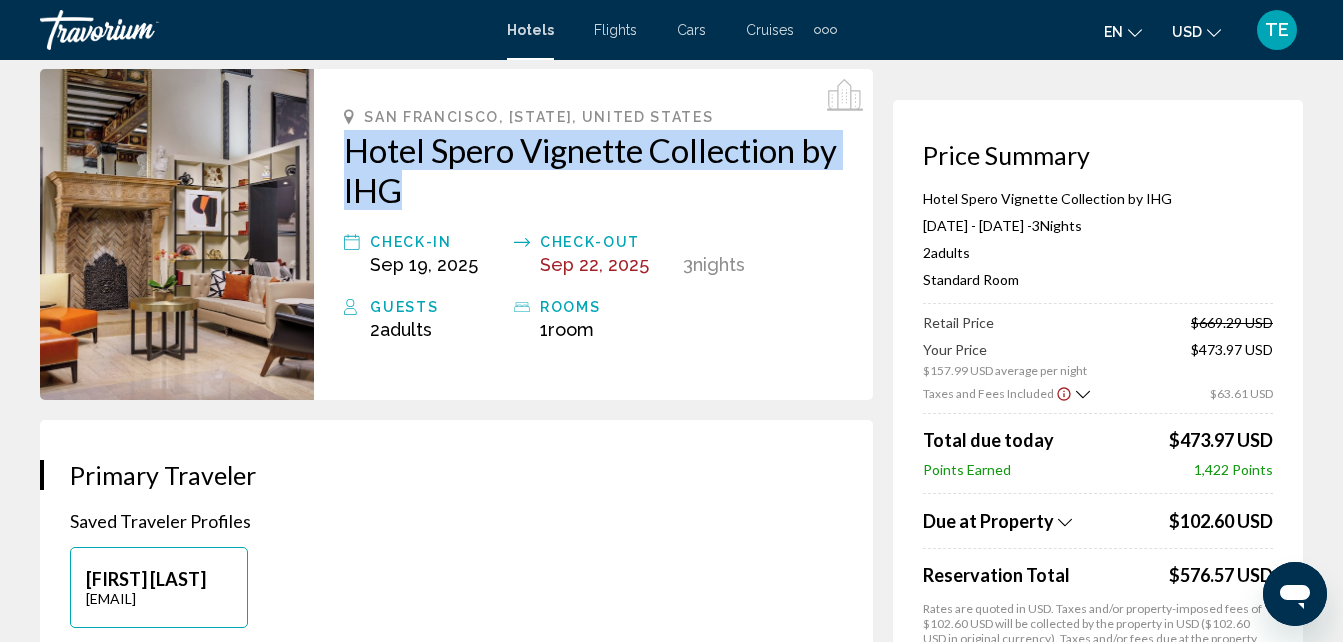 scroll, scrollTop: 0, scrollLeft: 0, axis: both 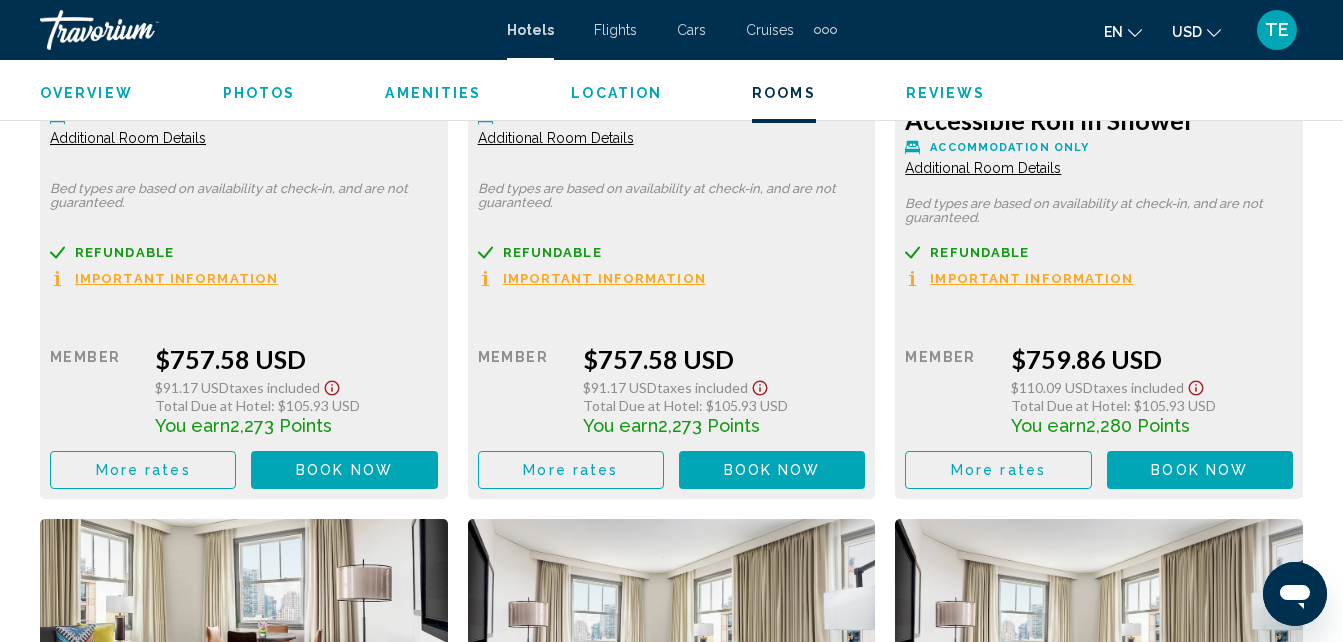 click on "Important Information" at bounding box center (604, -2535) 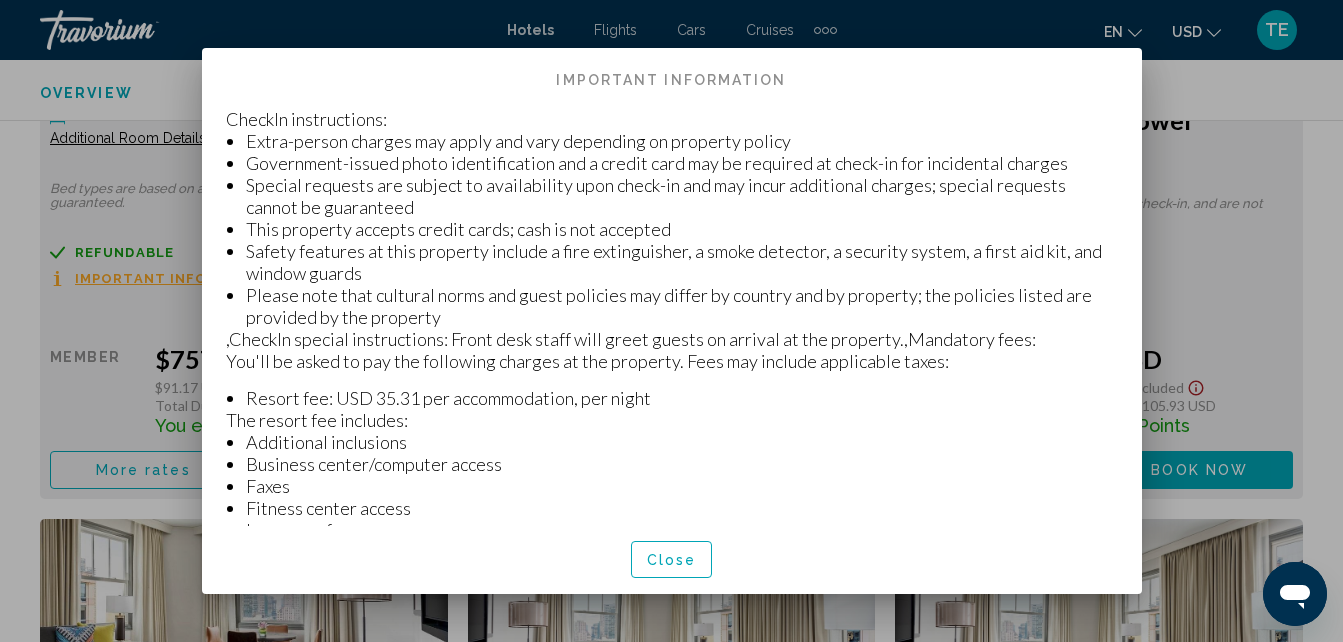 scroll, scrollTop: 0, scrollLeft: 0, axis: both 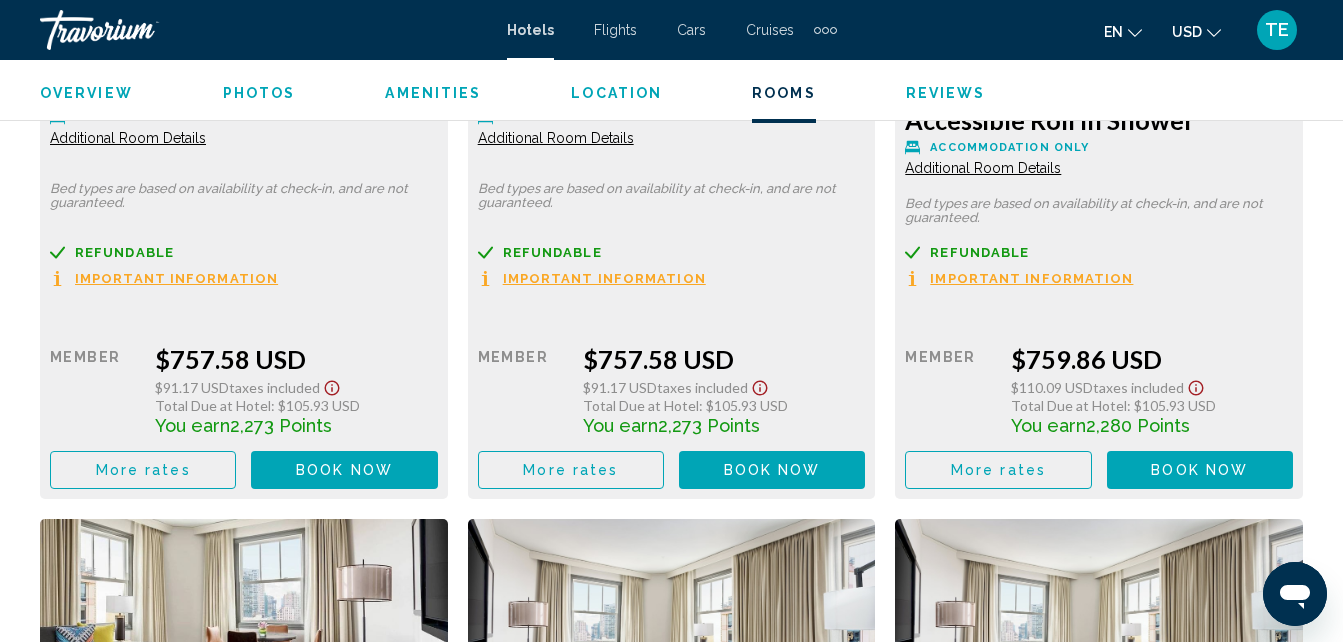 click on "Additional Room Details" at bounding box center [128, -2658] 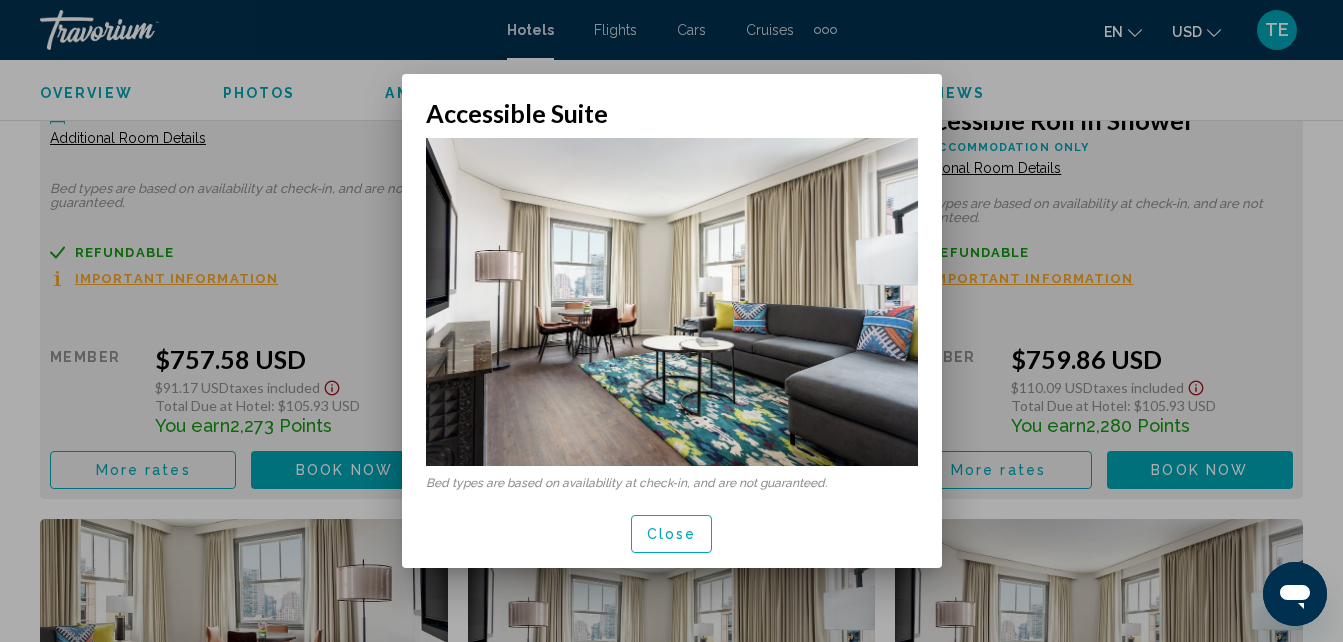 scroll, scrollTop: 0, scrollLeft: 0, axis: both 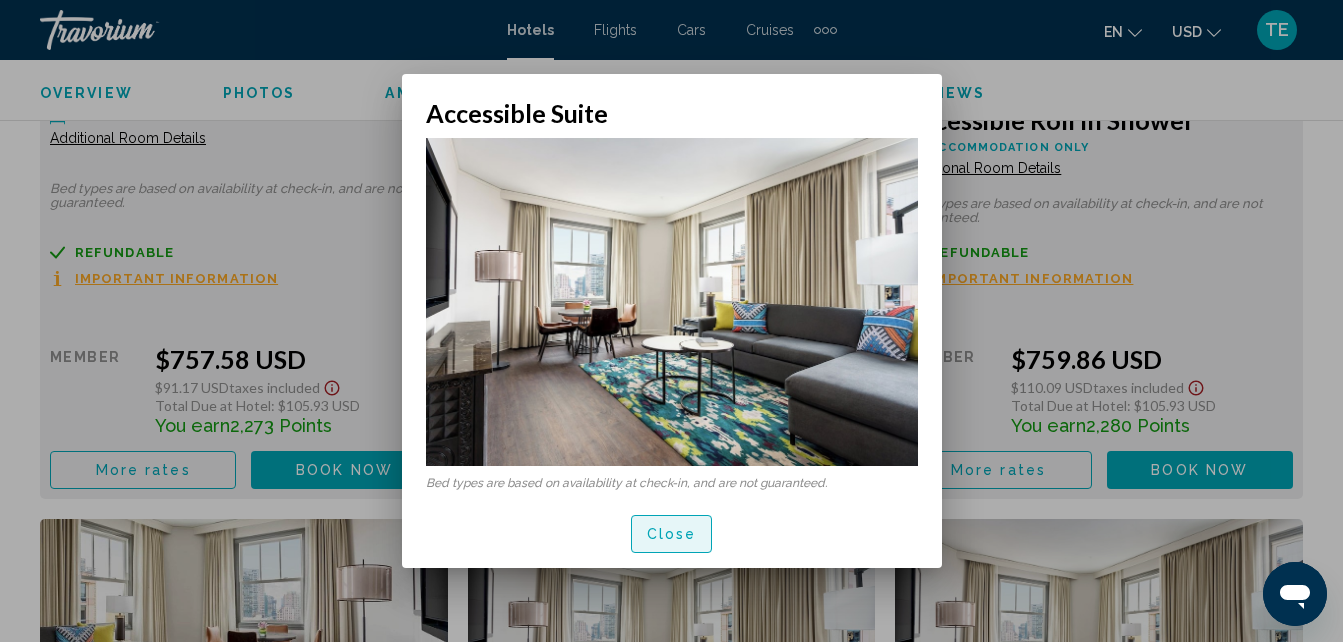 click on "Close" at bounding box center (672, 535) 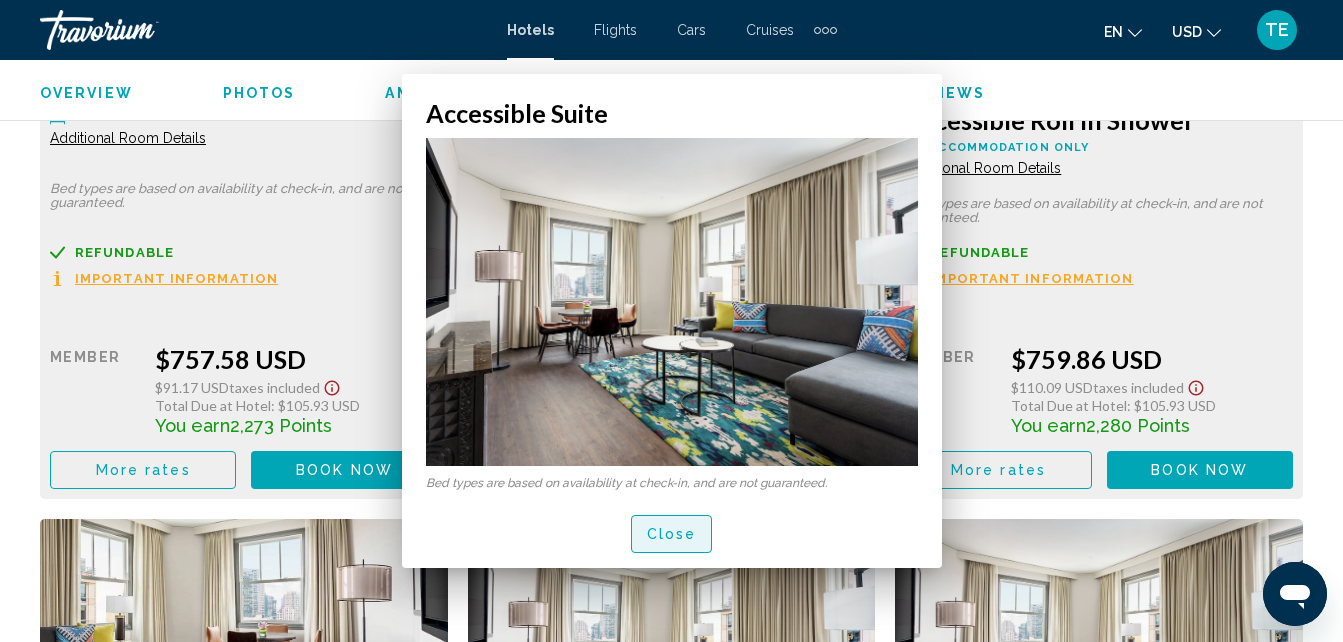 scroll, scrollTop: 6163, scrollLeft: 0, axis: vertical 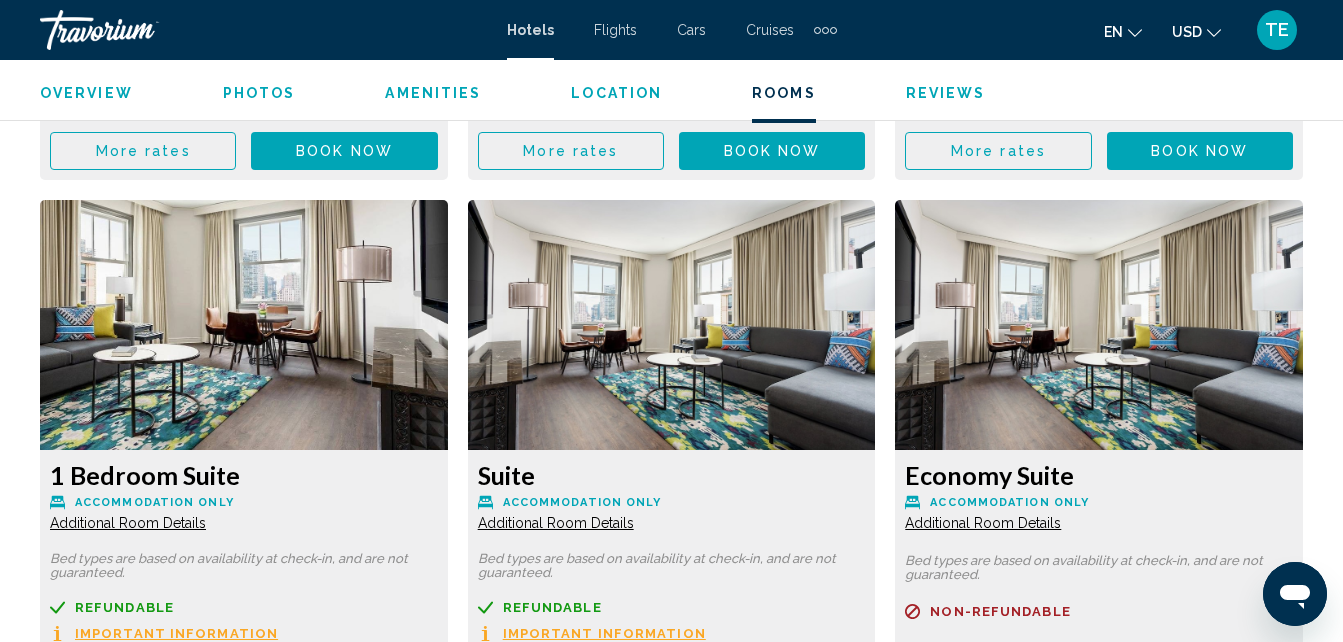 click on "Additional Room Details" at bounding box center (128, -2977) 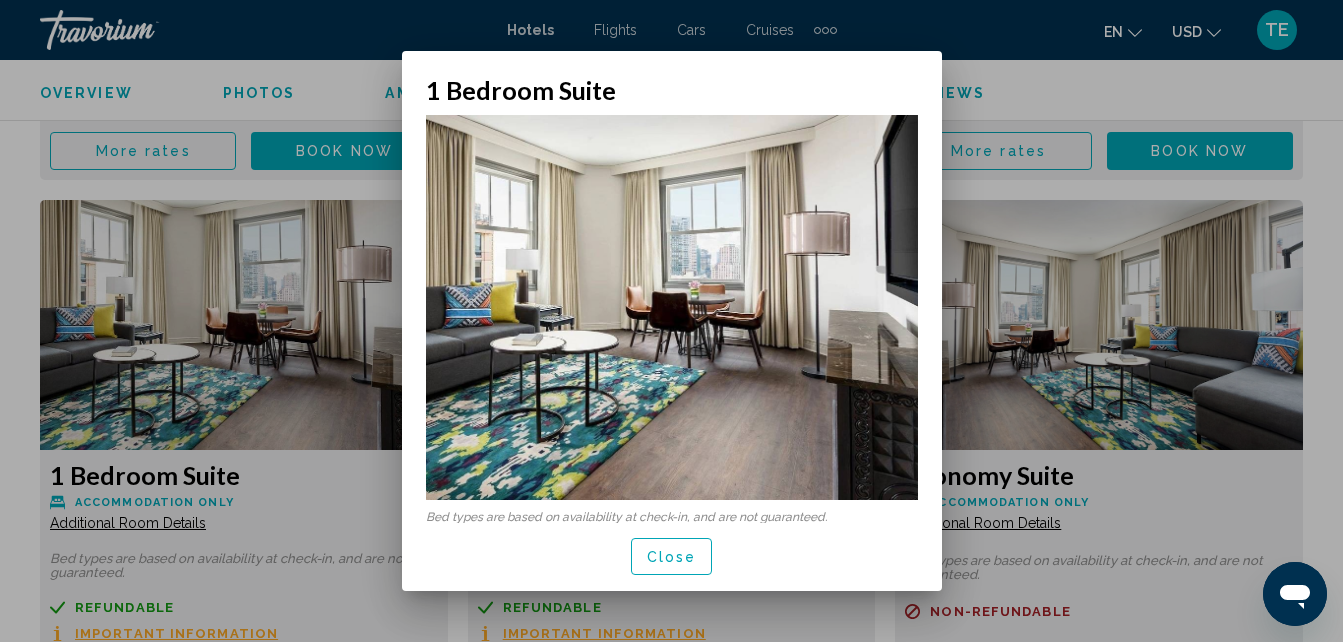 scroll, scrollTop: 0, scrollLeft: 0, axis: both 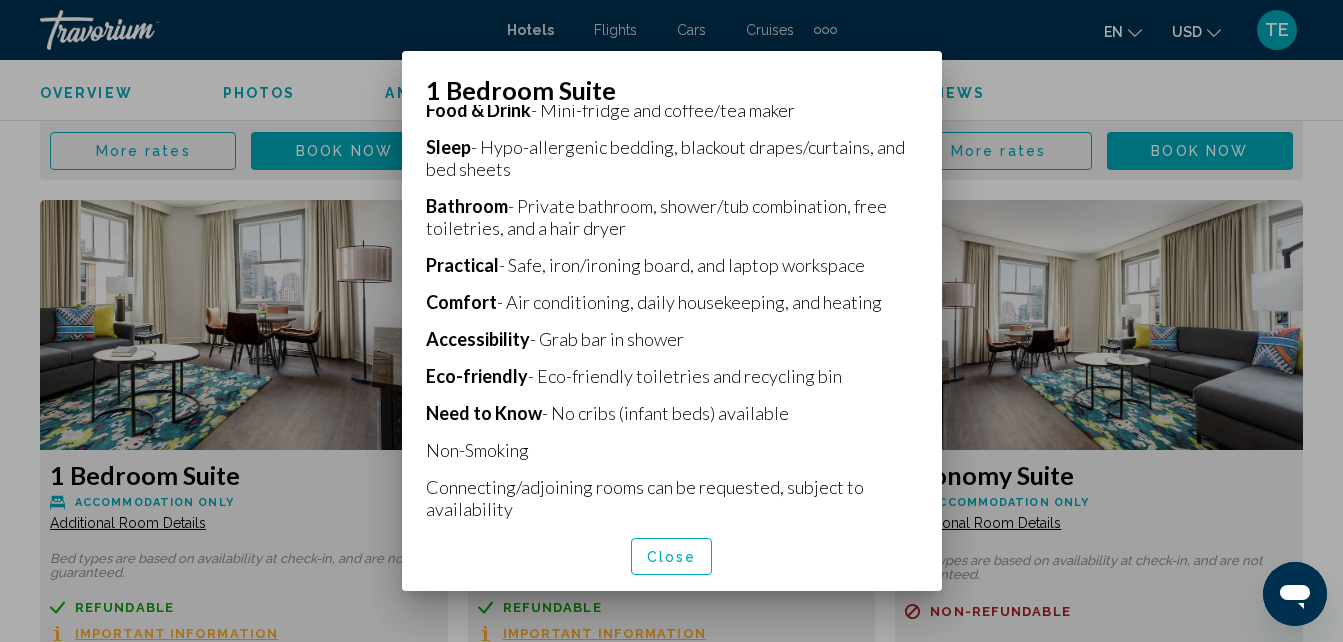 click at bounding box center [671, 321] 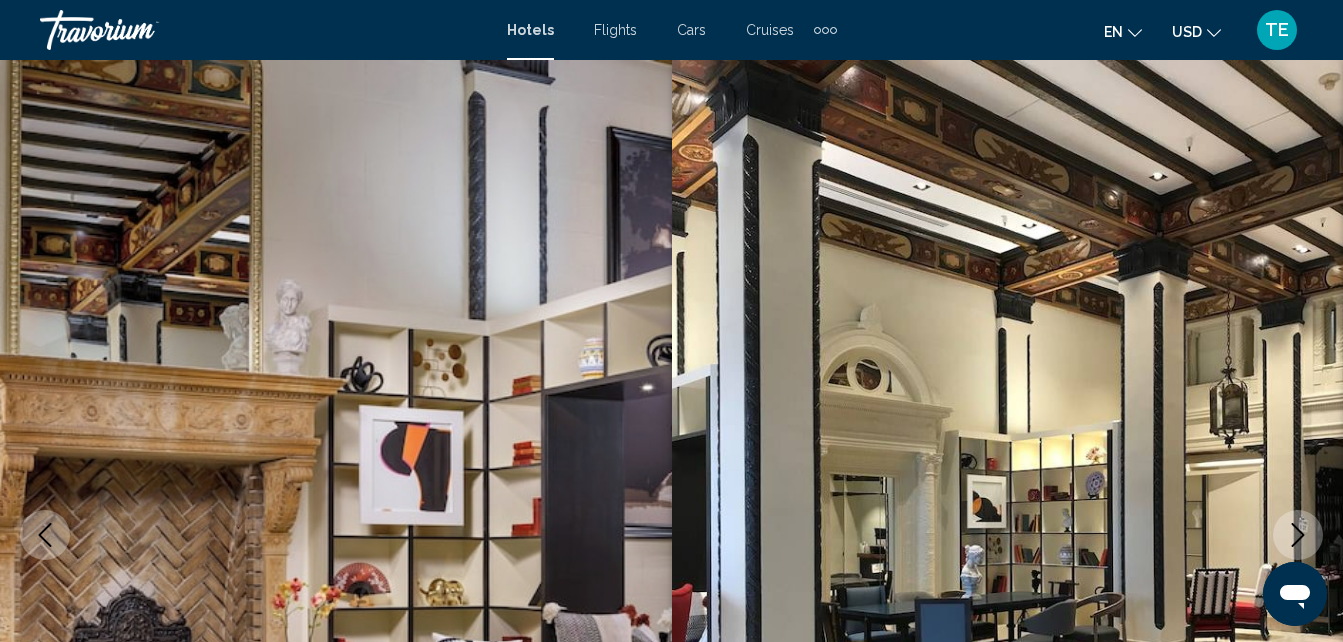 scroll, scrollTop: 6482, scrollLeft: 0, axis: vertical 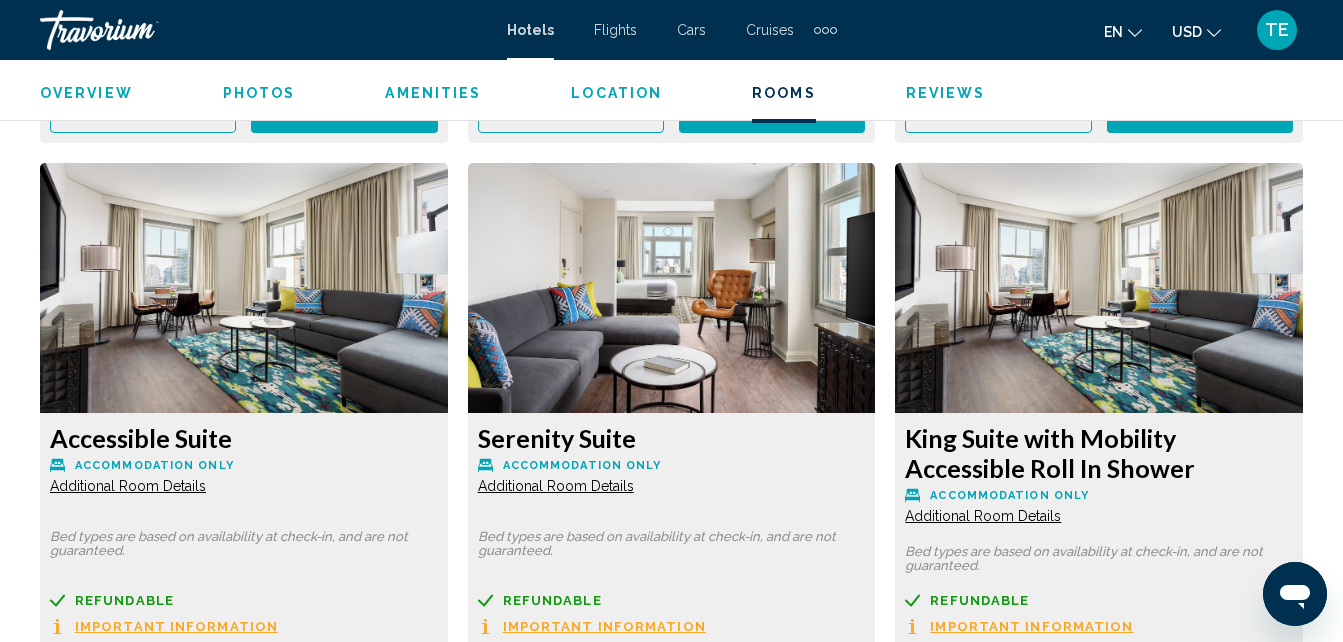 click on "Additional Room Details" at bounding box center [128, -2310] 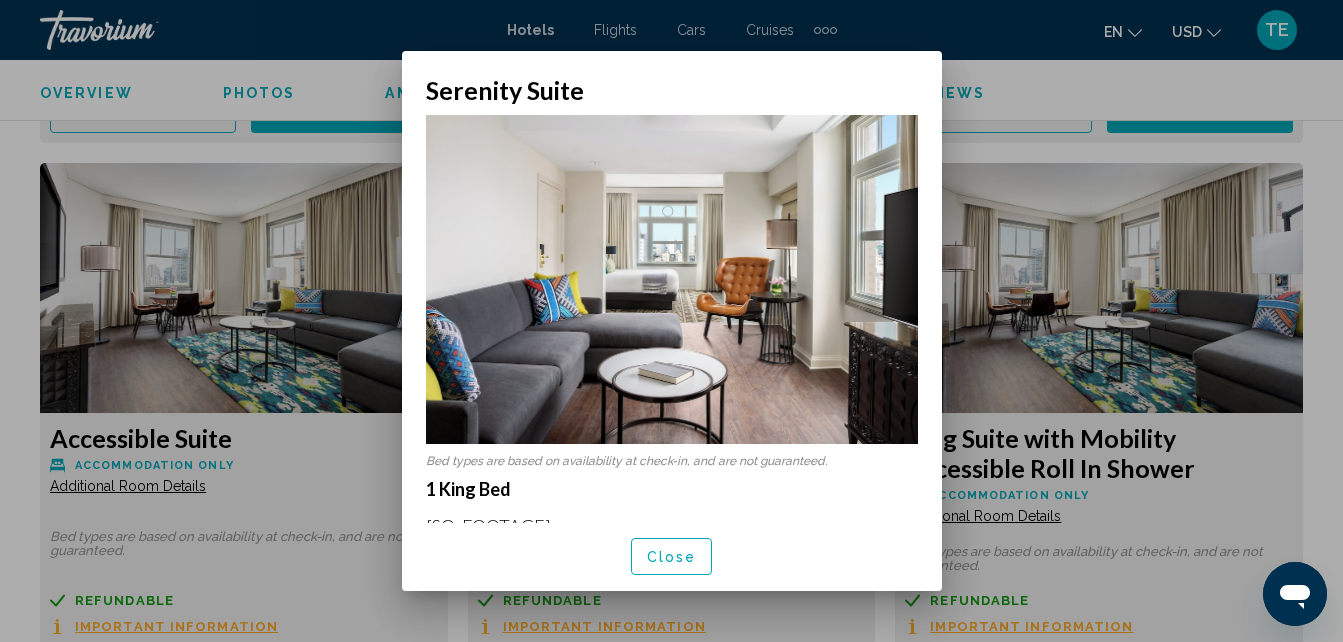 scroll, scrollTop: 0, scrollLeft: 0, axis: both 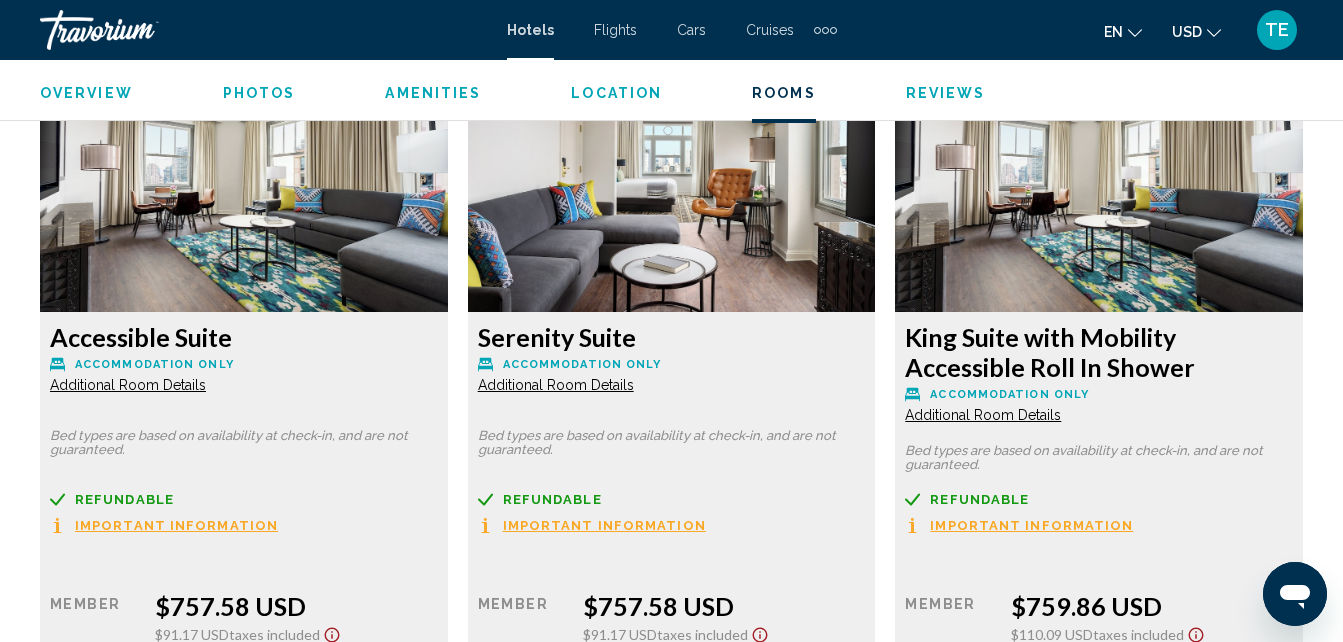 click on "Additional Room Details" at bounding box center (128, -2411) 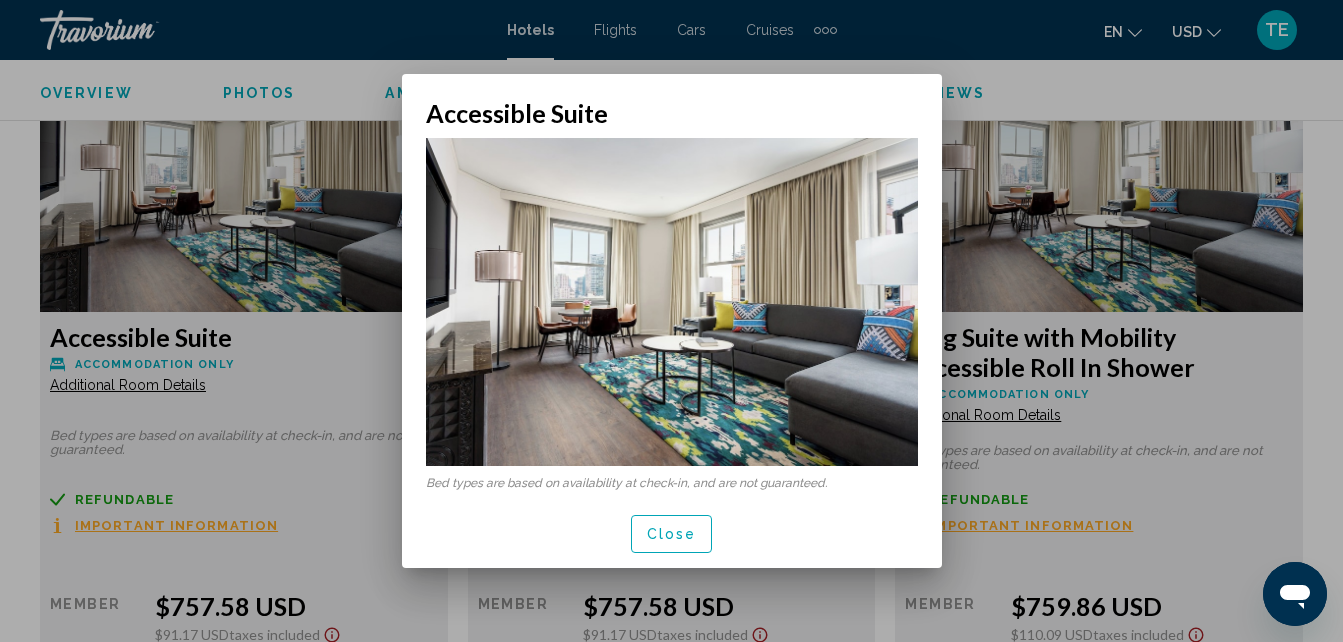 click on "Close" at bounding box center (672, 535) 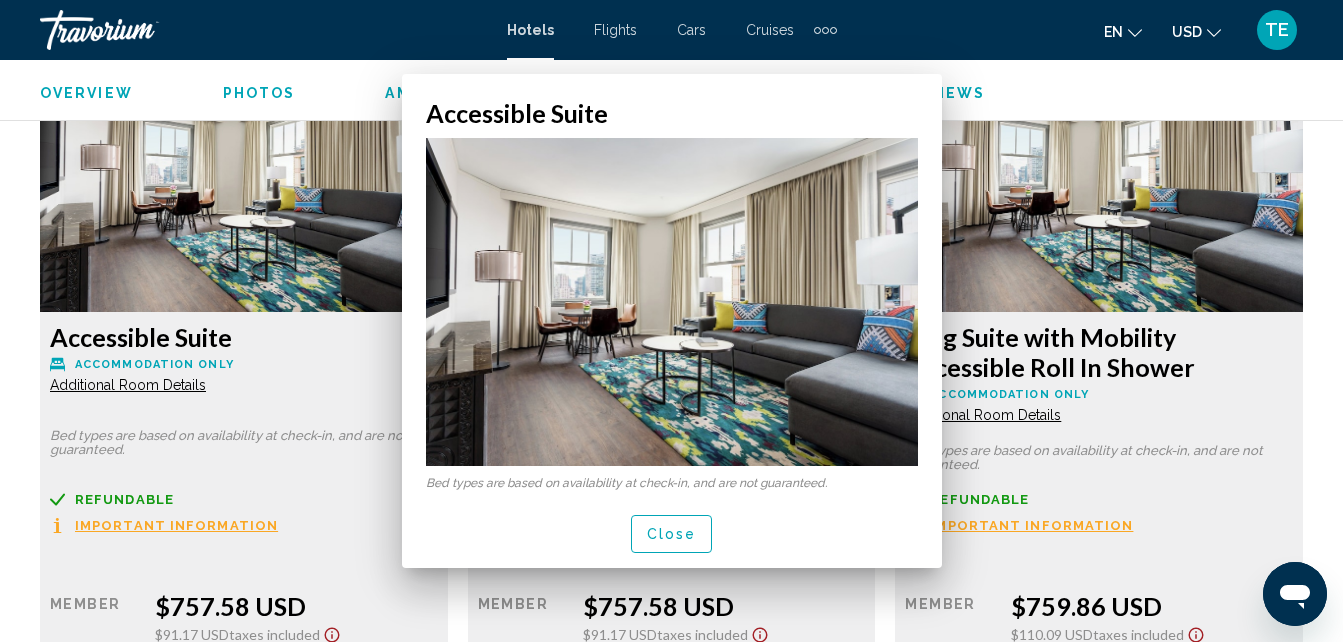 scroll, scrollTop: 5916, scrollLeft: 0, axis: vertical 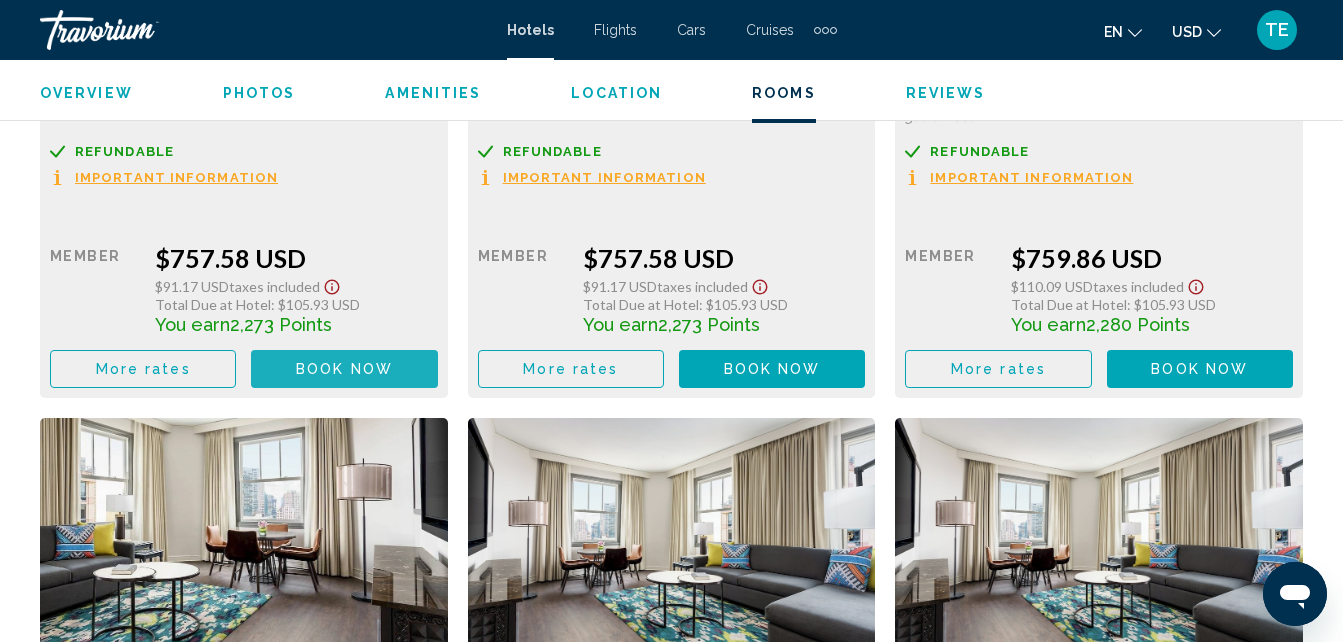click on "Book now No longer available" at bounding box center [344, 368] 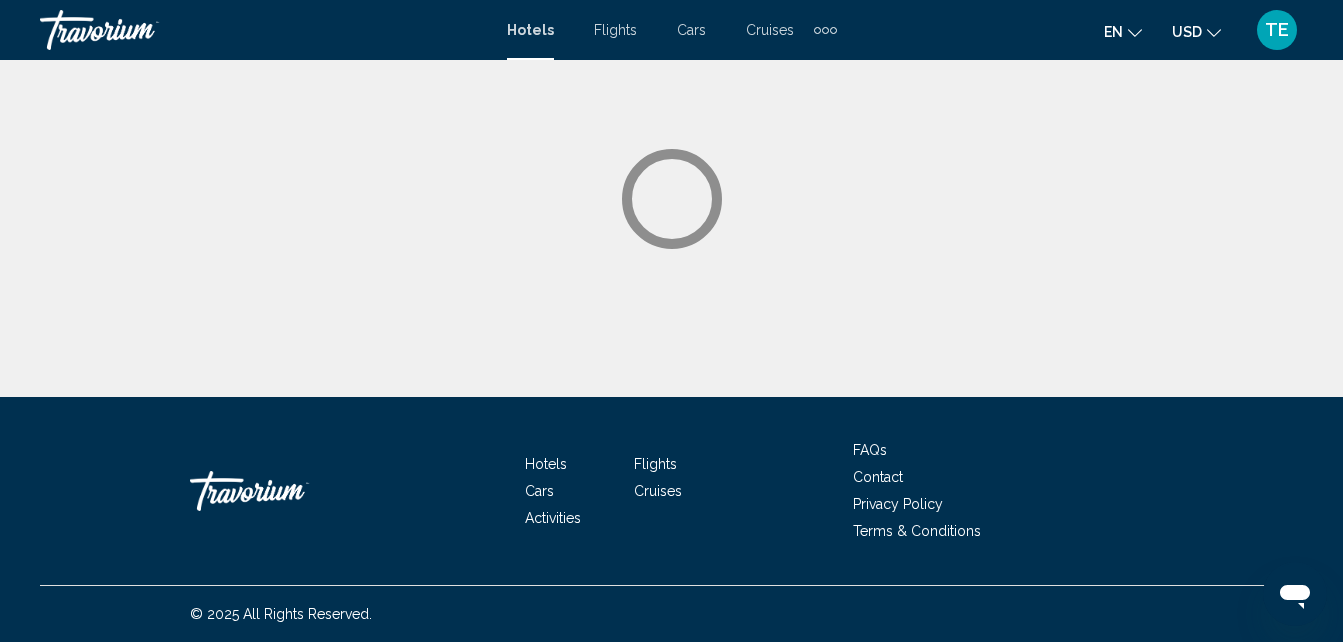 scroll, scrollTop: 0, scrollLeft: 0, axis: both 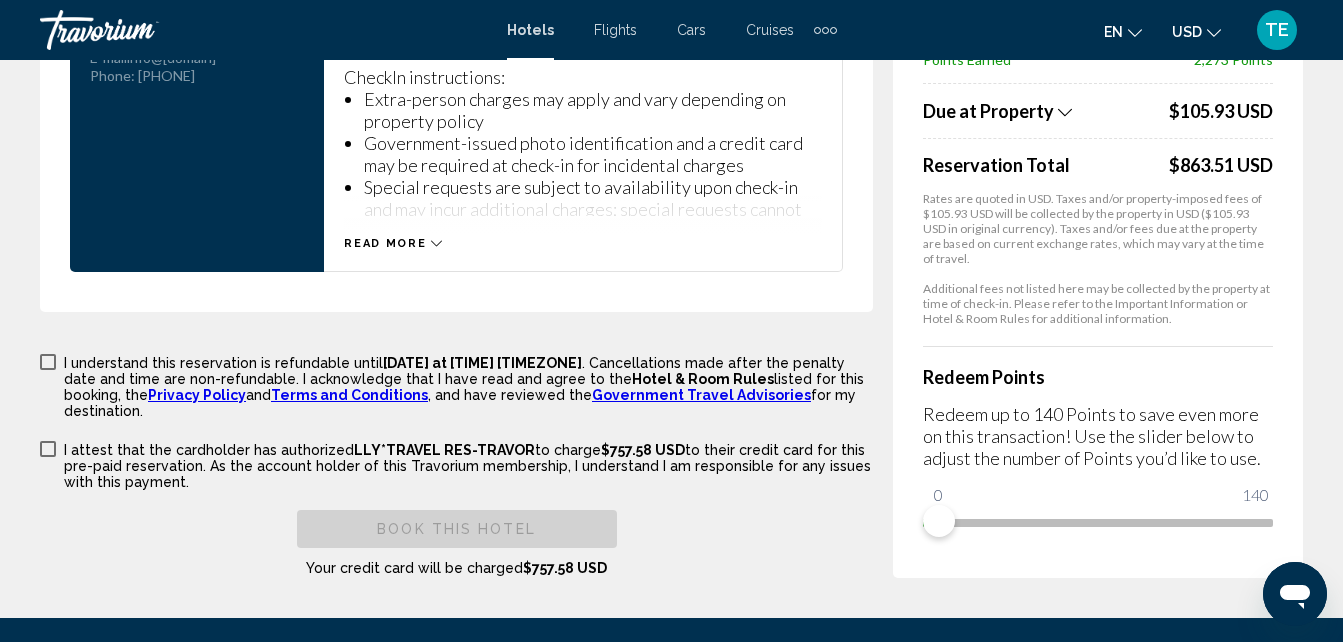 click on "Read more" at bounding box center [385, 243] 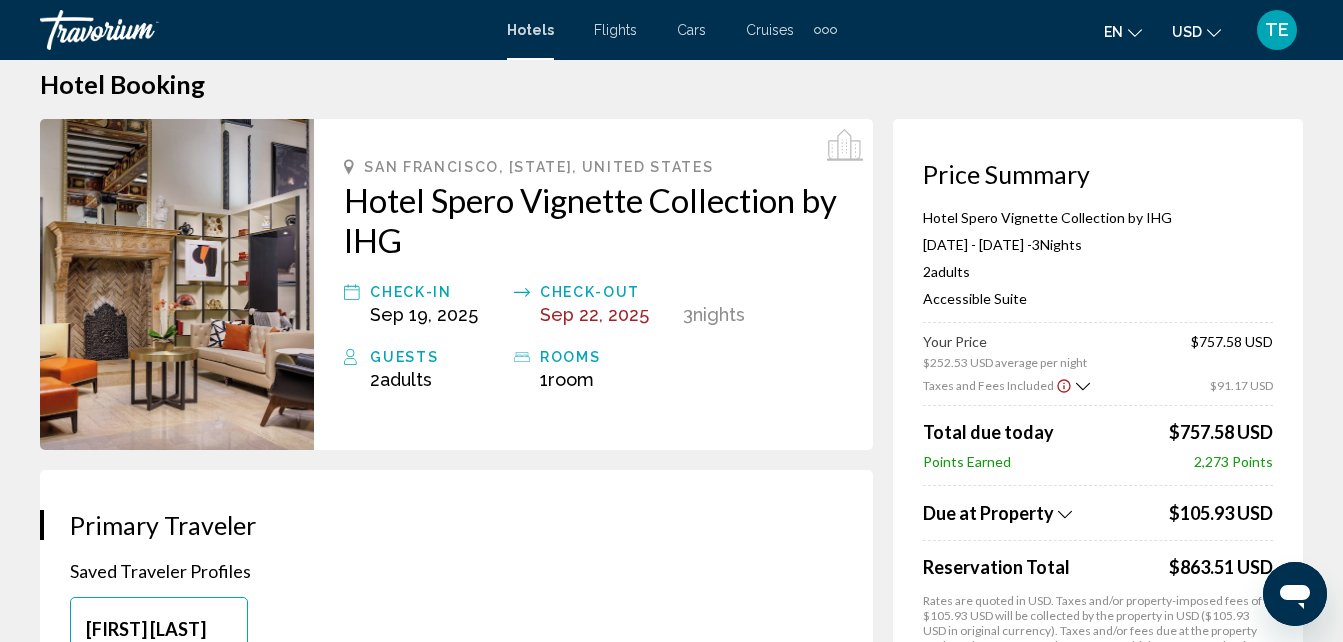 scroll, scrollTop: 22, scrollLeft: 0, axis: vertical 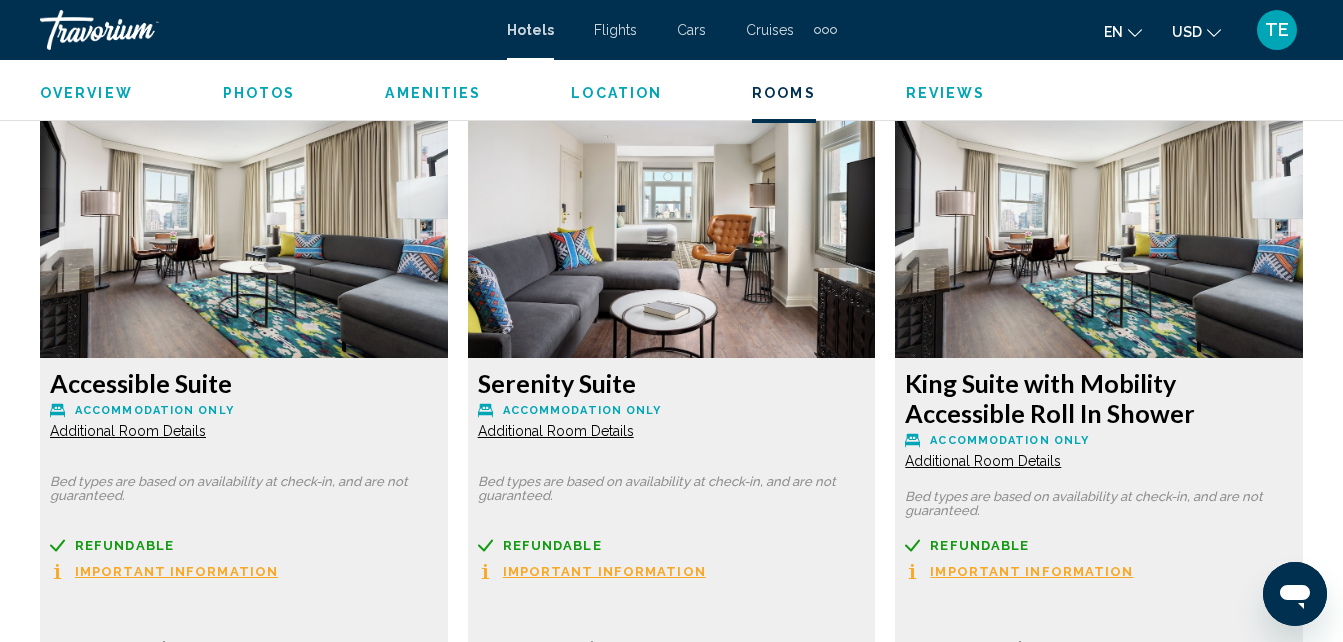 drag, startPoint x: 50, startPoint y: 379, endPoint x: 257, endPoint y: 388, distance: 207.19556 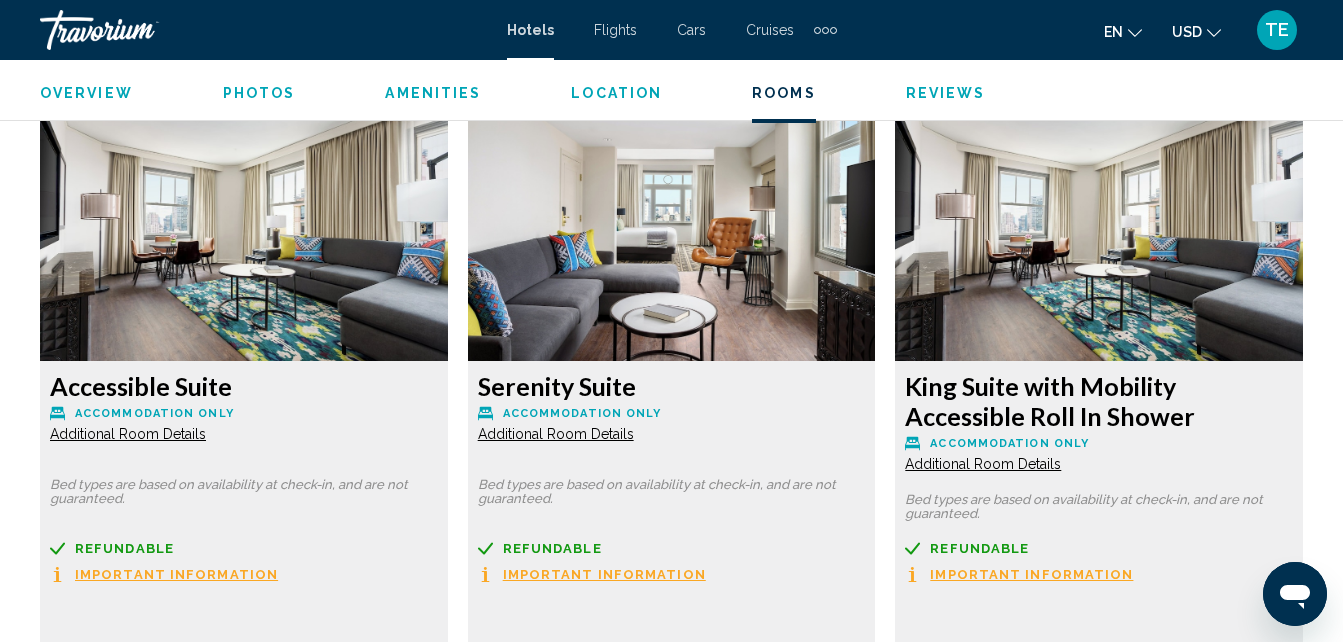 scroll, scrollTop: 5870, scrollLeft: 0, axis: vertical 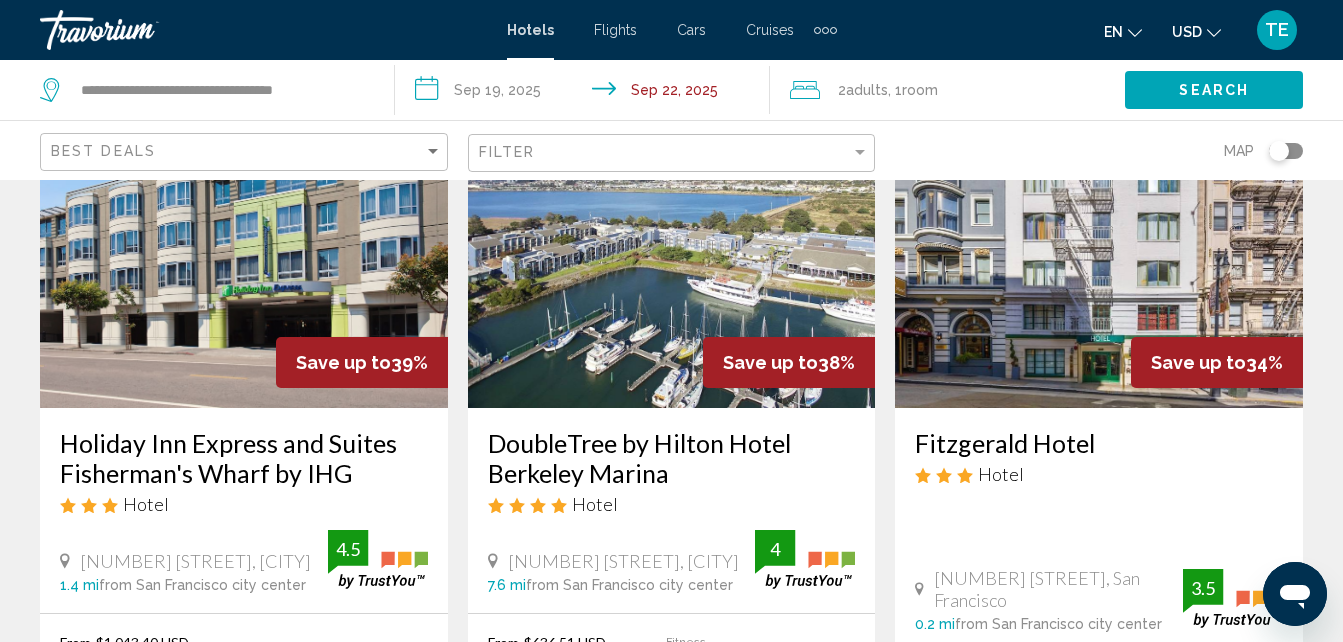 click at bounding box center [672, 248] 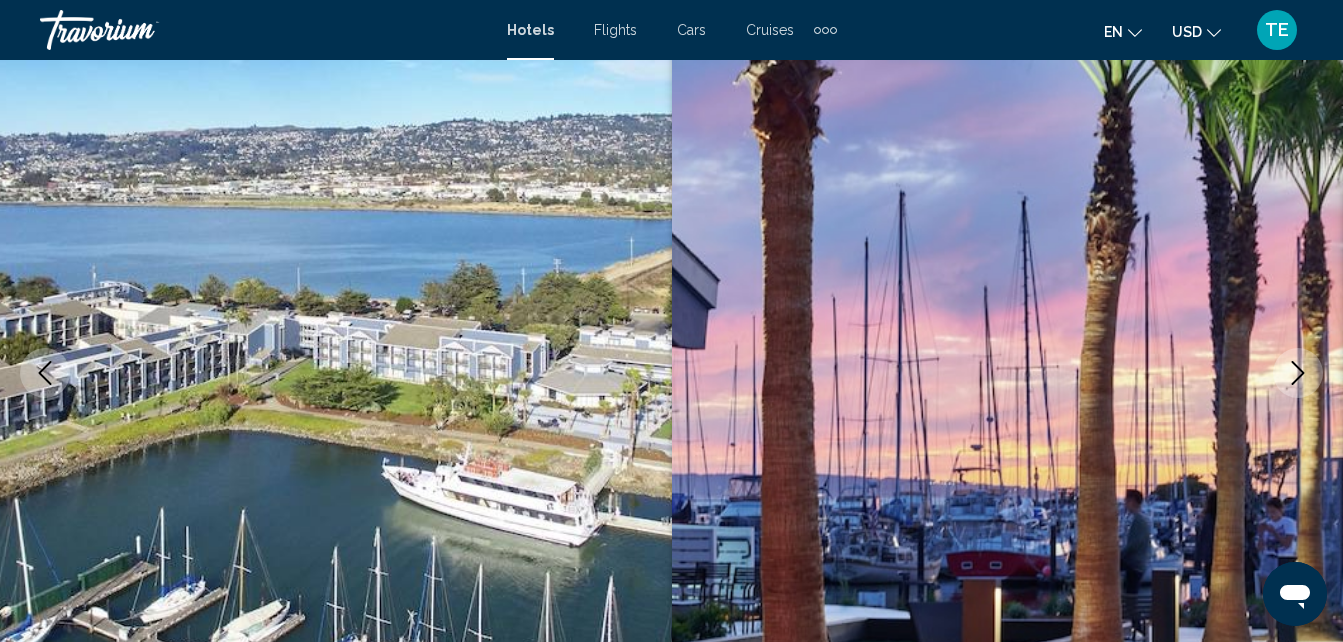 scroll, scrollTop: 214, scrollLeft: 0, axis: vertical 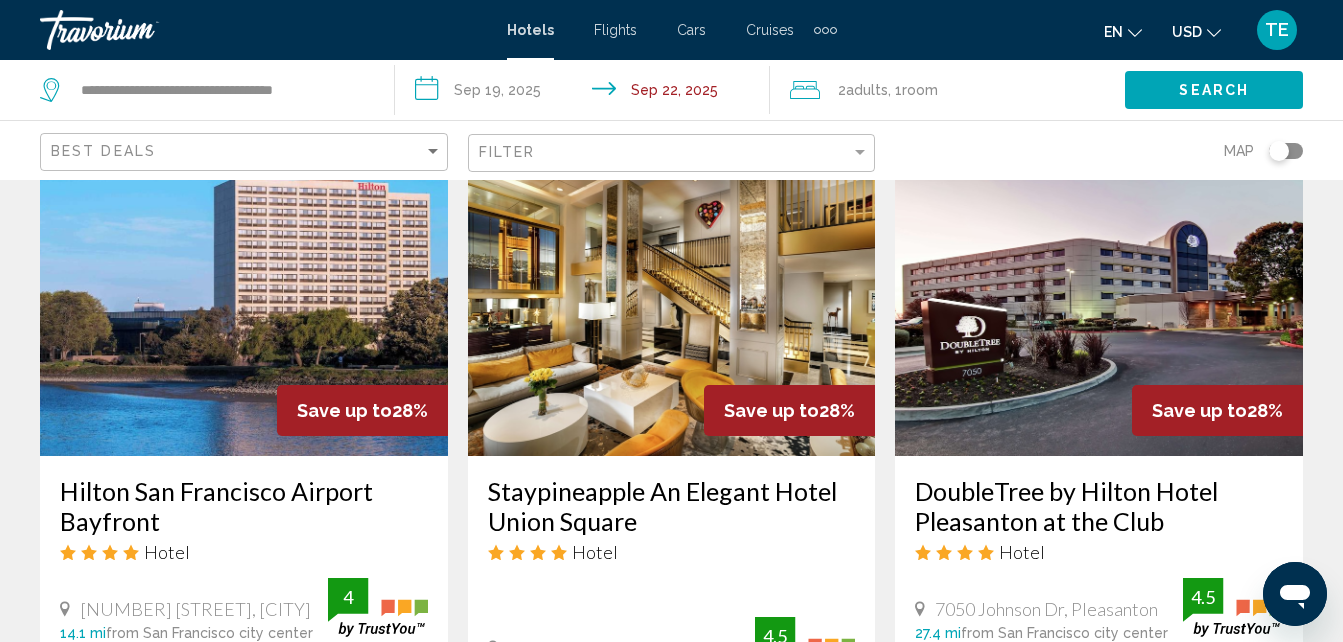 click at bounding box center [672, 296] 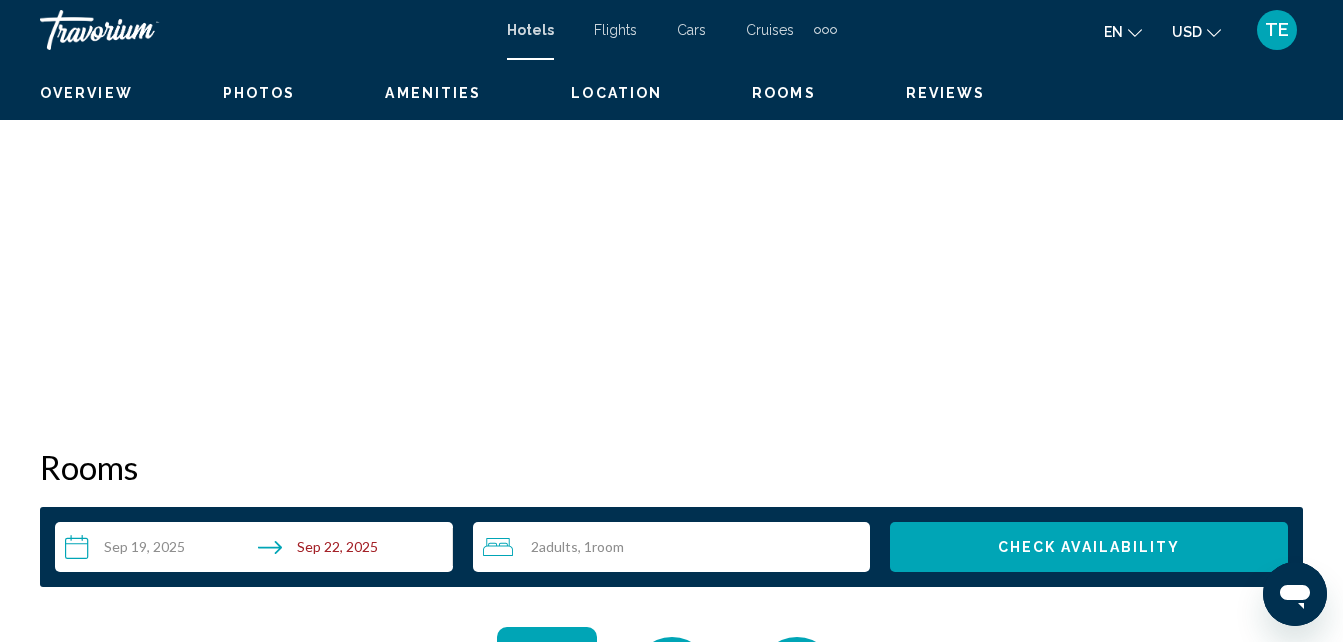 scroll, scrollTop: 214, scrollLeft: 0, axis: vertical 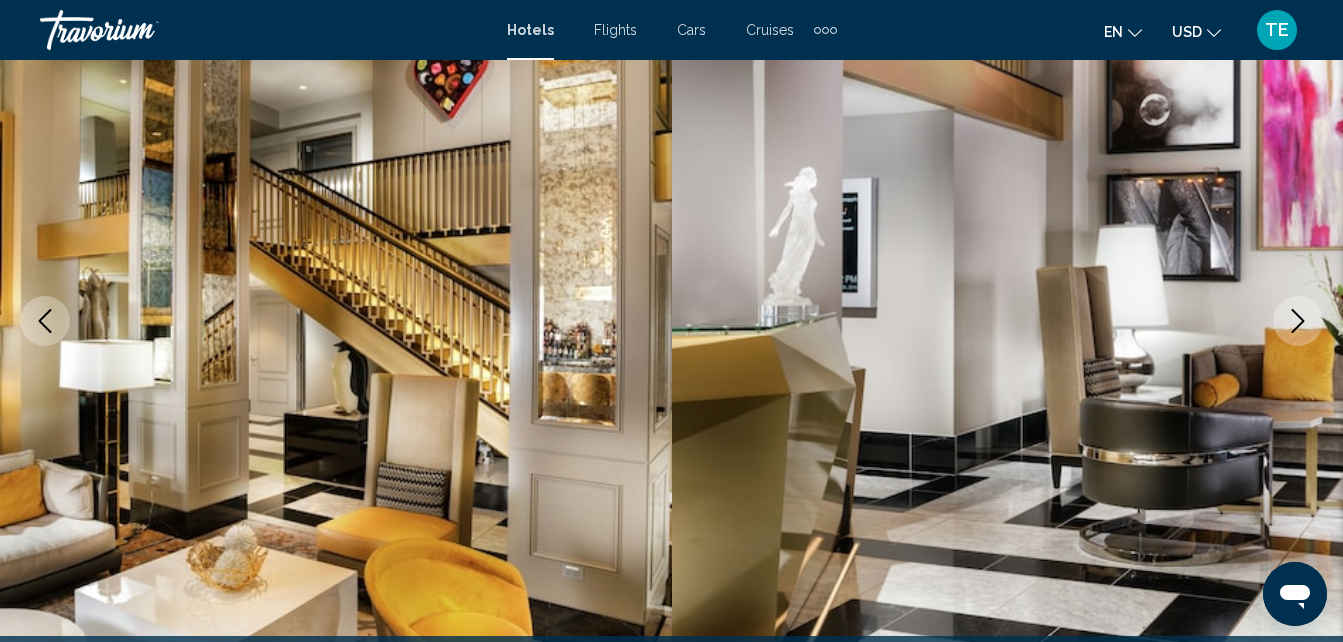 click 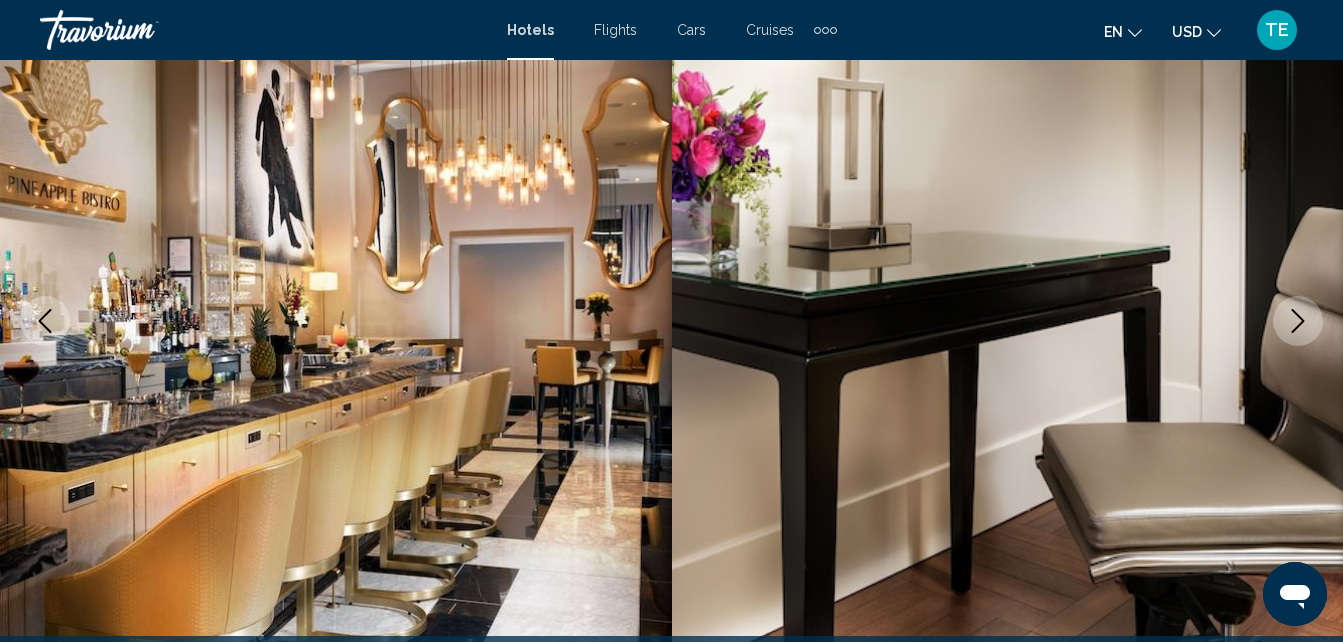 click 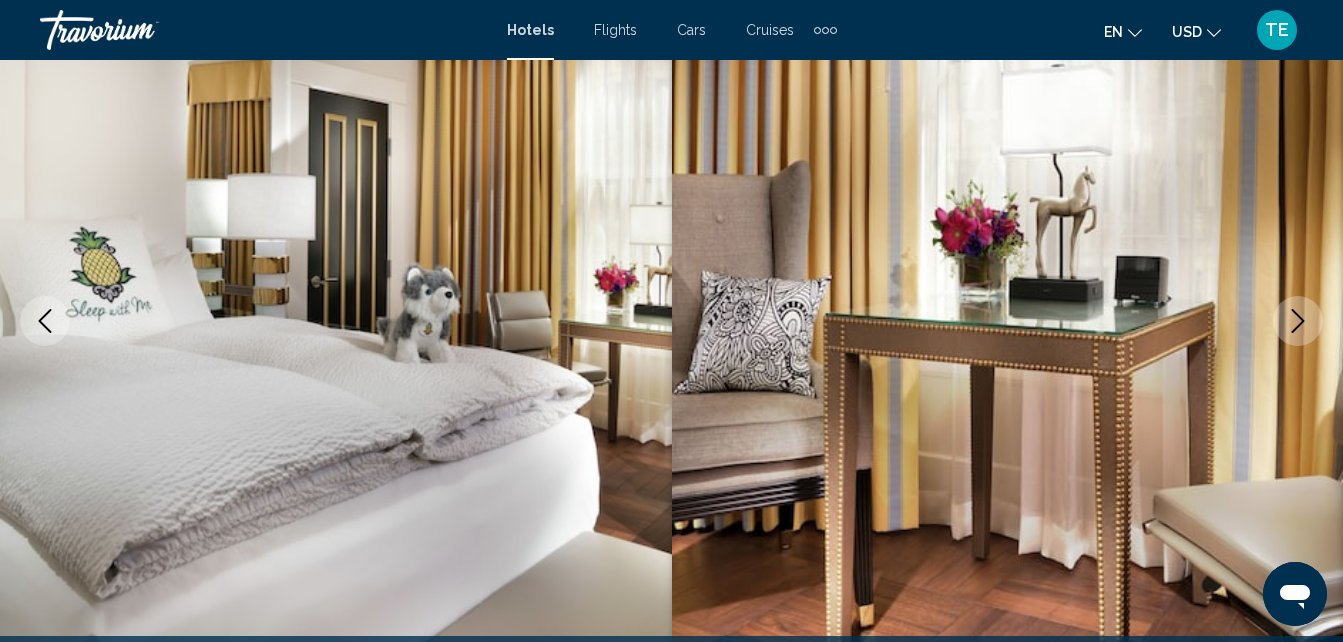 click 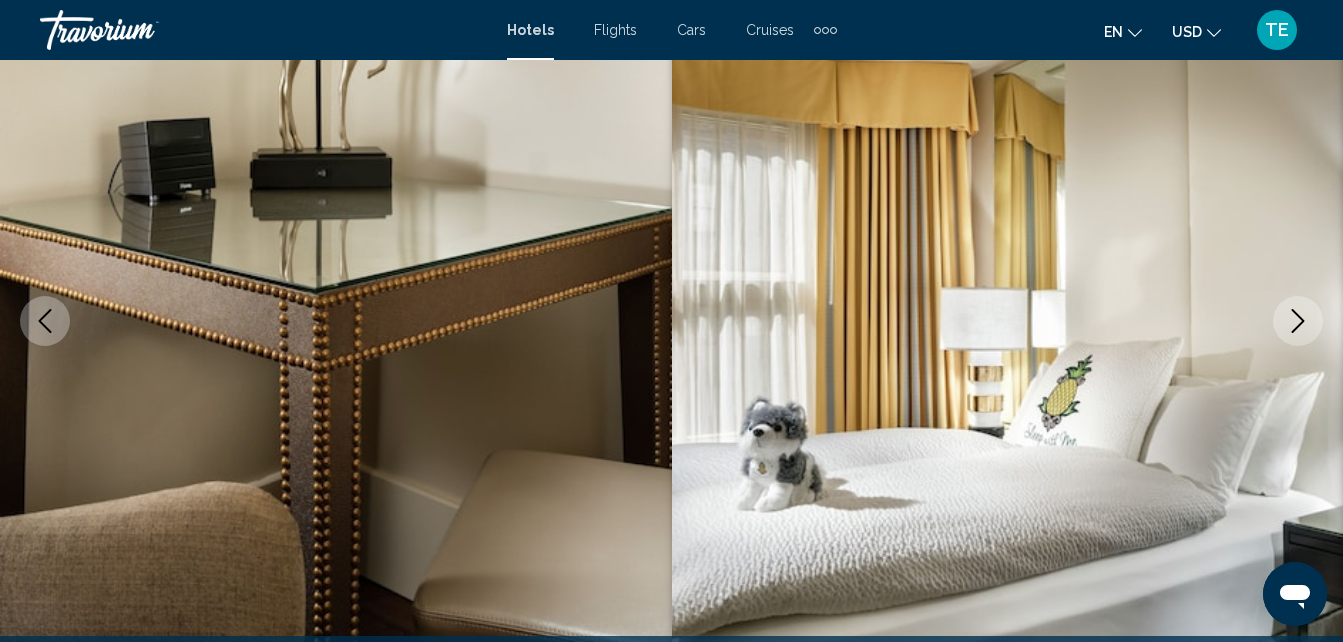 click 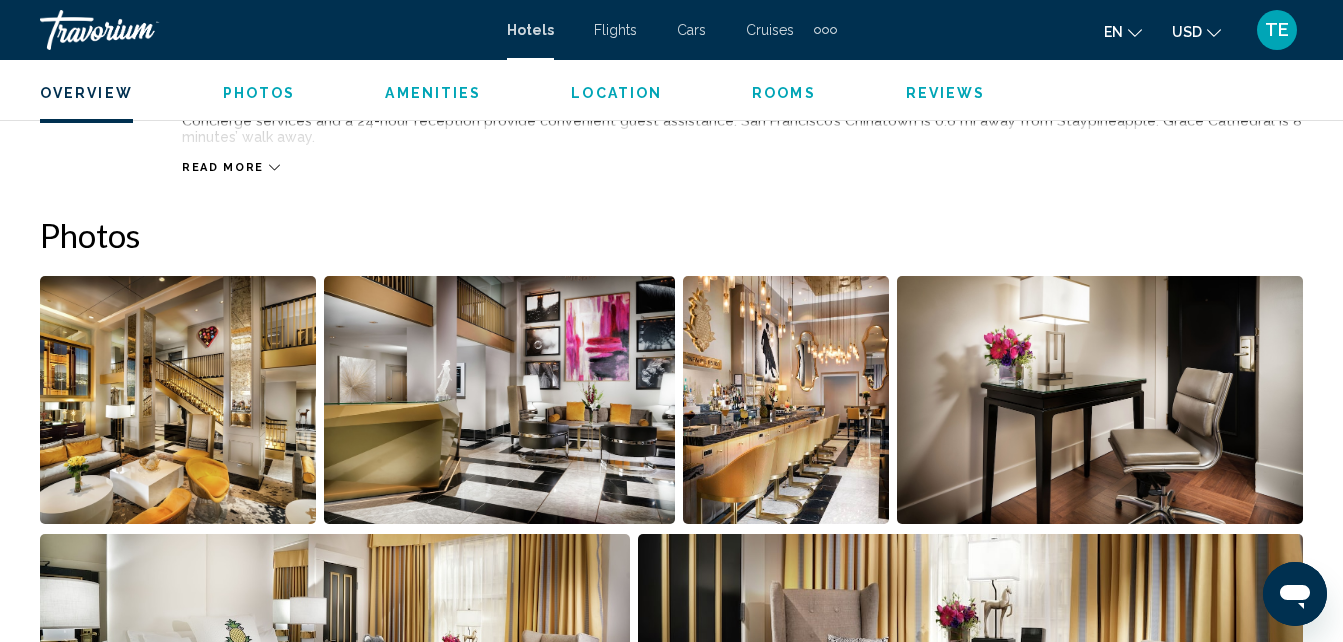 scroll, scrollTop: 1063, scrollLeft: 0, axis: vertical 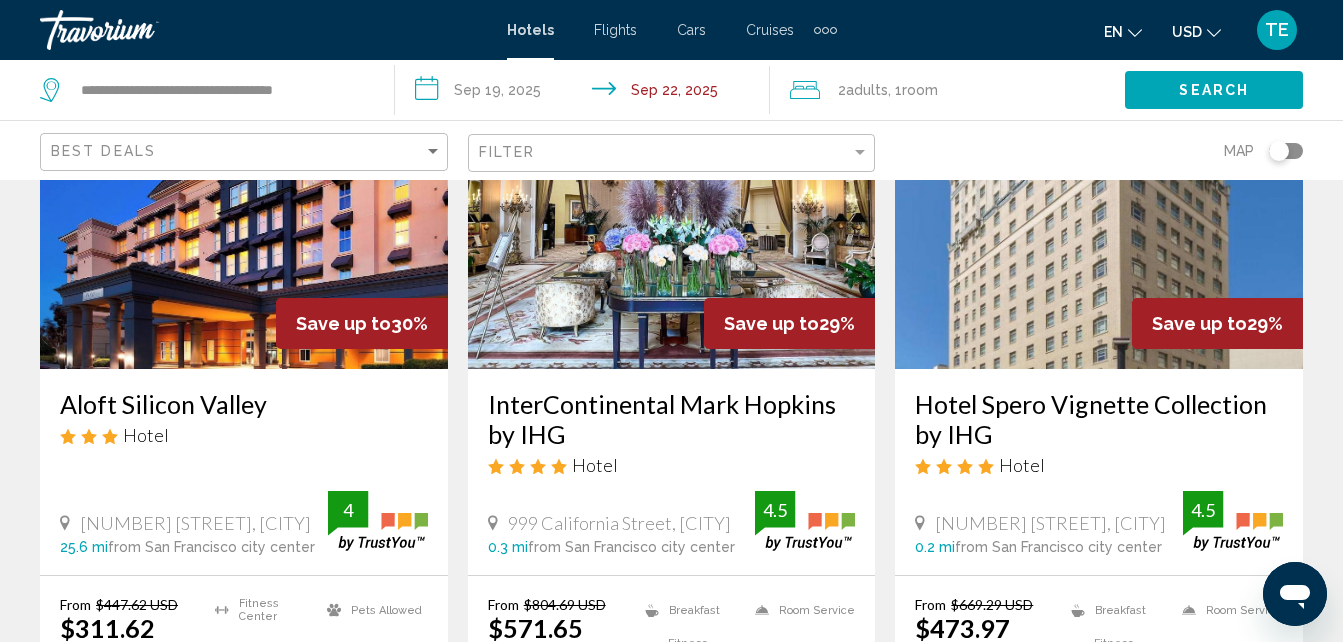 click on "Hotel Spero Vignette Collection by IHG" at bounding box center [1099, 419] 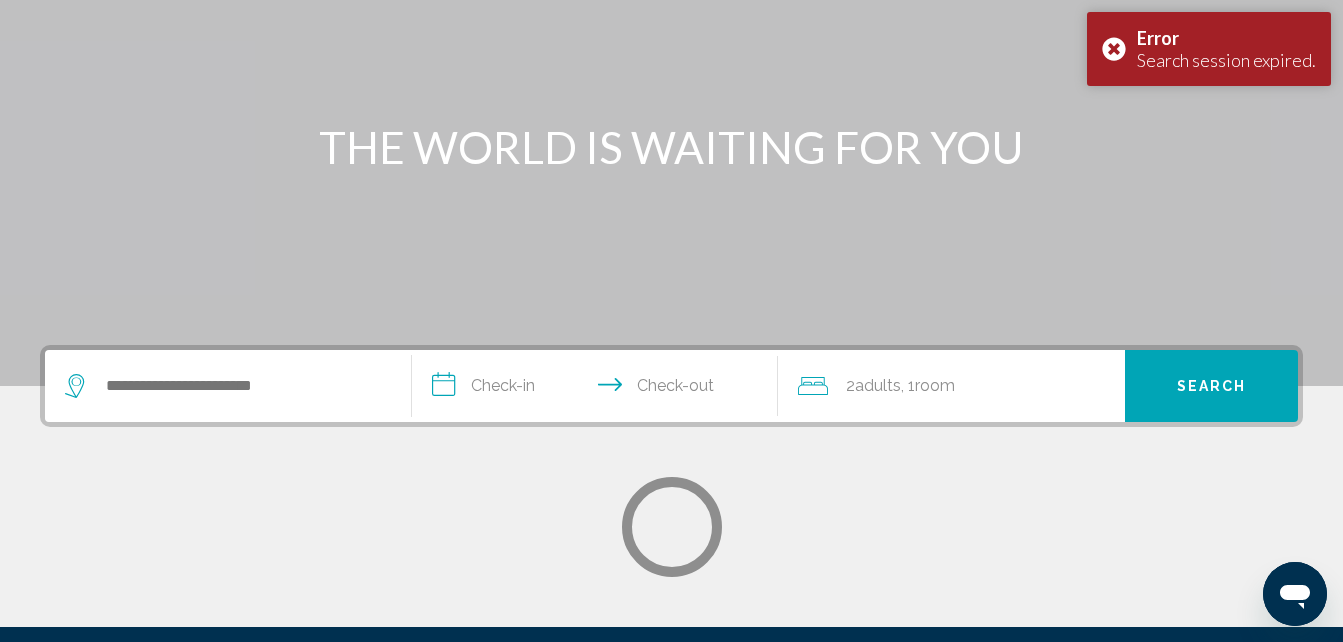 scroll, scrollTop: 0, scrollLeft: 0, axis: both 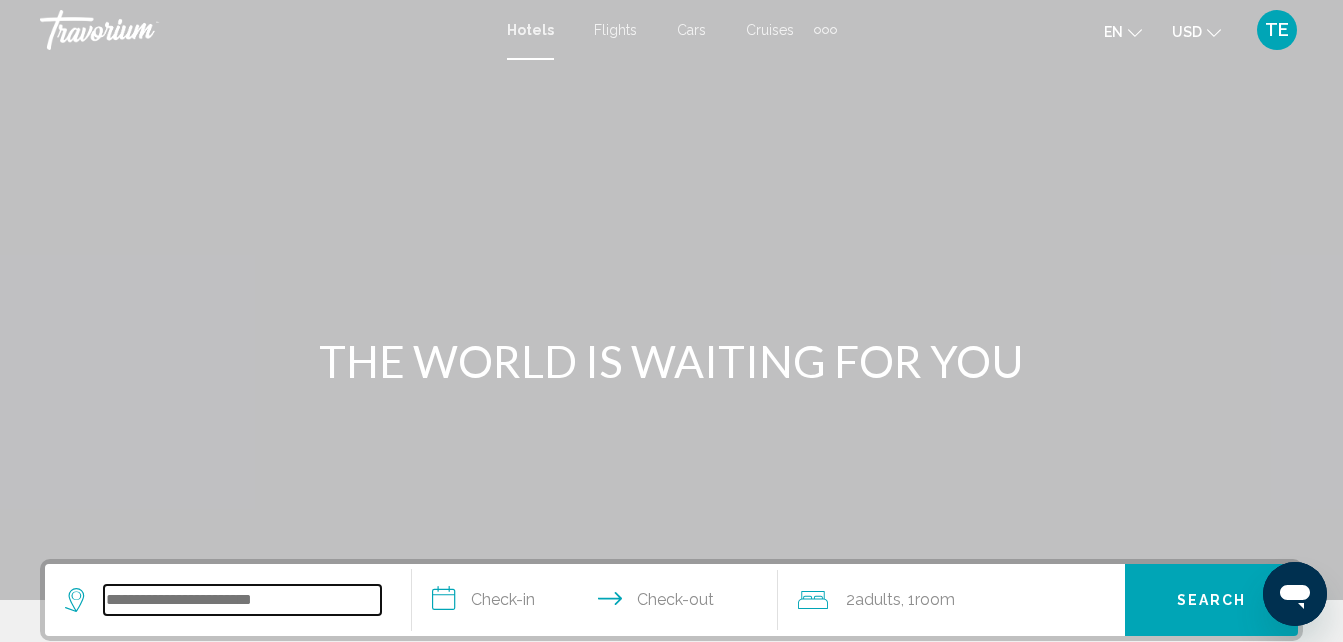 click at bounding box center (242, 600) 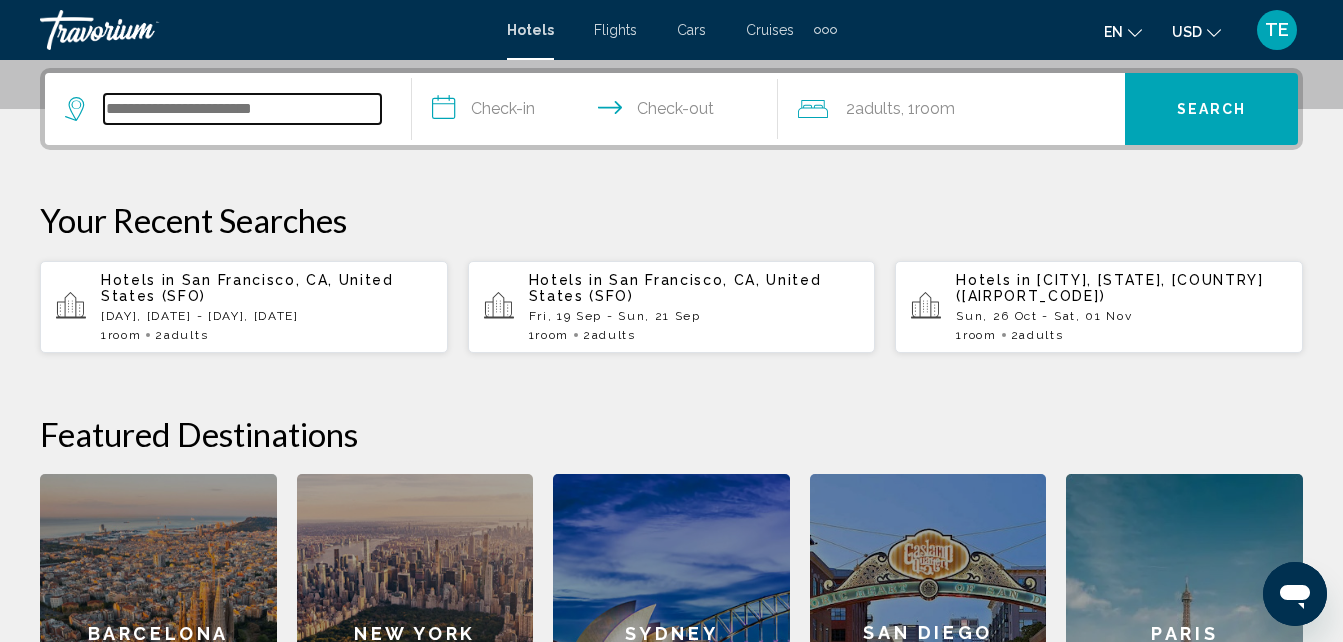 scroll, scrollTop: 494, scrollLeft: 0, axis: vertical 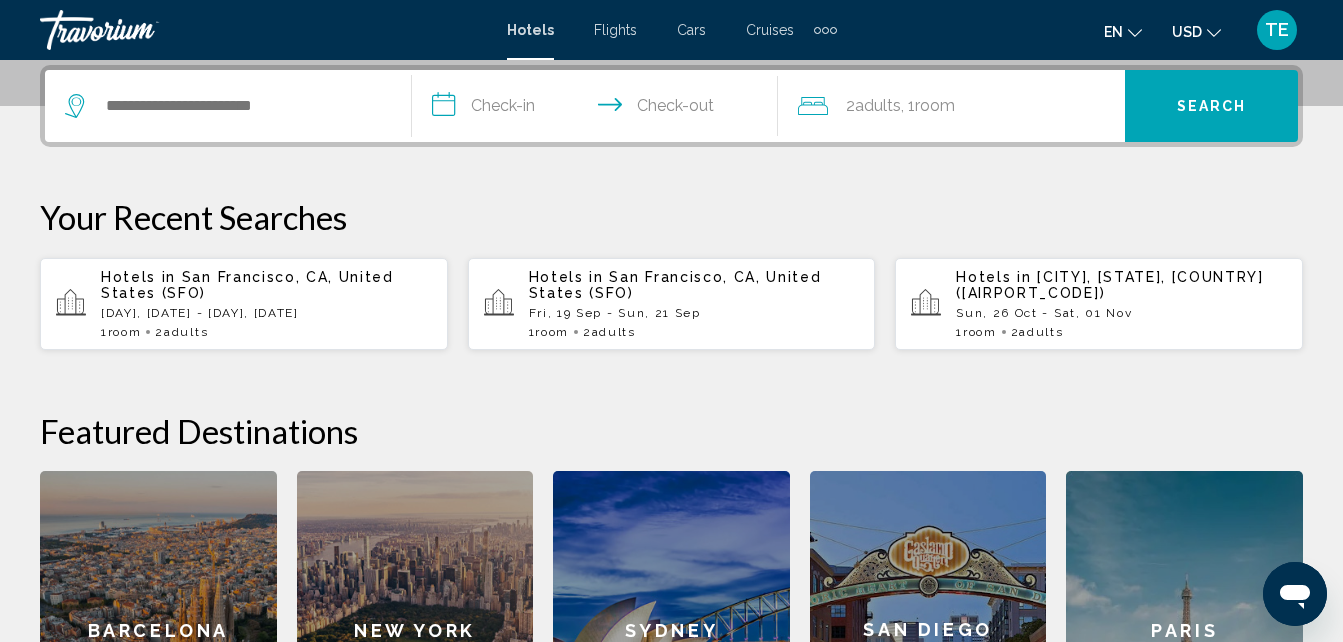 click on "Hotels in    [CITY], [STATE], [COUNTRY] ([AIRPORT_CODE])" at bounding box center [266, 285] 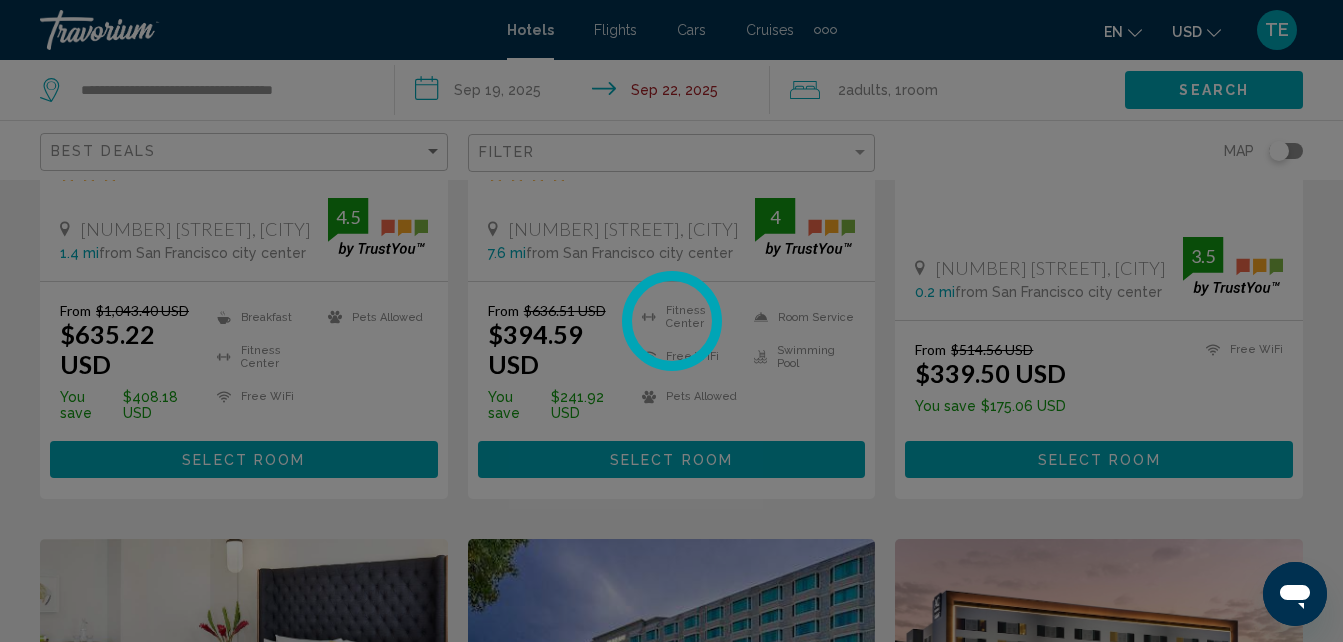 scroll, scrollTop: 0, scrollLeft: 0, axis: both 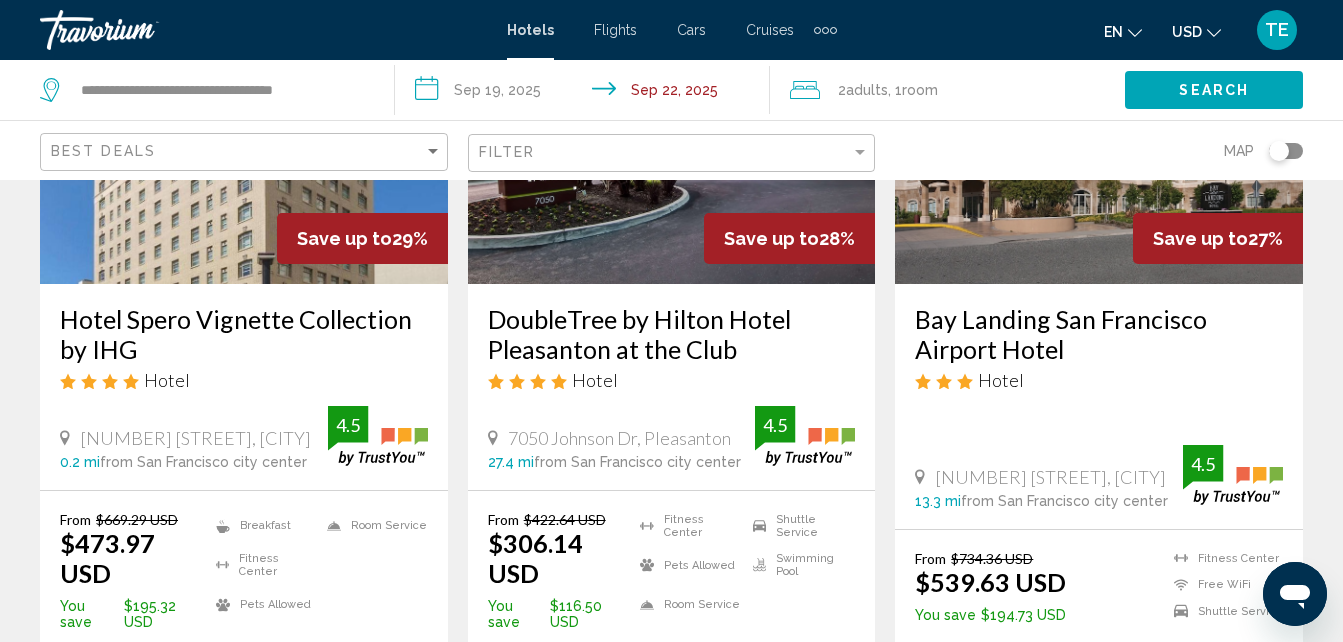 click on "Hotel Spero Vignette Collection by IHG" at bounding box center [244, 334] 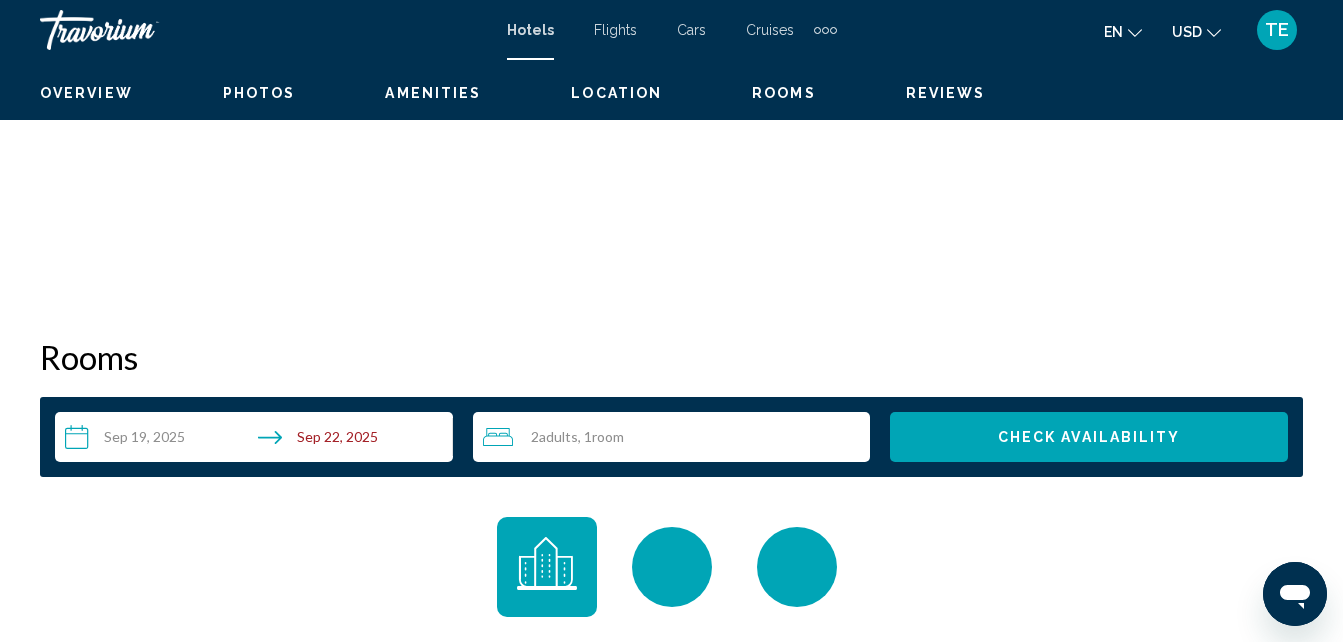 scroll, scrollTop: 214, scrollLeft: 0, axis: vertical 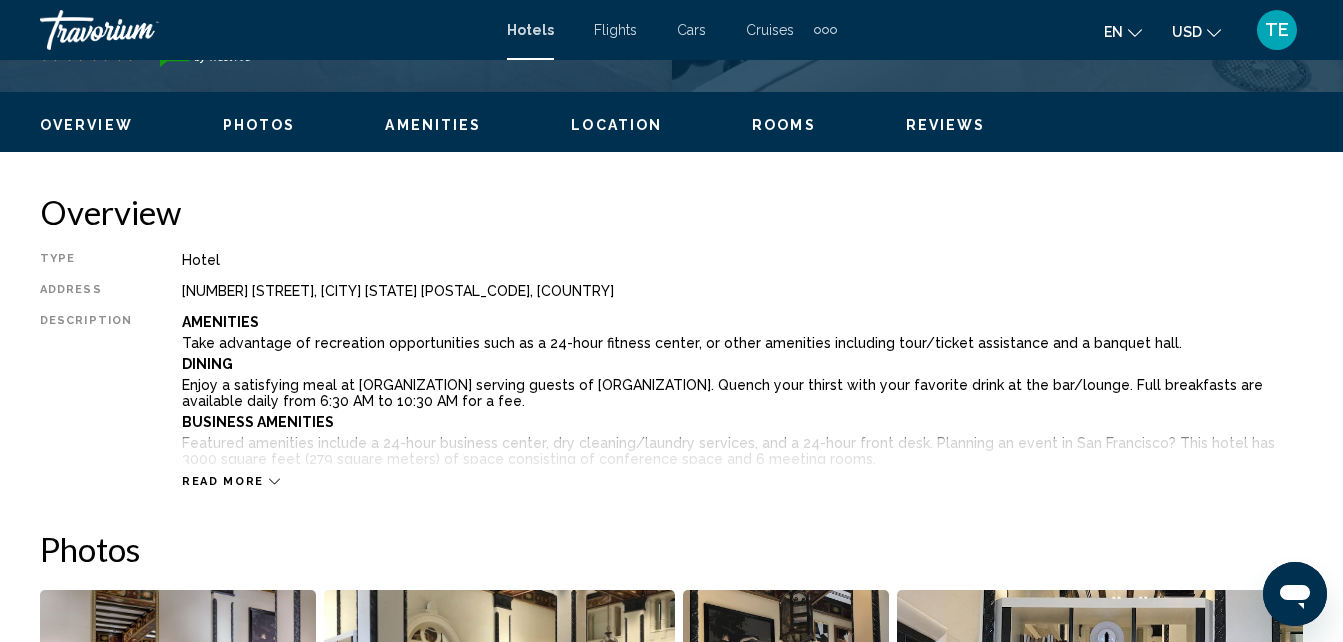 click 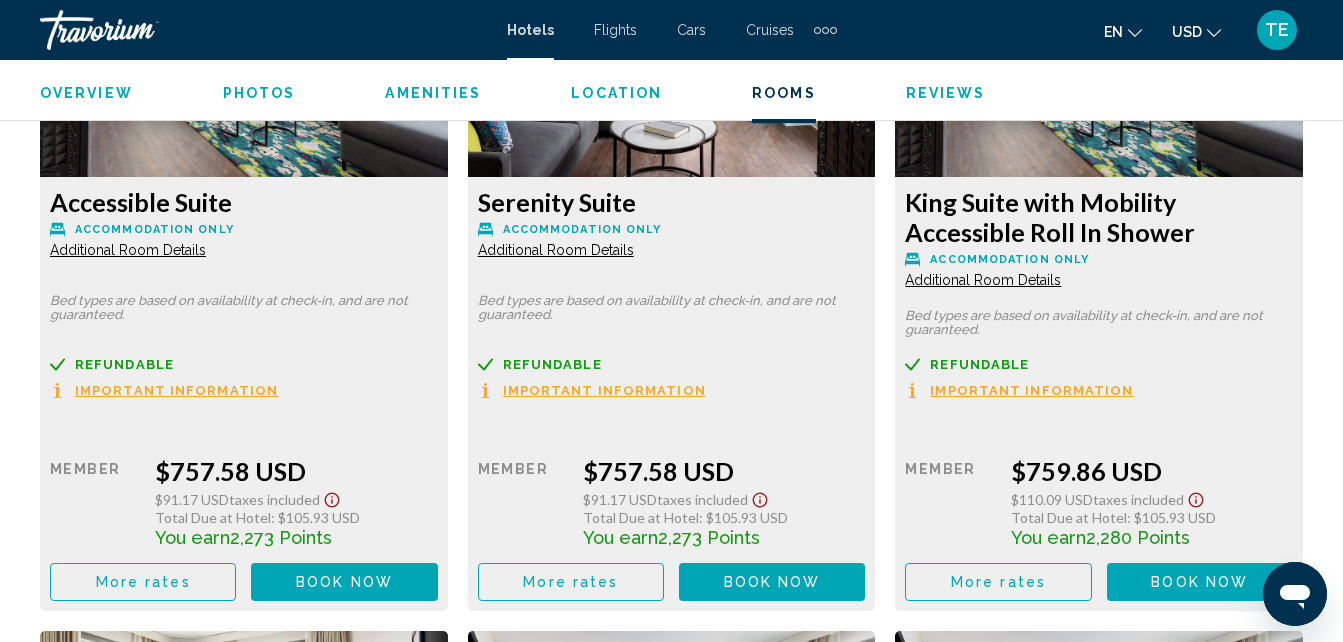 scroll, scrollTop: 7291, scrollLeft: 0, axis: vertical 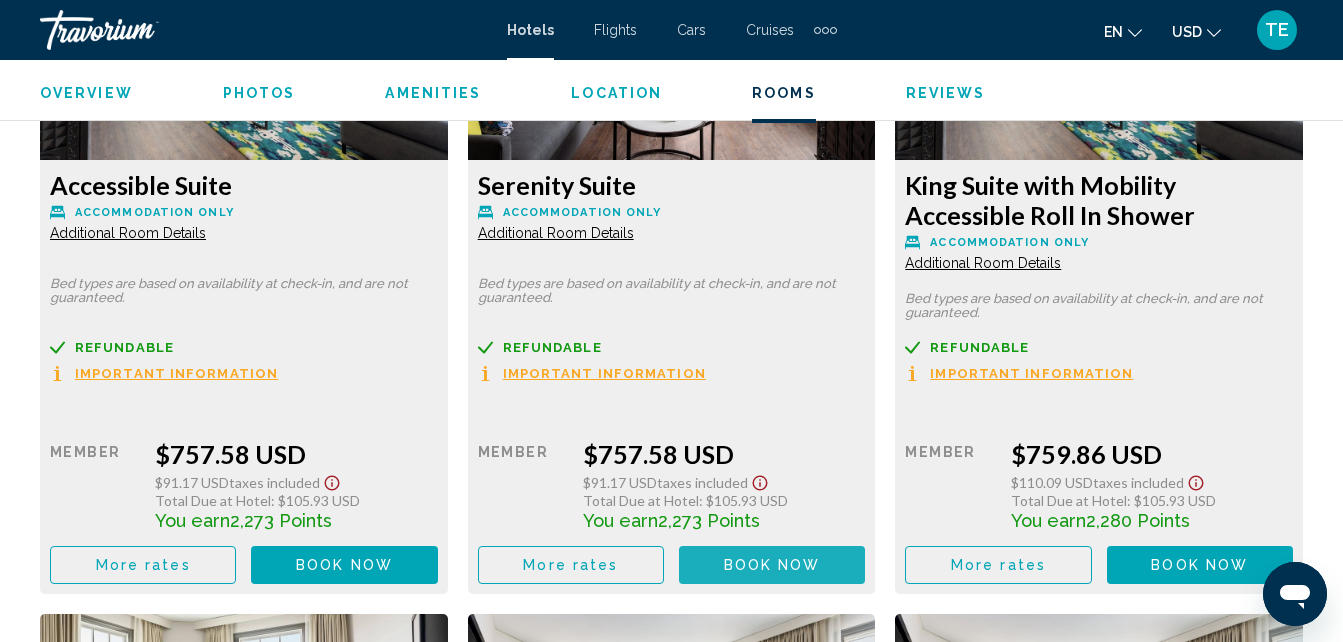 click on "Book now" at bounding box center (772, 566) 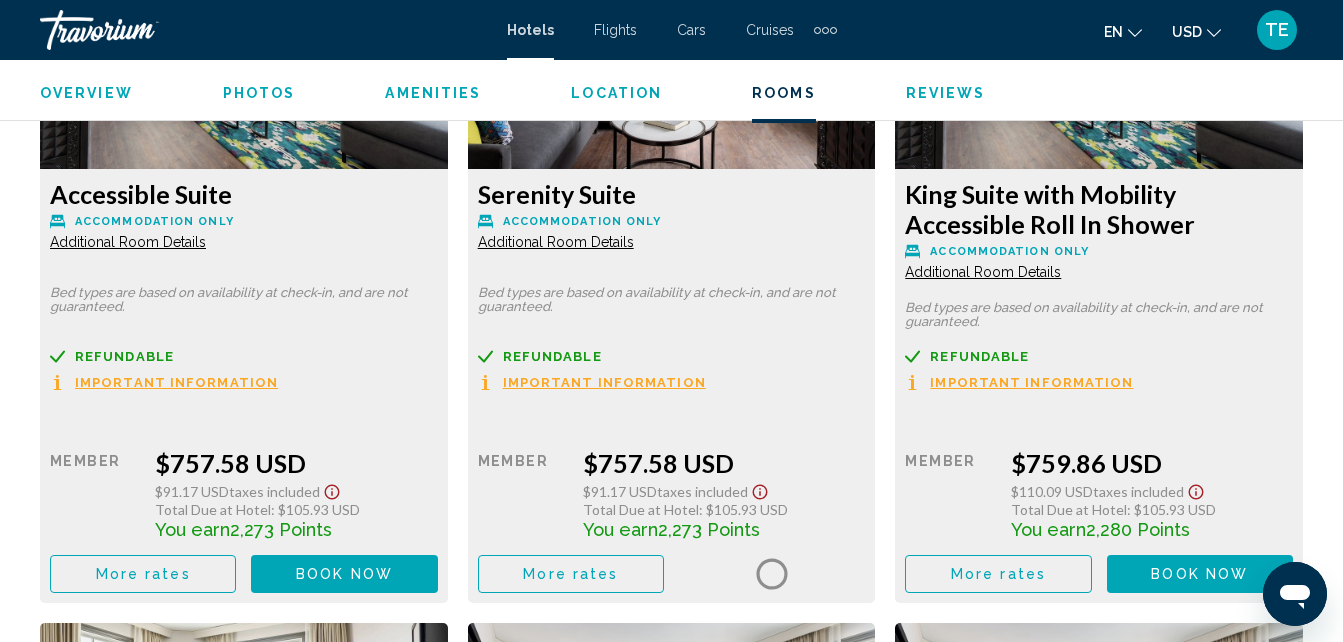 scroll, scrollTop: 7300, scrollLeft: 0, axis: vertical 